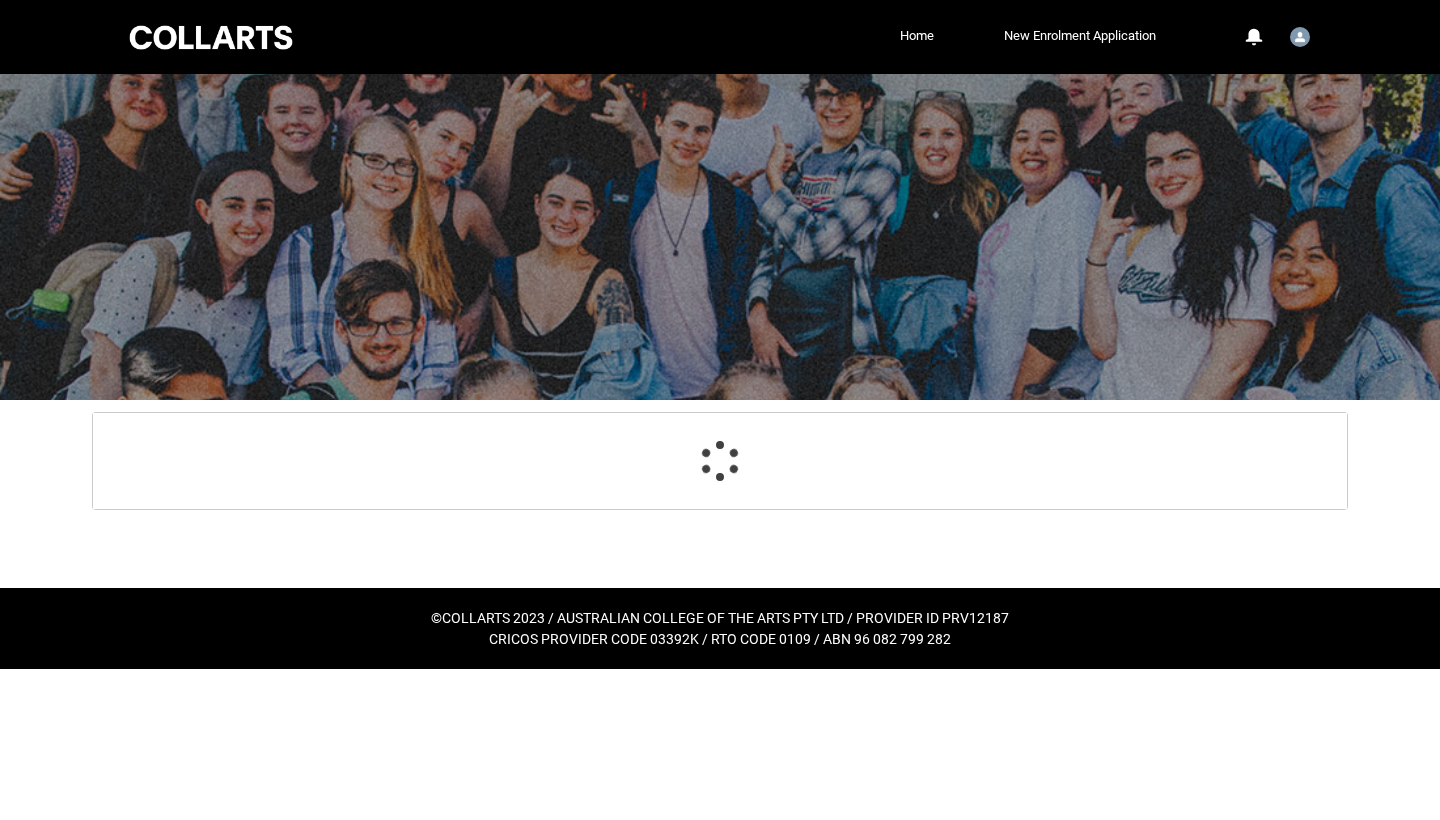 scroll, scrollTop: 0, scrollLeft: 0, axis: both 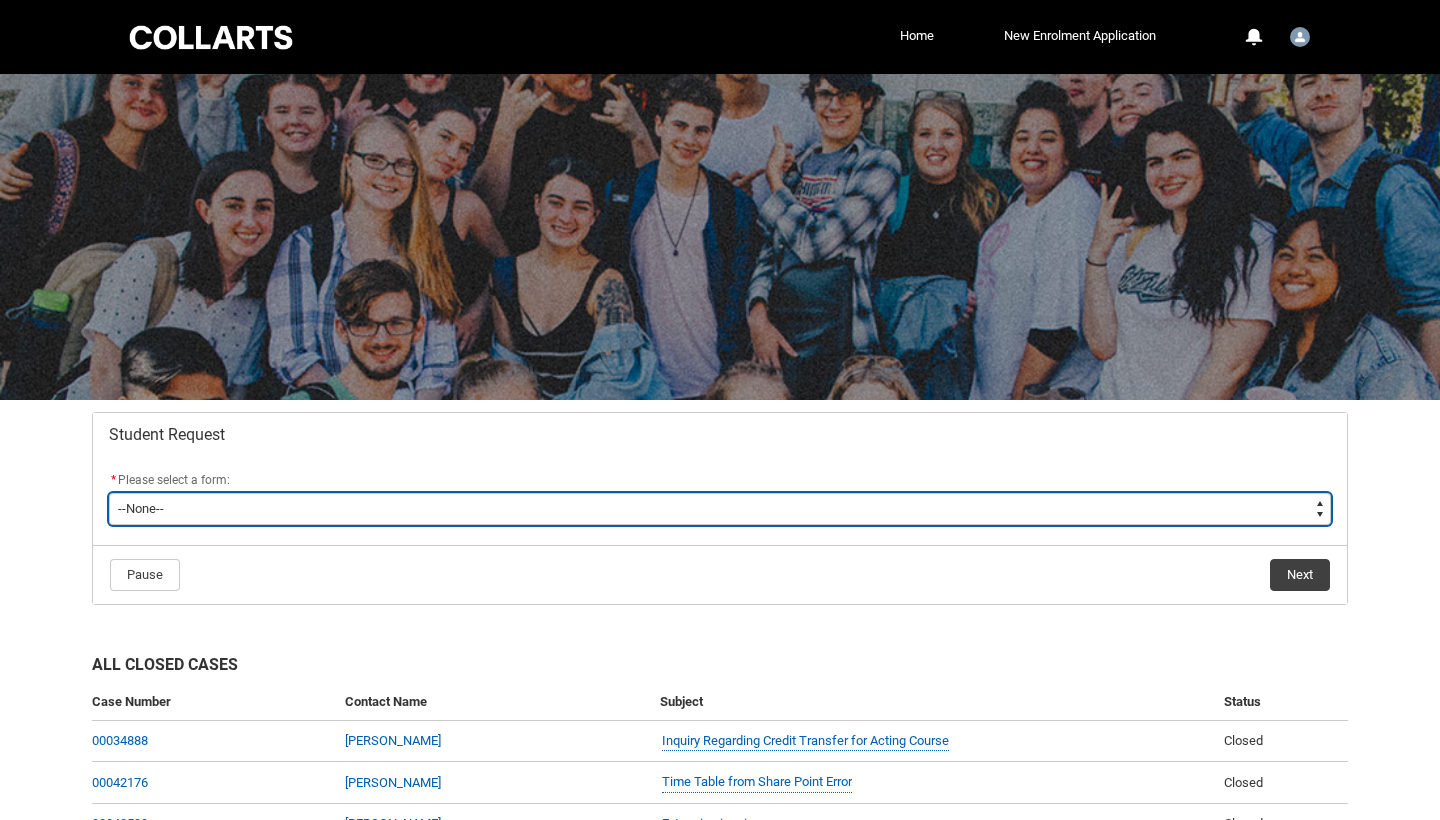type on "picklist_case_Type.Assignment Extension" 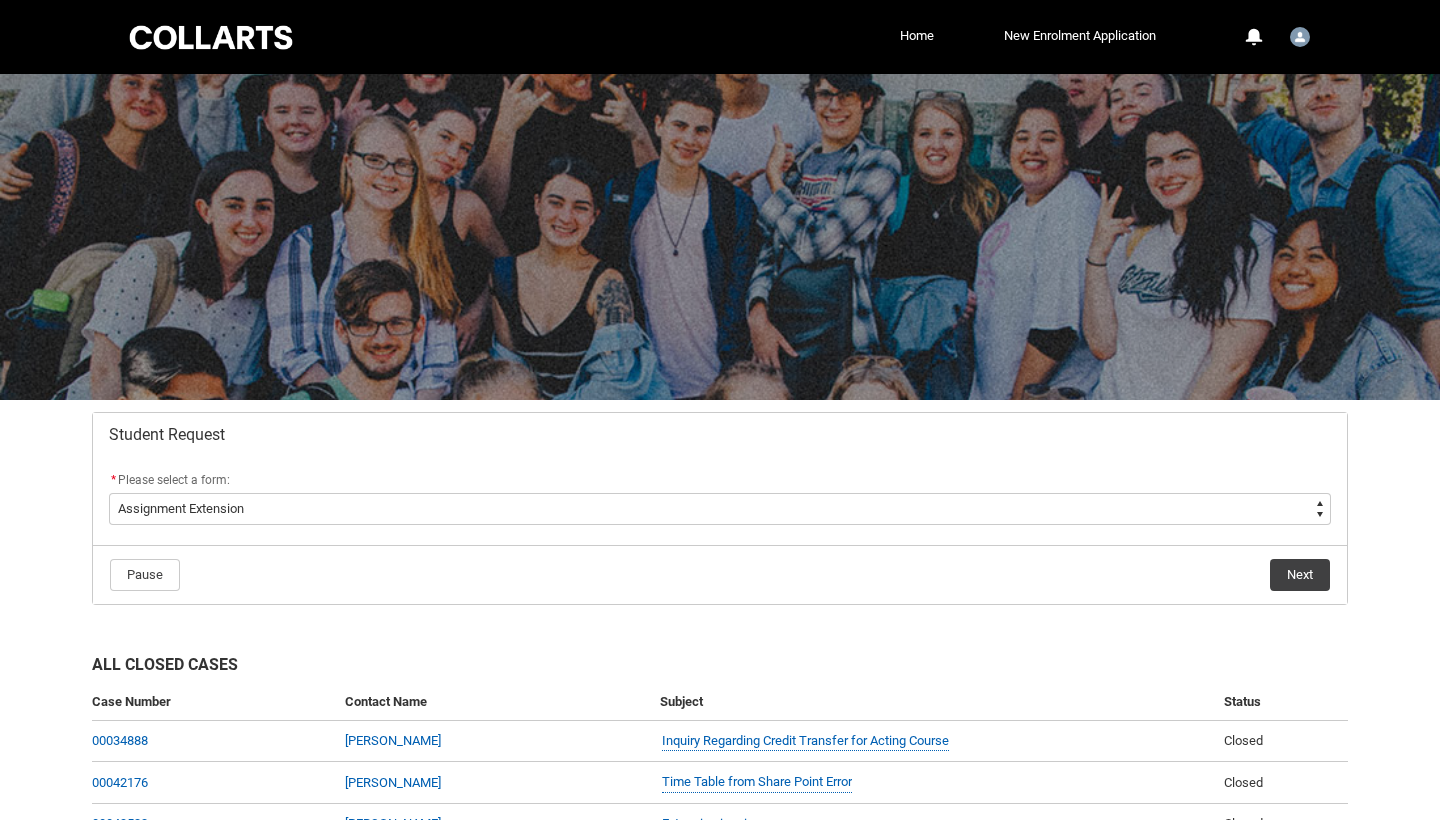 click on "Next" 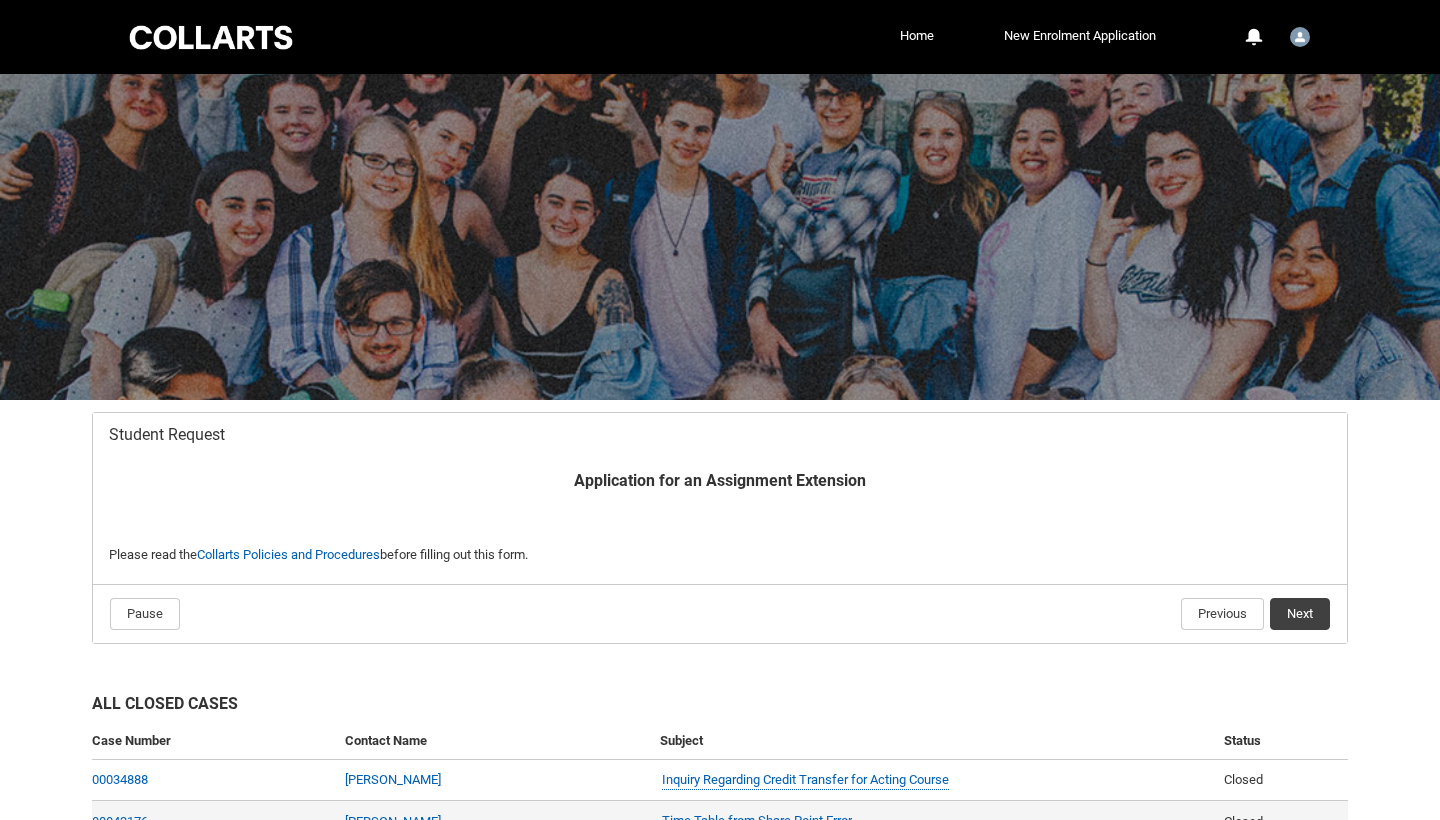 scroll, scrollTop: 190, scrollLeft: 0, axis: vertical 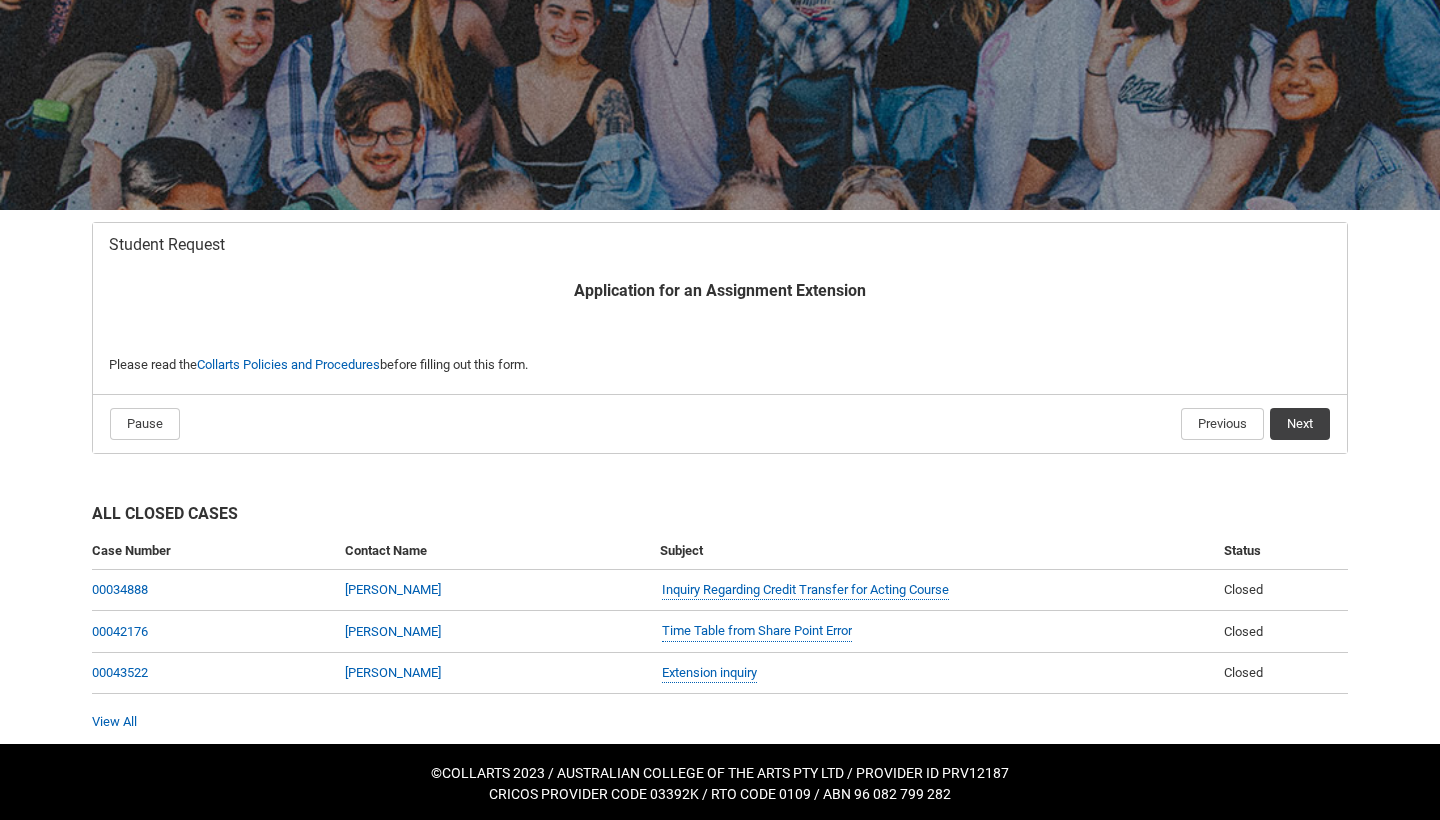click on "Next" 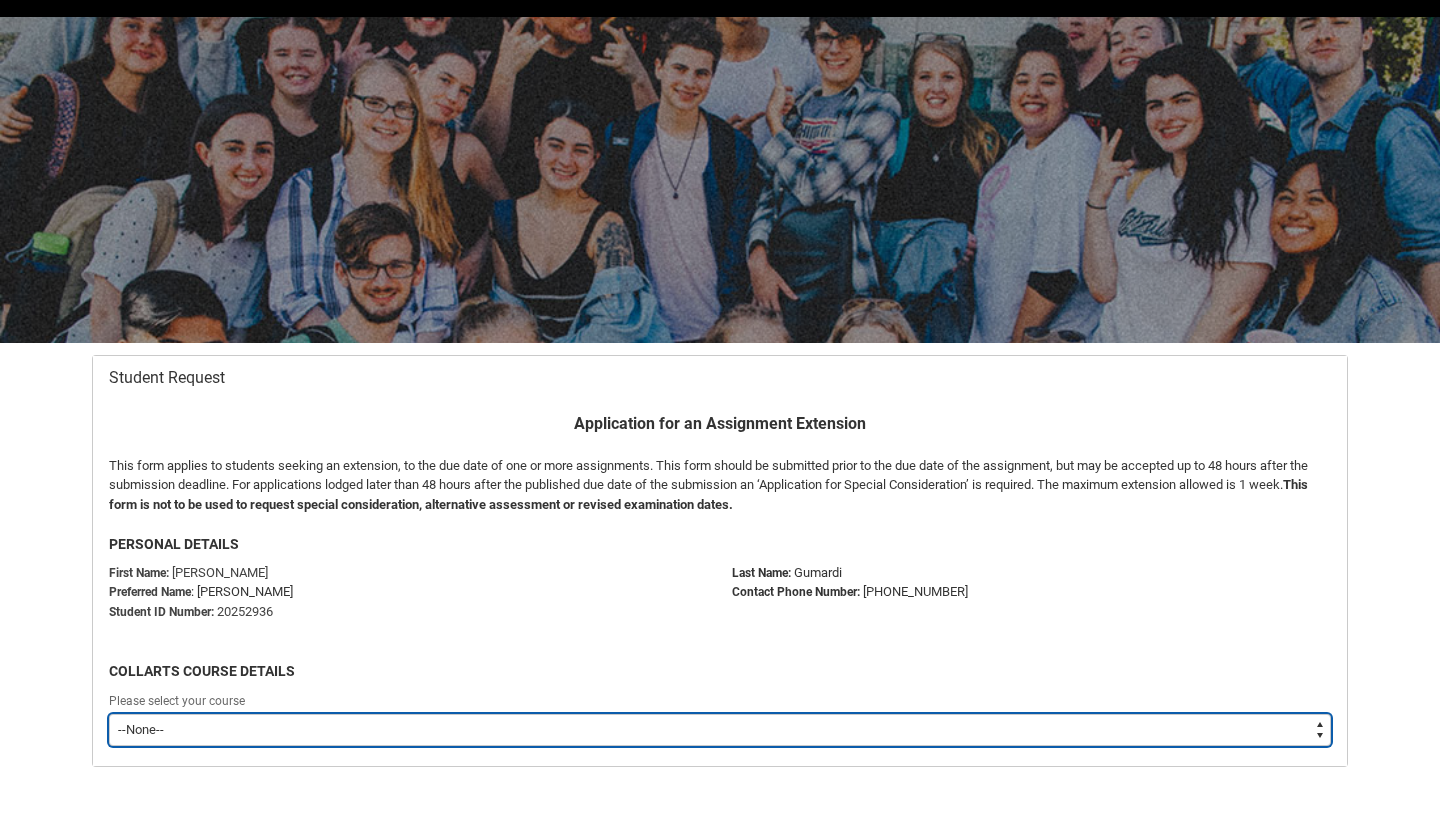 scroll, scrollTop: 213, scrollLeft: 0, axis: vertical 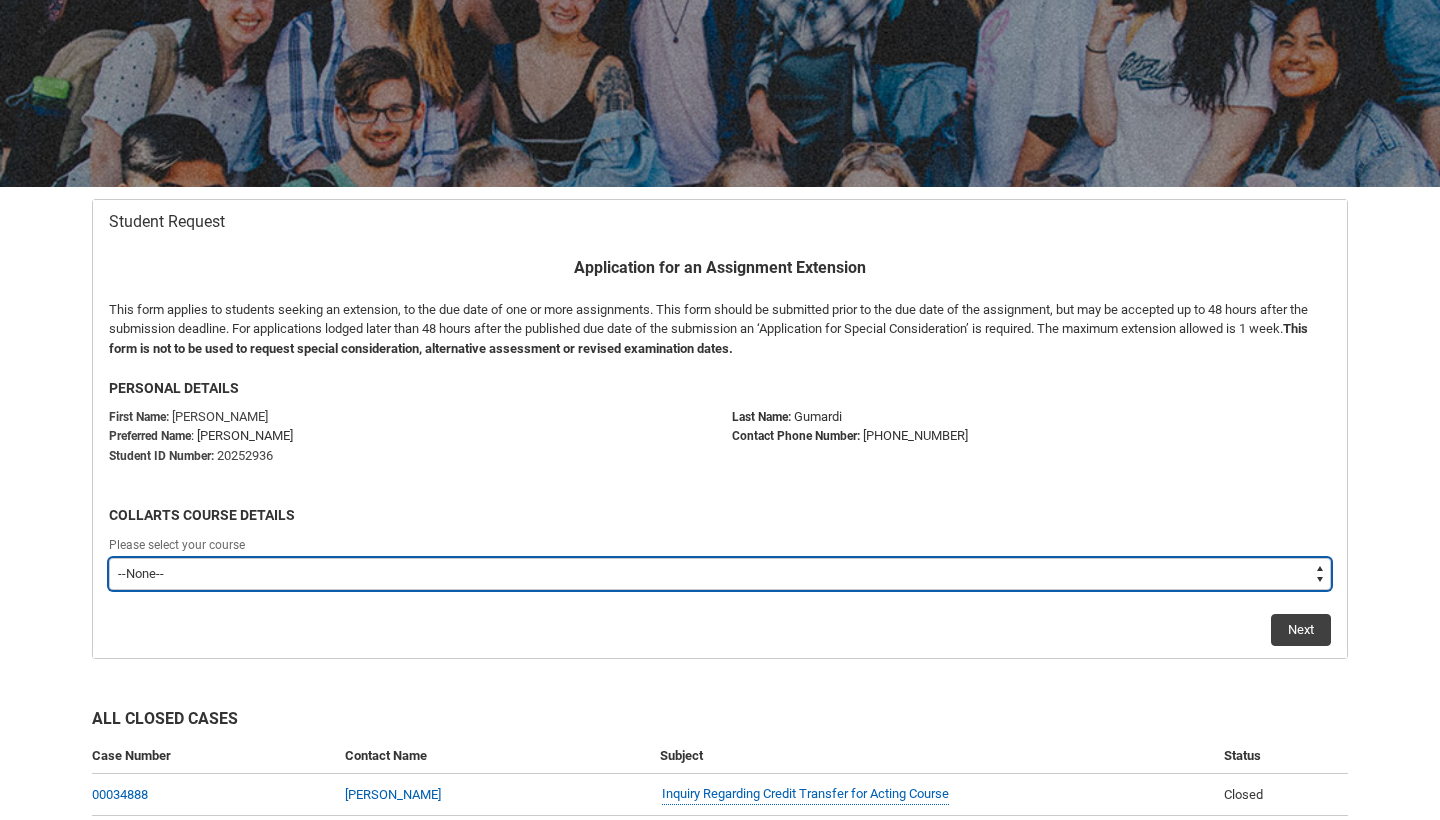 type on "recordPicklist_ProgramEnrollment.a0jOZ000004ET9VYAW" 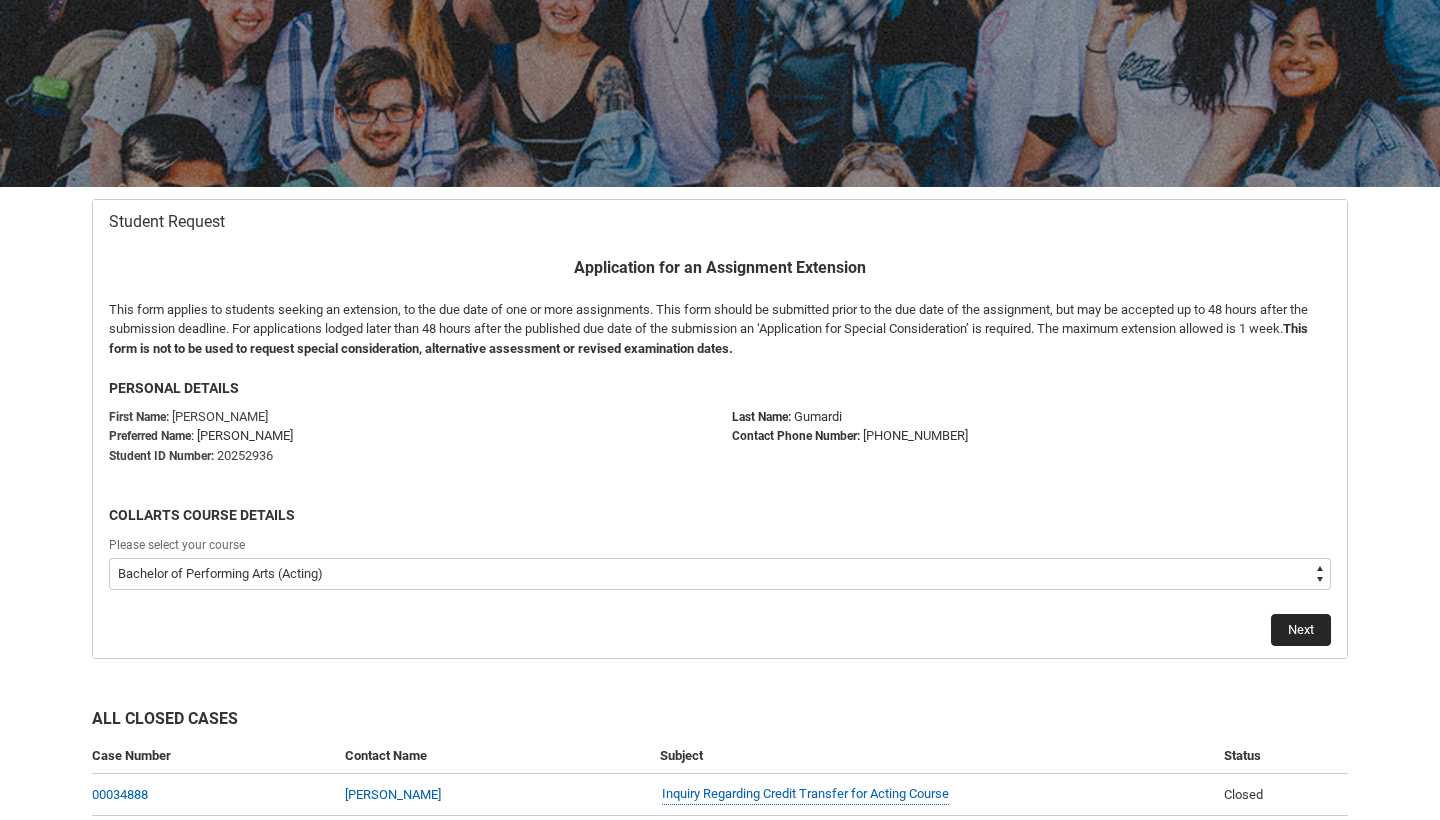 click on "Next" 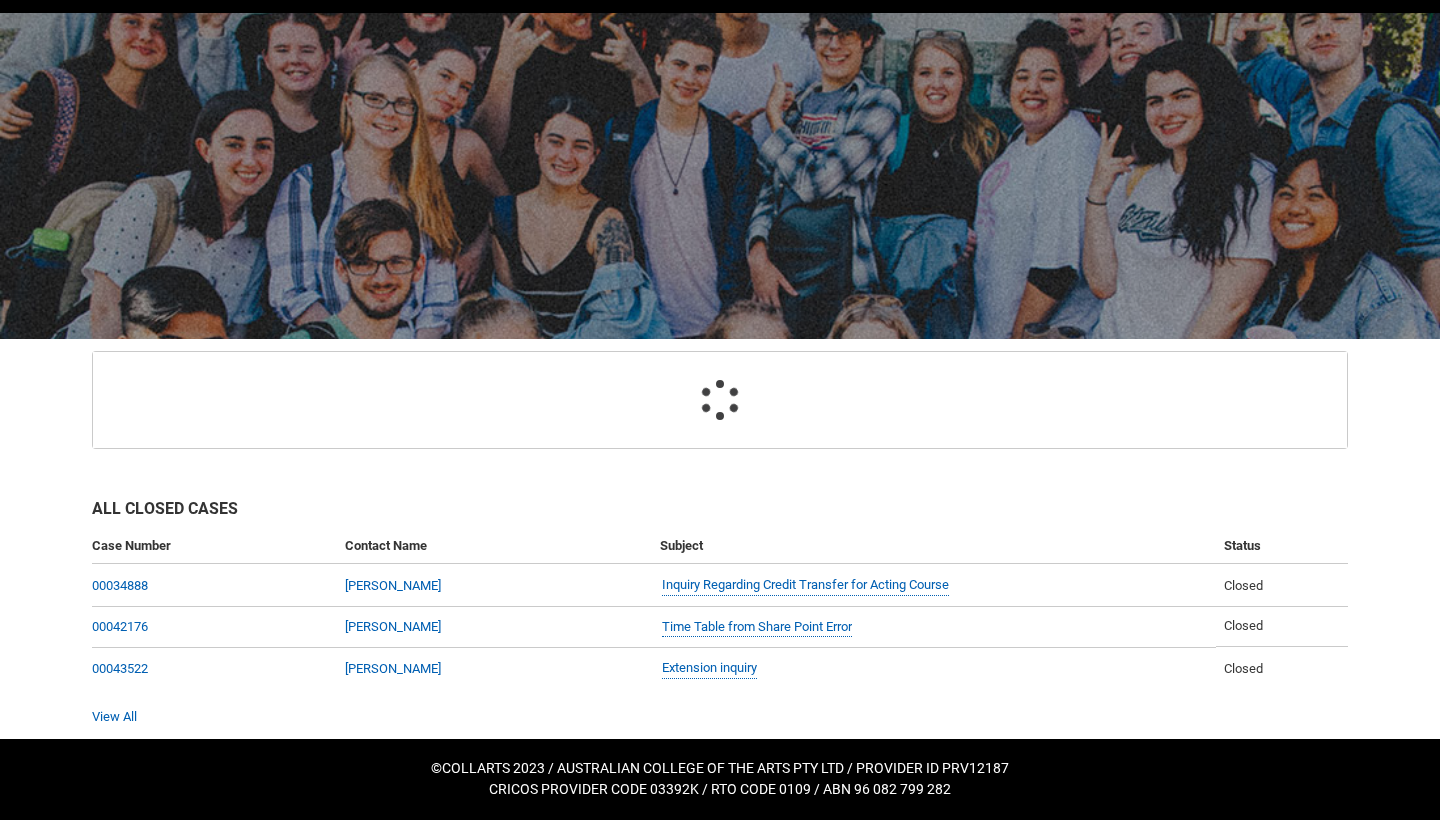 scroll, scrollTop: 57, scrollLeft: 0, axis: vertical 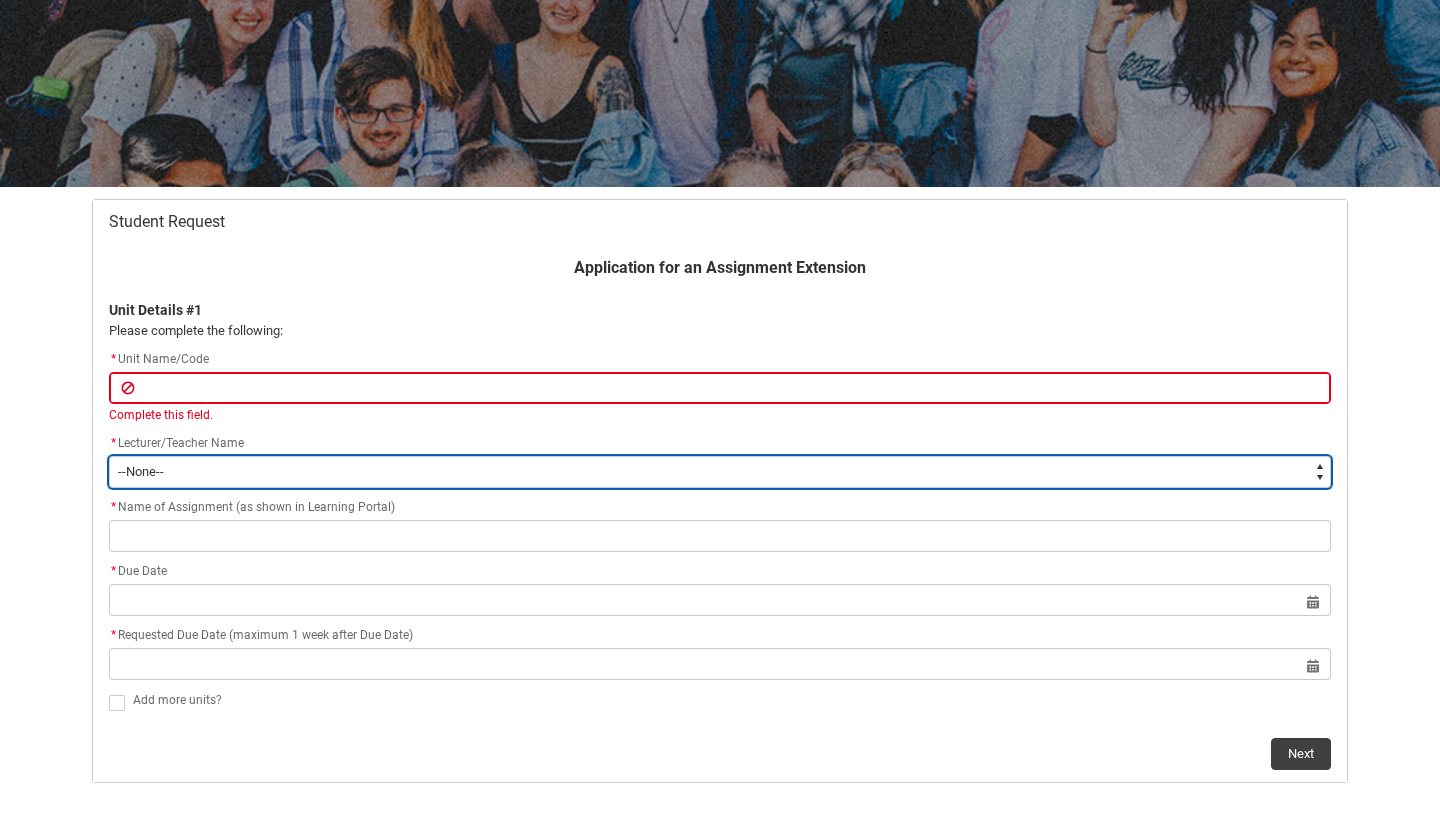 click on "--None-- [PERSON_NAME] [PERSON_NAME] [PERSON_NAME] [PERSON_NAME] [PERSON_NAME] [PERSON_NAME] [PERSON_NAME] [PERSON_NAME] [PERSON_NAME] [PERSON_NAME] [PERSON_NAME] [PERSON_NAME] [PERSON_NAME] [PERSON_NAME] [PERSON_NAME] [PERSON_NAME] [PERSON_NAME] [PERSON_NAME] [PERSON_NAME] [PERSON_NAME] [PERSON_NAME] [PERSON_NAME] [PERSON_NAME] [PERSON_NAME] [PERSON_NAME] [PERSON_NAME] [PERSON_NAME] [PERSON_NAME] [PERSON_NAME] [PERSON_NAME] [PERSON_NAME] [PERSON_NAME] [PERSON_NAME] [PERSON_NAME] [PERSON_NAME] [PERSON_NAME] [PERSON_NAME] [PERSON_NAME] [PERSON_NAME] [PERSON_NAME] [PERSON_NAME] [PERSON_NAME] [PERSON_NAME] [PERSON_NAME] [PERSON_NAME] [PERSON_NAME] [PERSON_NAME] [PERSON_NAME] [PERSON_NAME] [PERSON_NAME] [PERSON_NAME] [PERSON_NAME] [PERSON_NAME] [PERSON_NAME] [PERSON_NAME] [PERSON_NAME] [PERSON_NAME] [PERSON_NAME] [PERSON_NAME] [PERSON_NAME] [PERSON_NAME] [PERSON_NAME] [PERSON_NAME] [PERSON_NAME] [PERSON_NAME] [PERSON_NAME] [PERSON_NAME] [PERSON_NAME] [PERSON_NAME]" at bounding box center (720, 472) 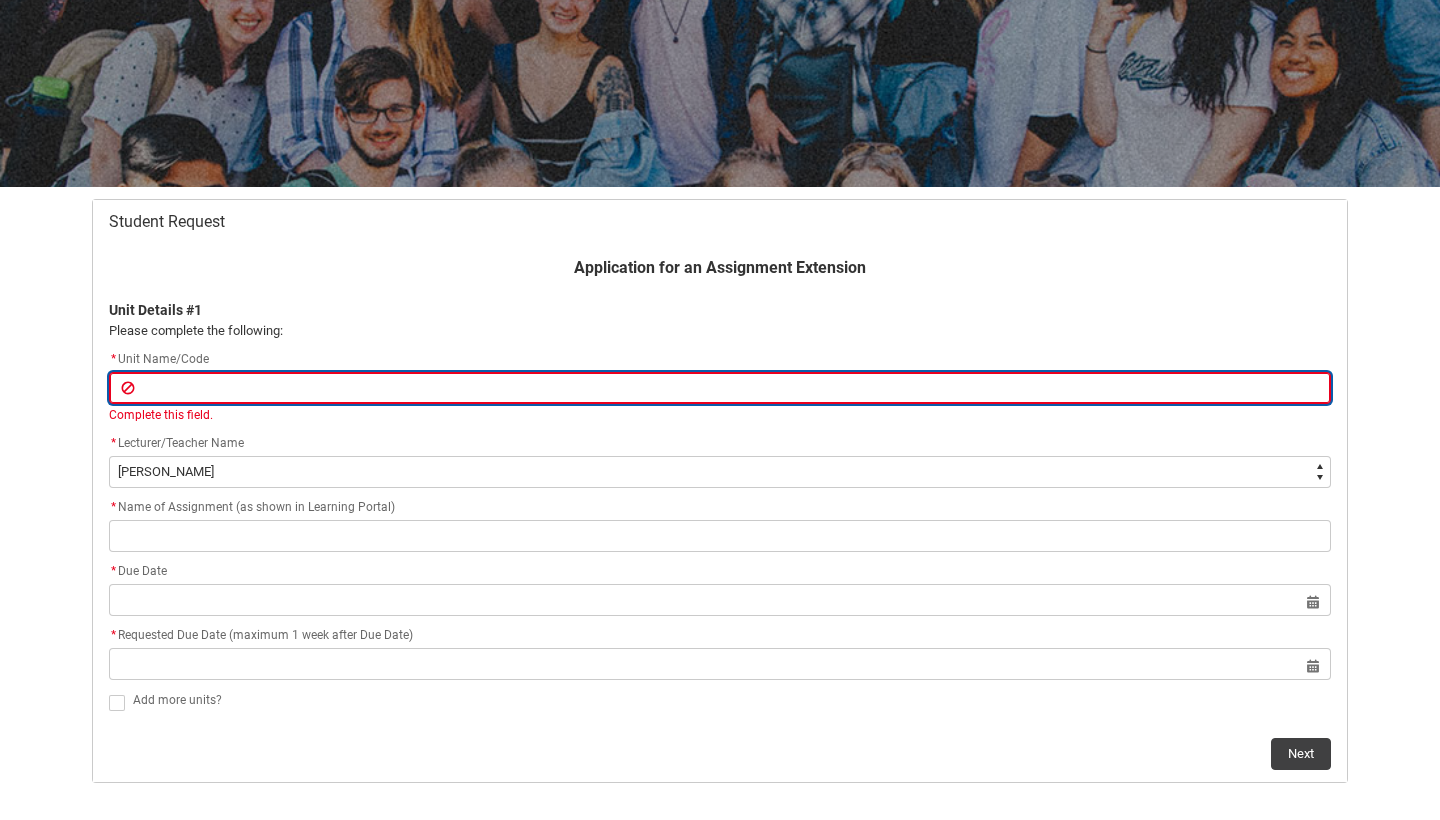 click at bounding box center (720, 388) 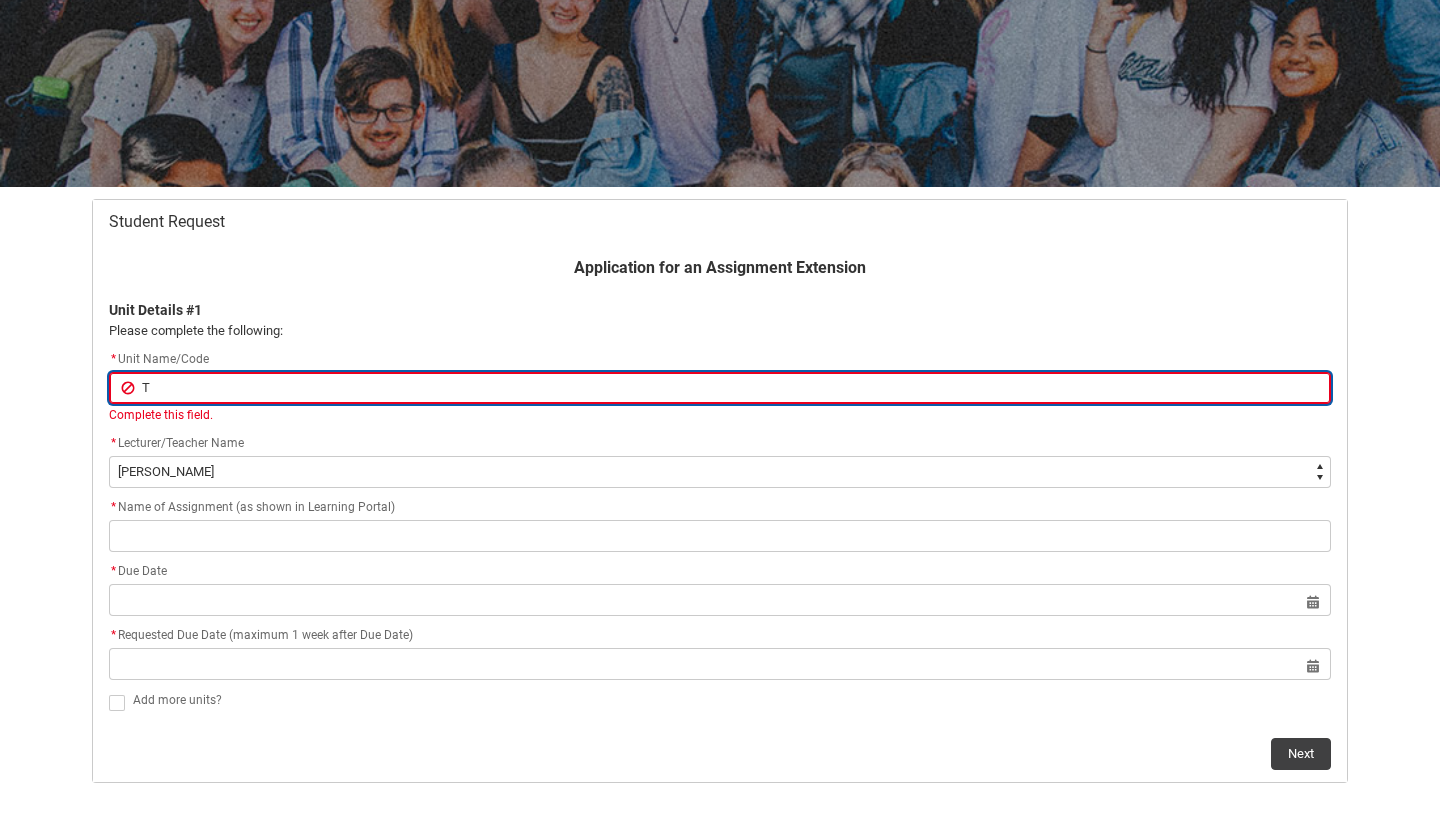 type on "Th" 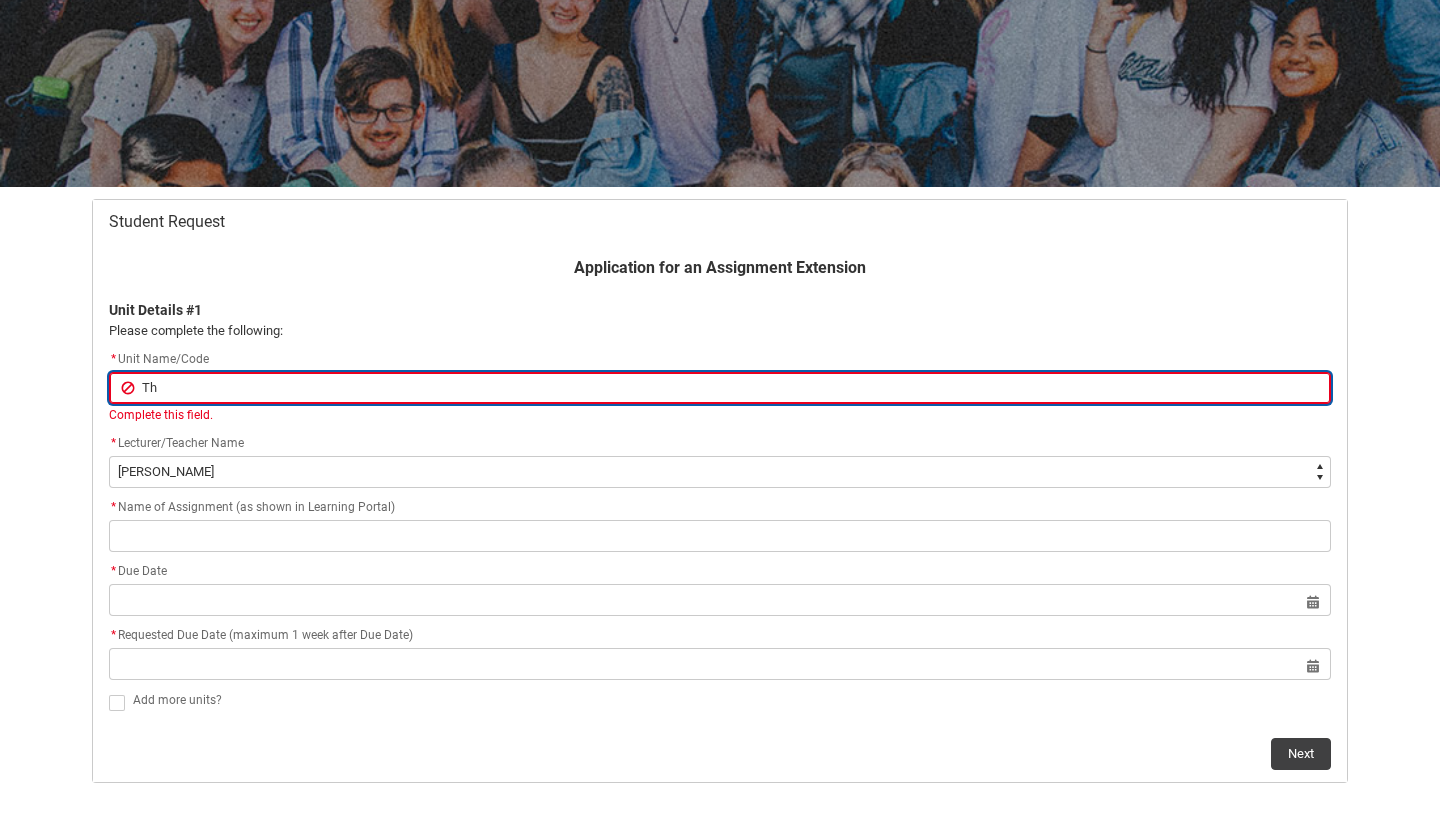 type on "The" 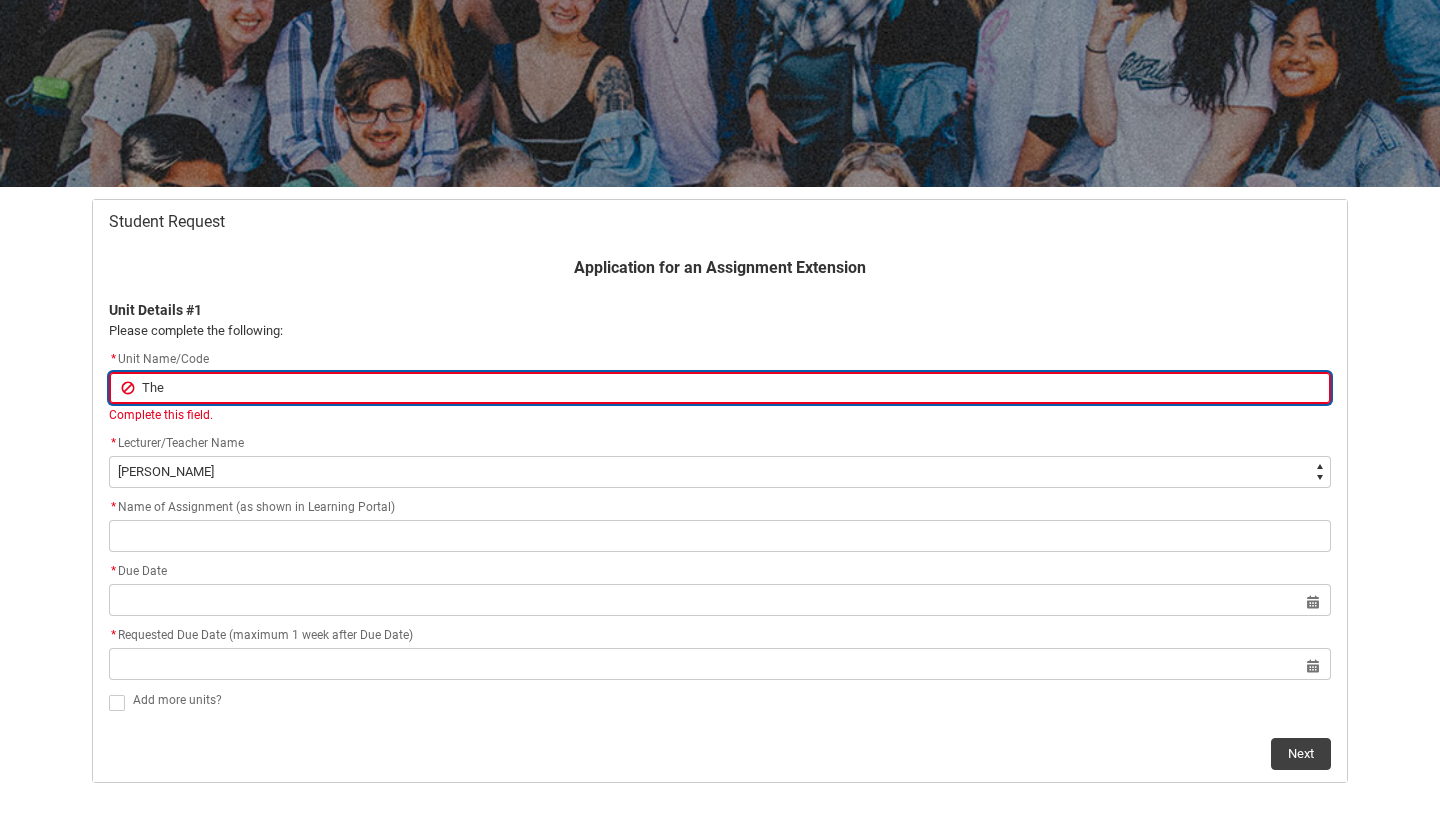type on "Thea" 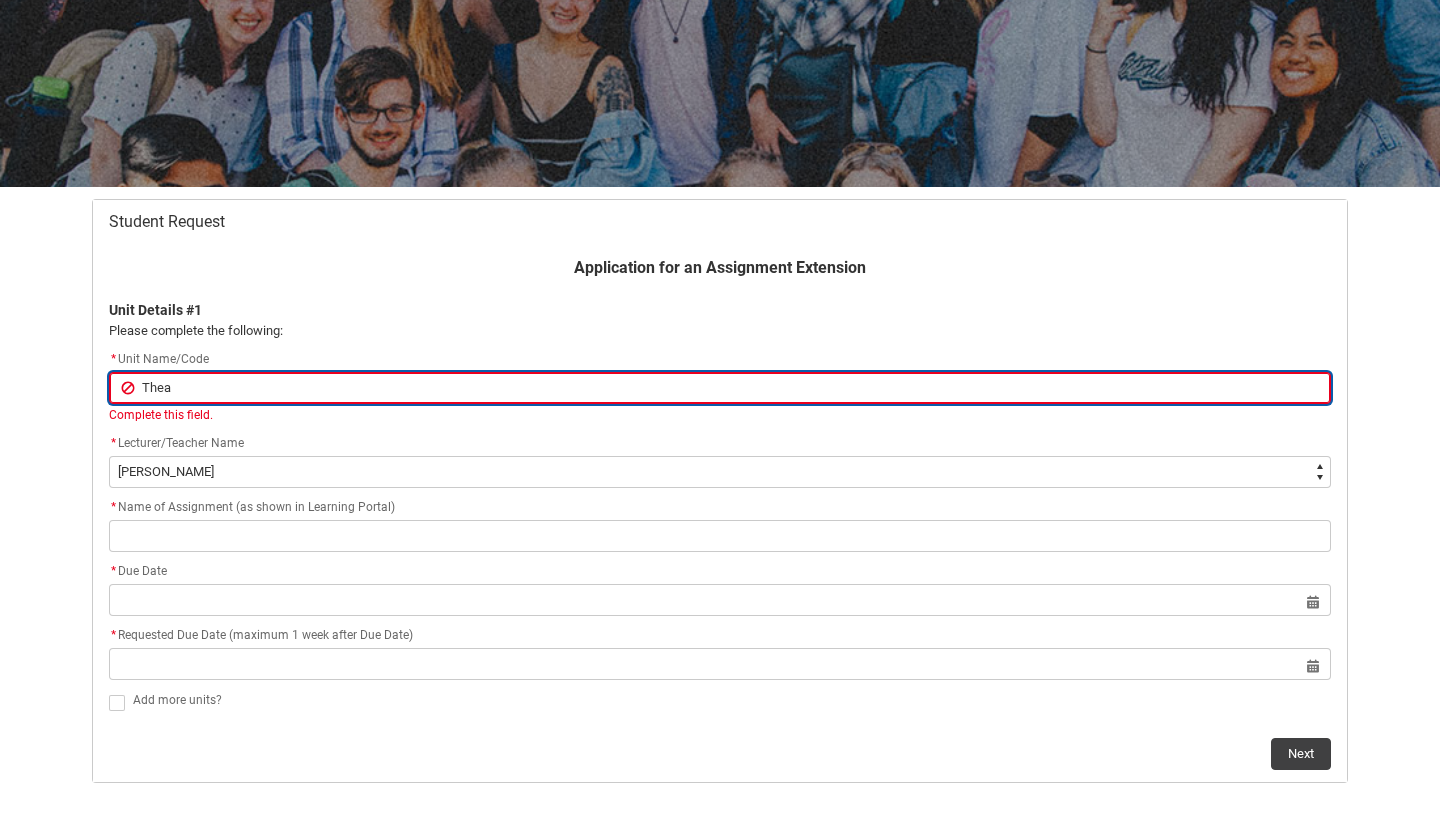 type on "Theat" 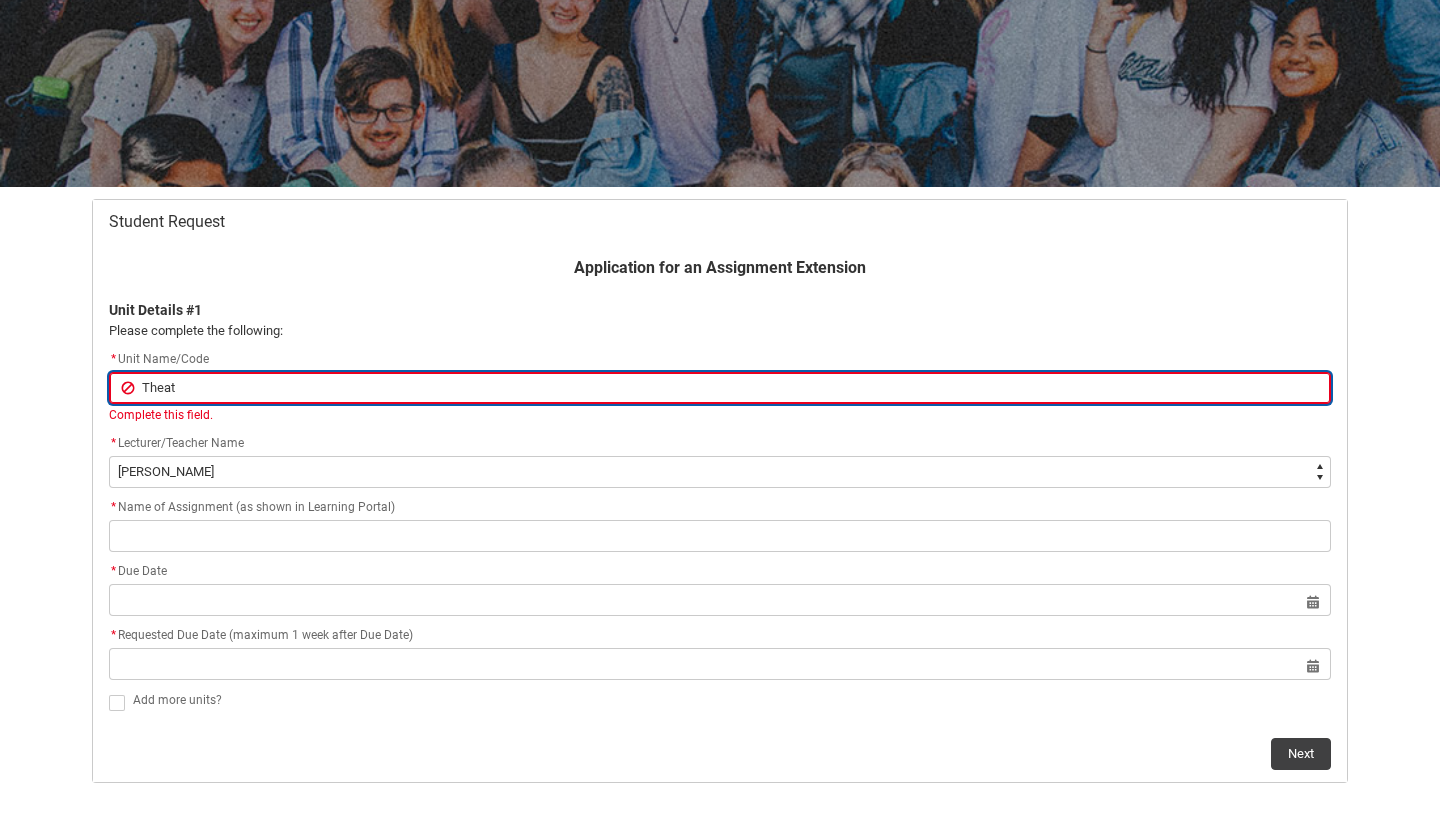 type on "Theatr" 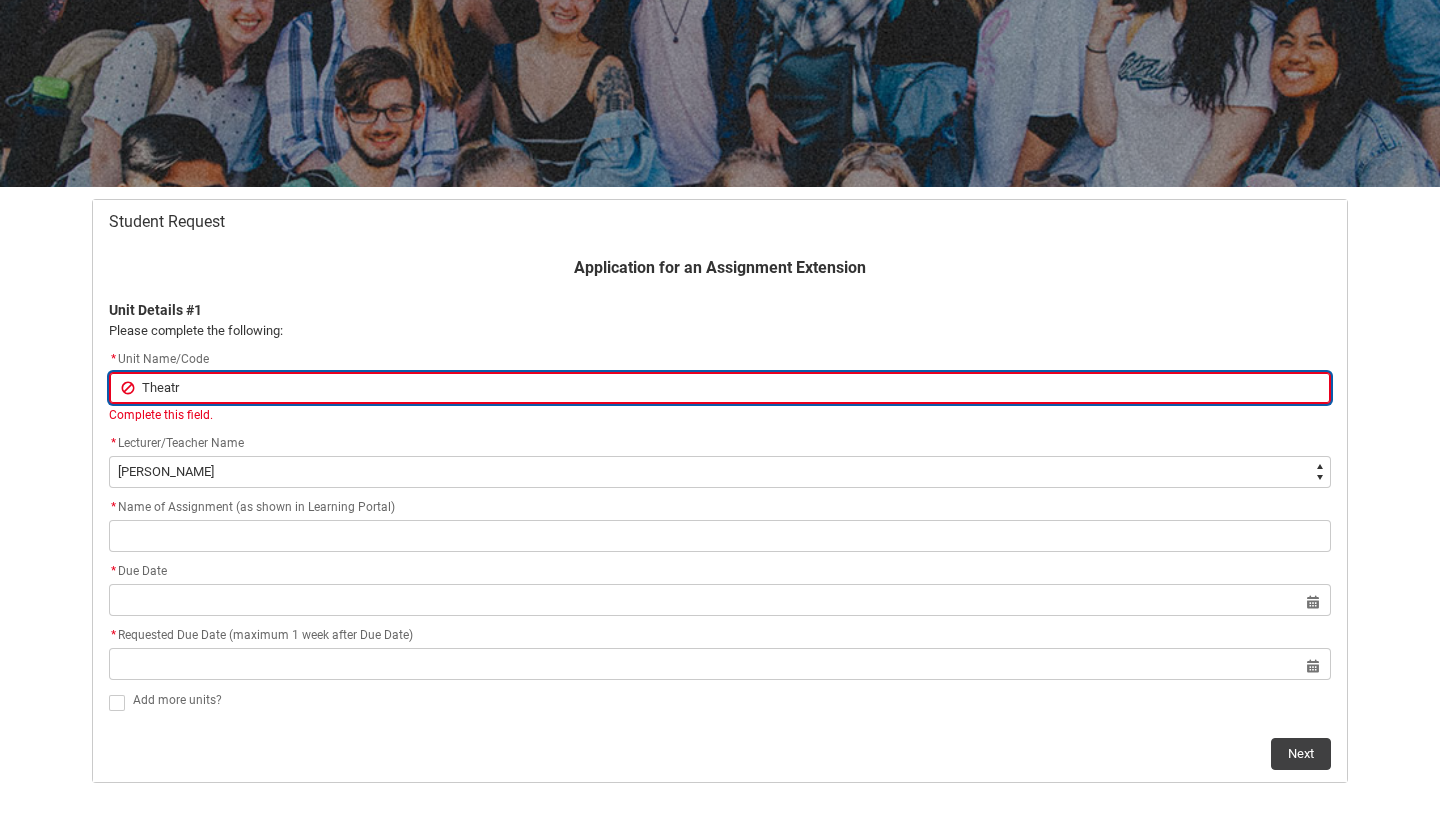 type on "Theatre" 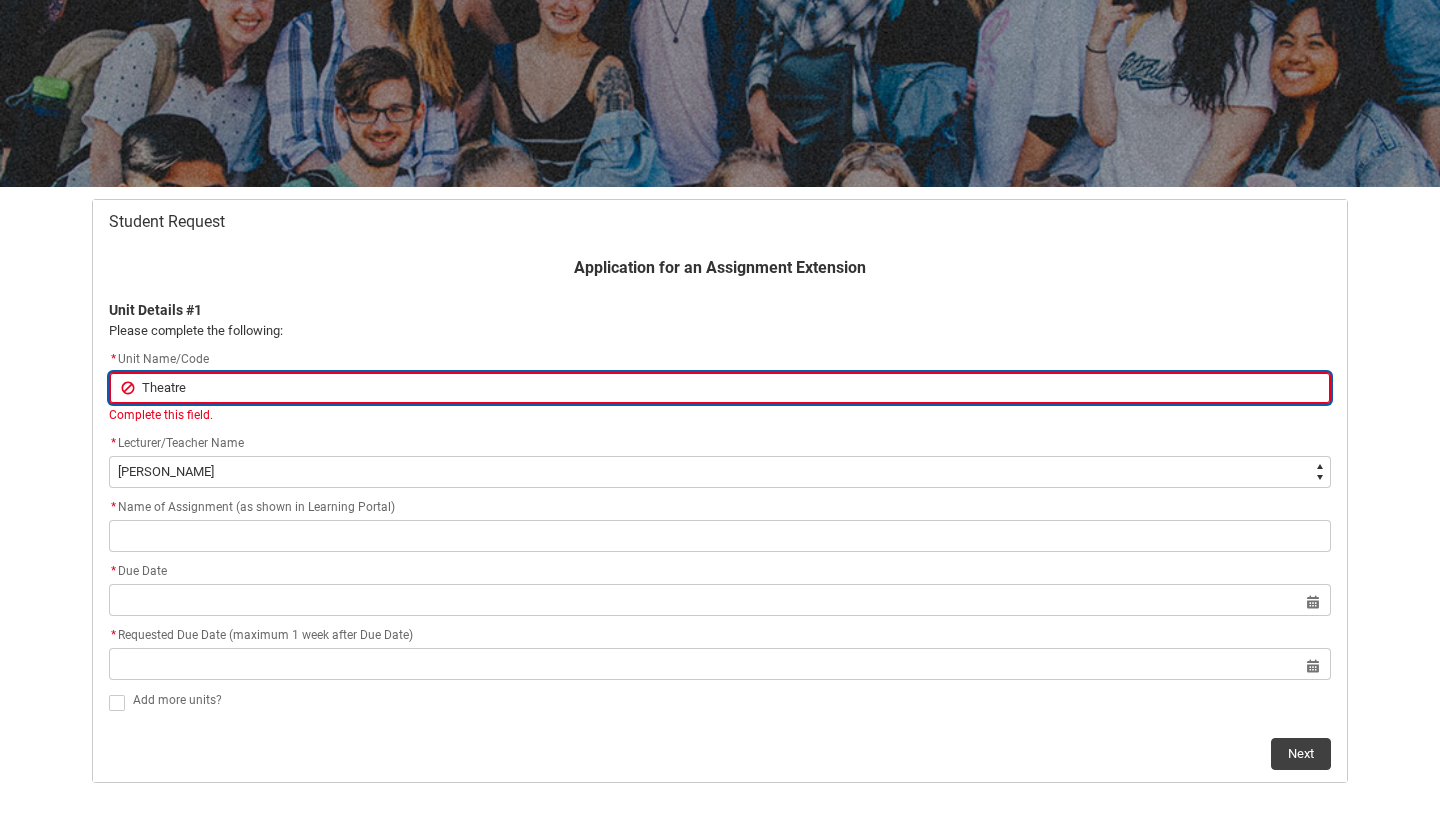 type on "Theatre" 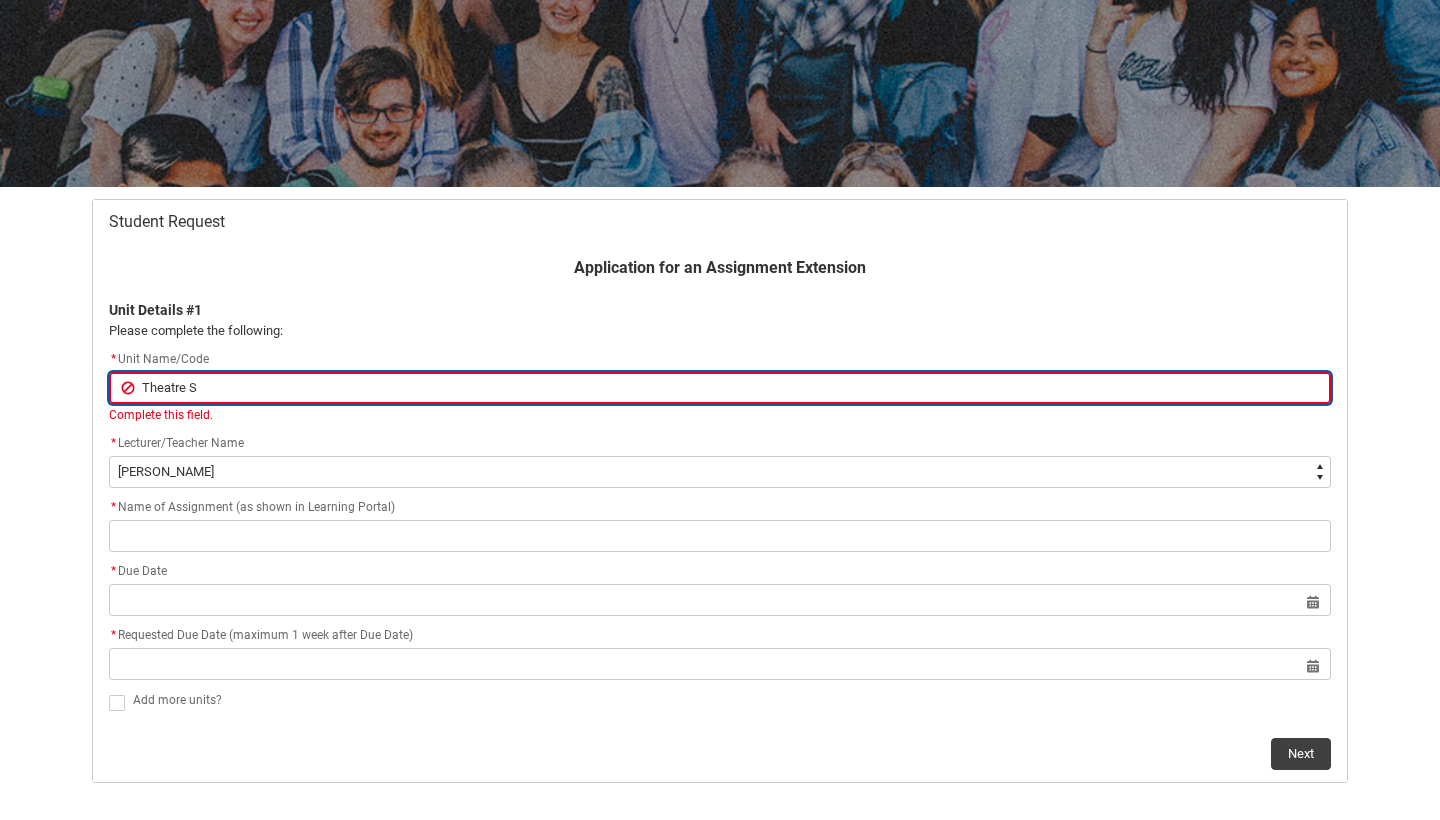 type on "[GEOGRAPHIC_DATA]" 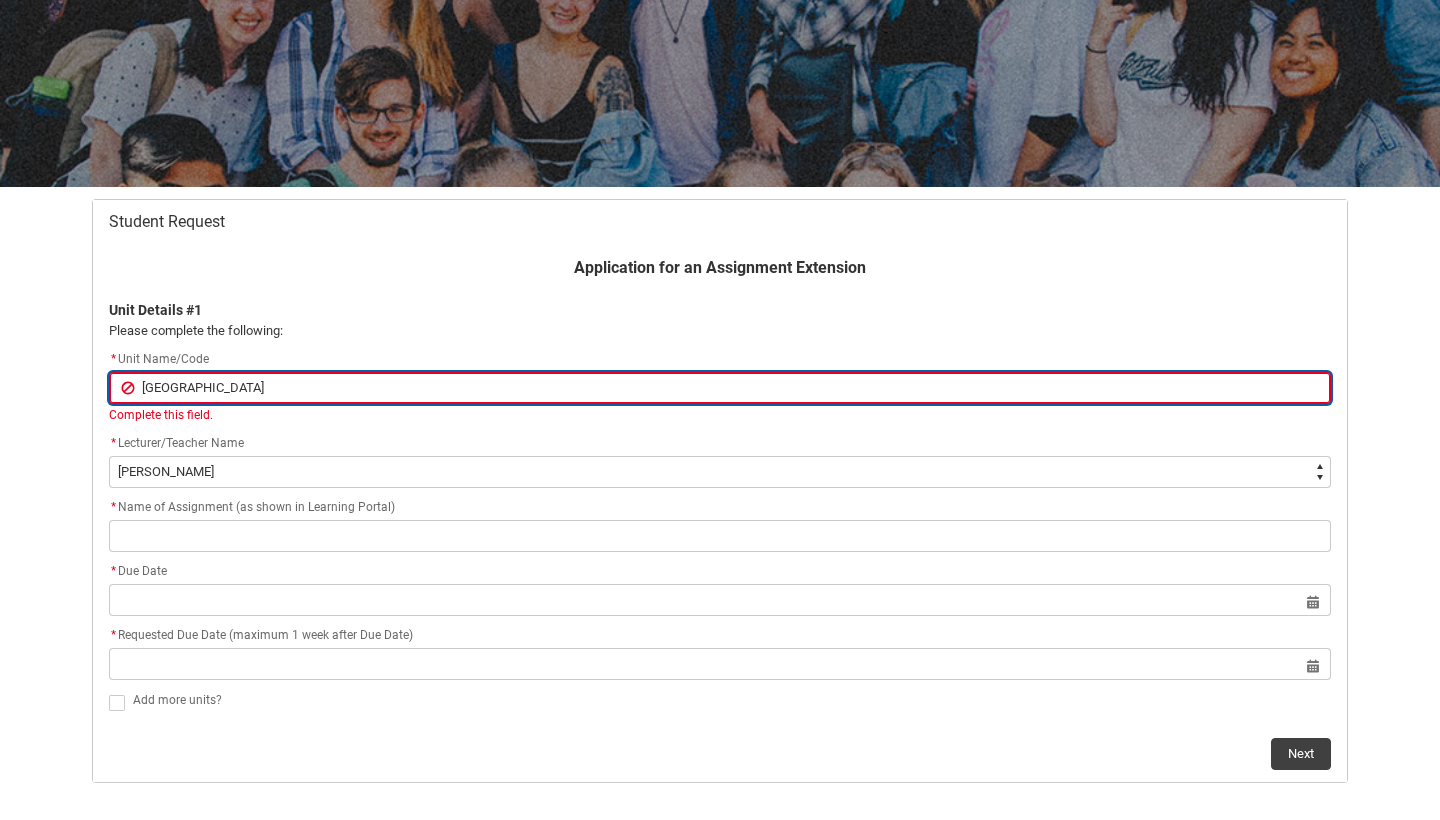 type on "Theatre Stu" 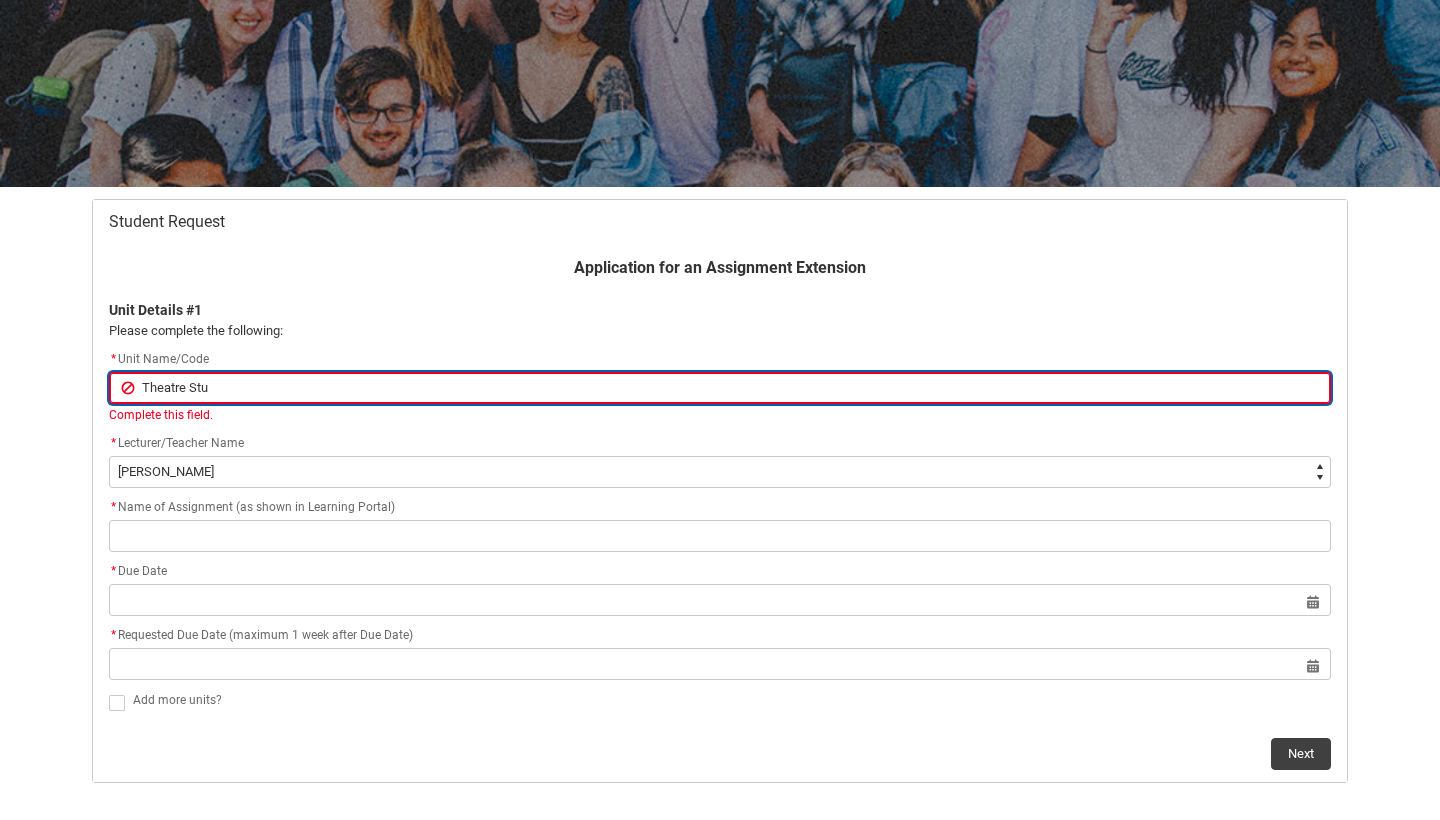 type on "Theatre Stud" 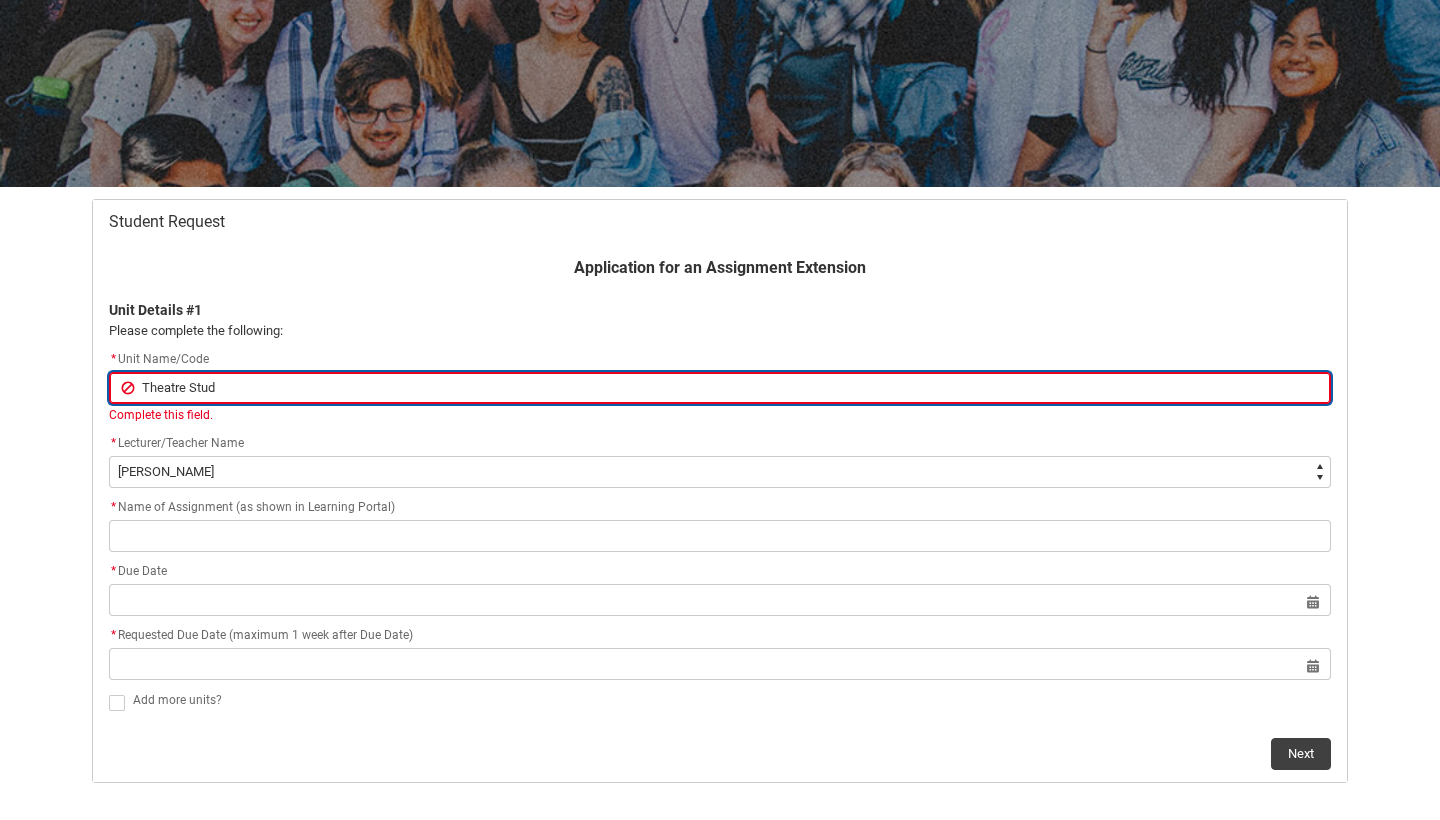 type on "Theatre Studi" 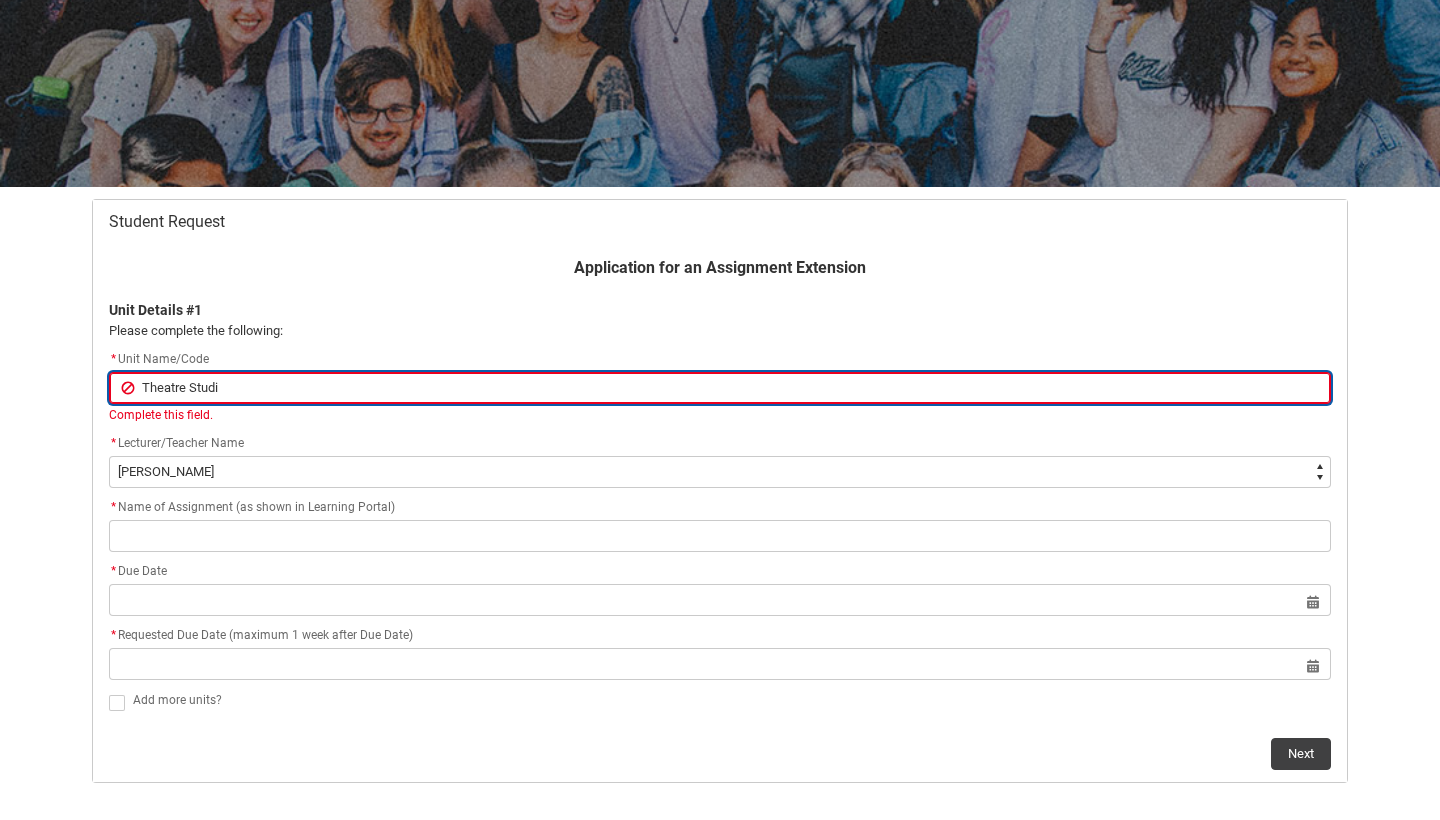 type on "Theatre Studie" 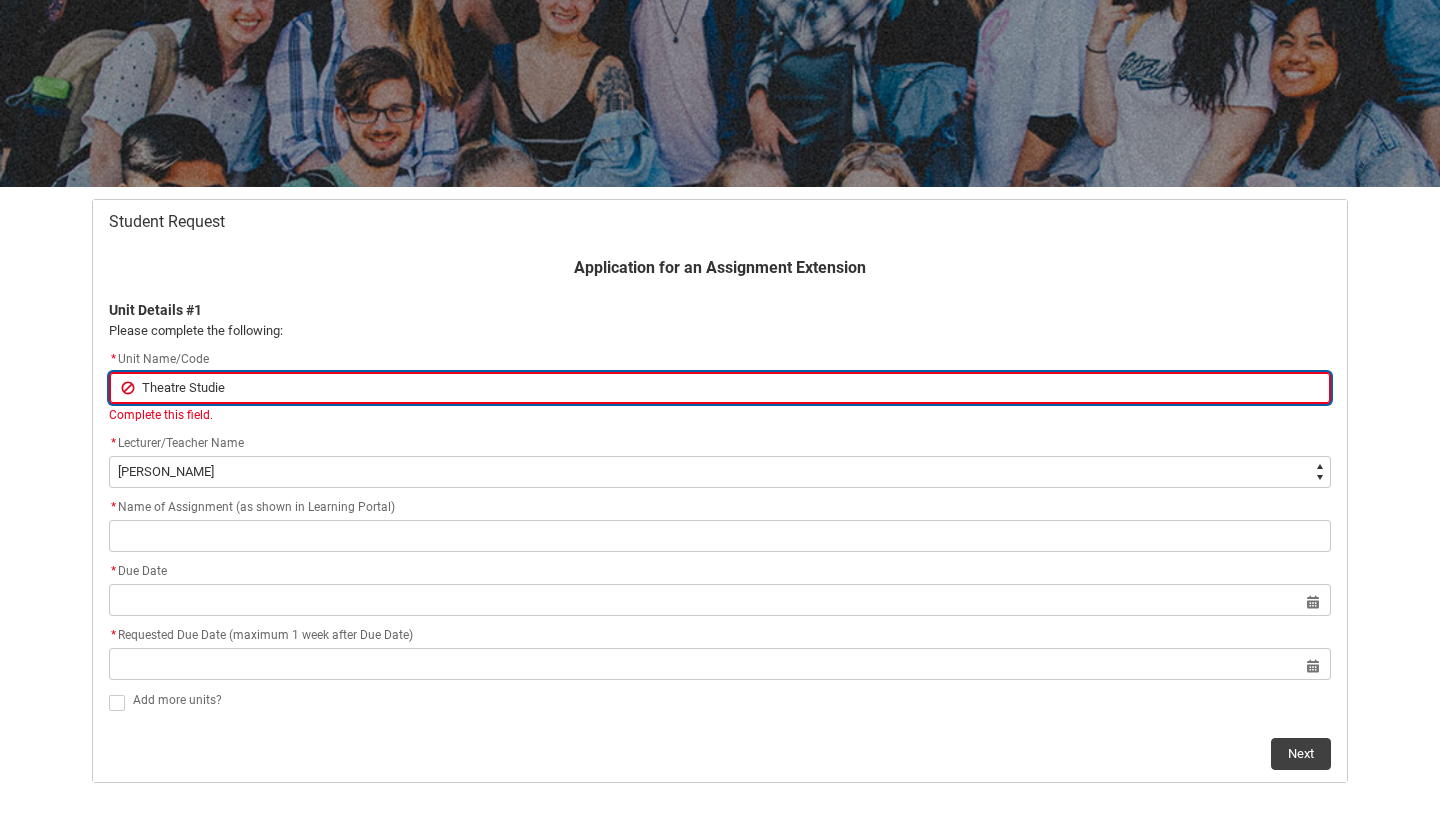 type on "Theatre Studies" 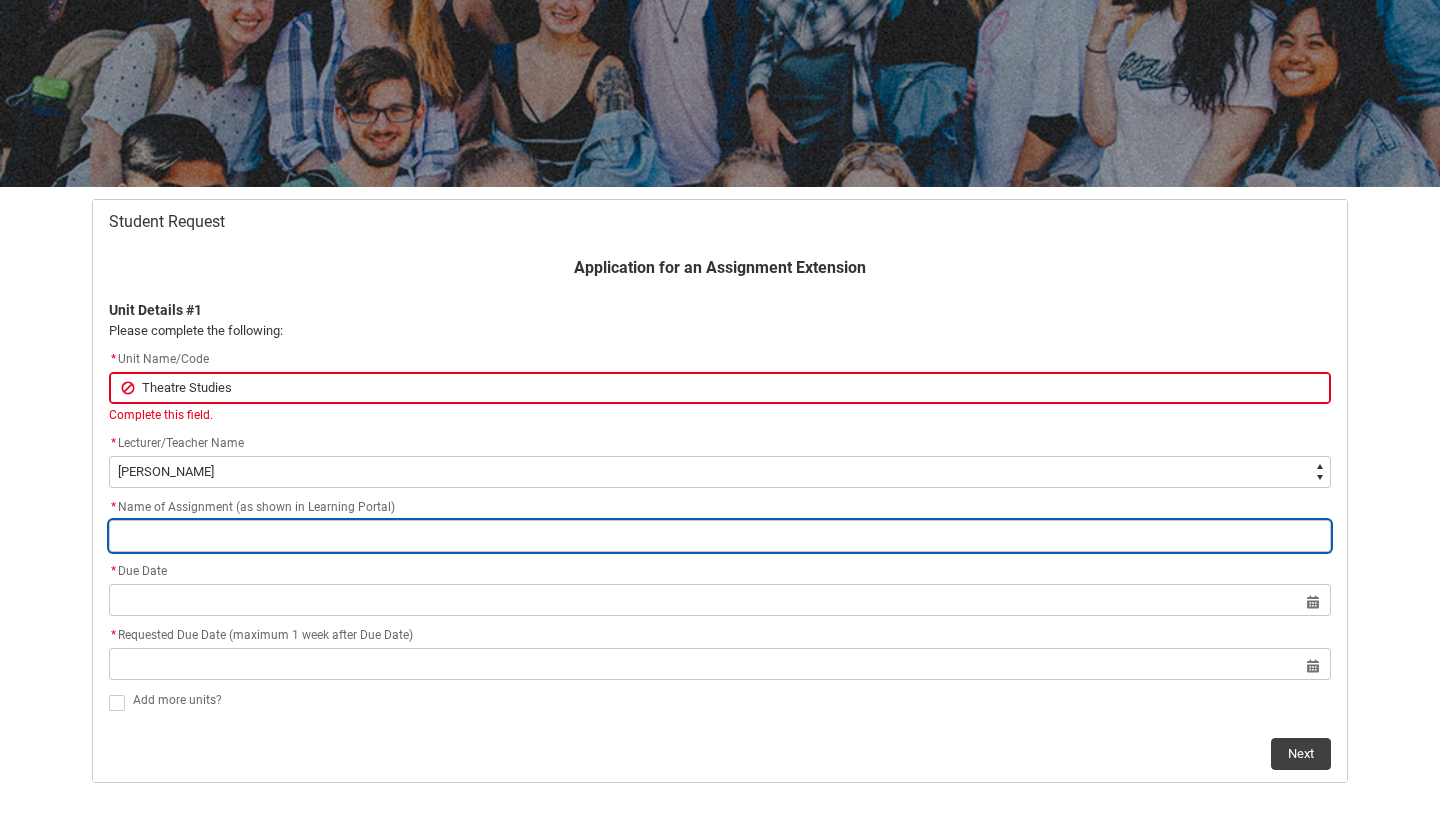 click on "* Name of Assignment (as shown in Learning Portal)" 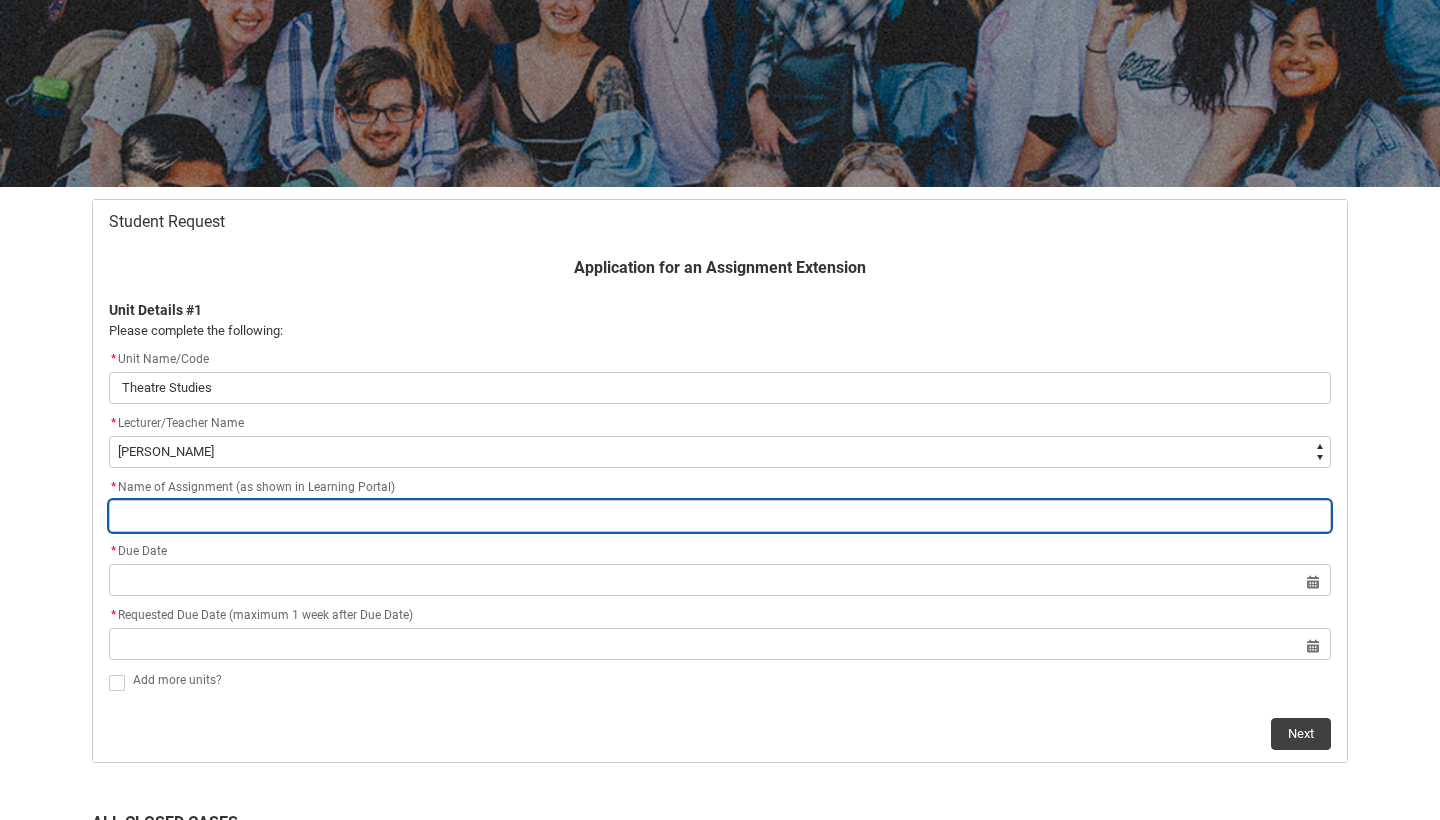 type on "A" 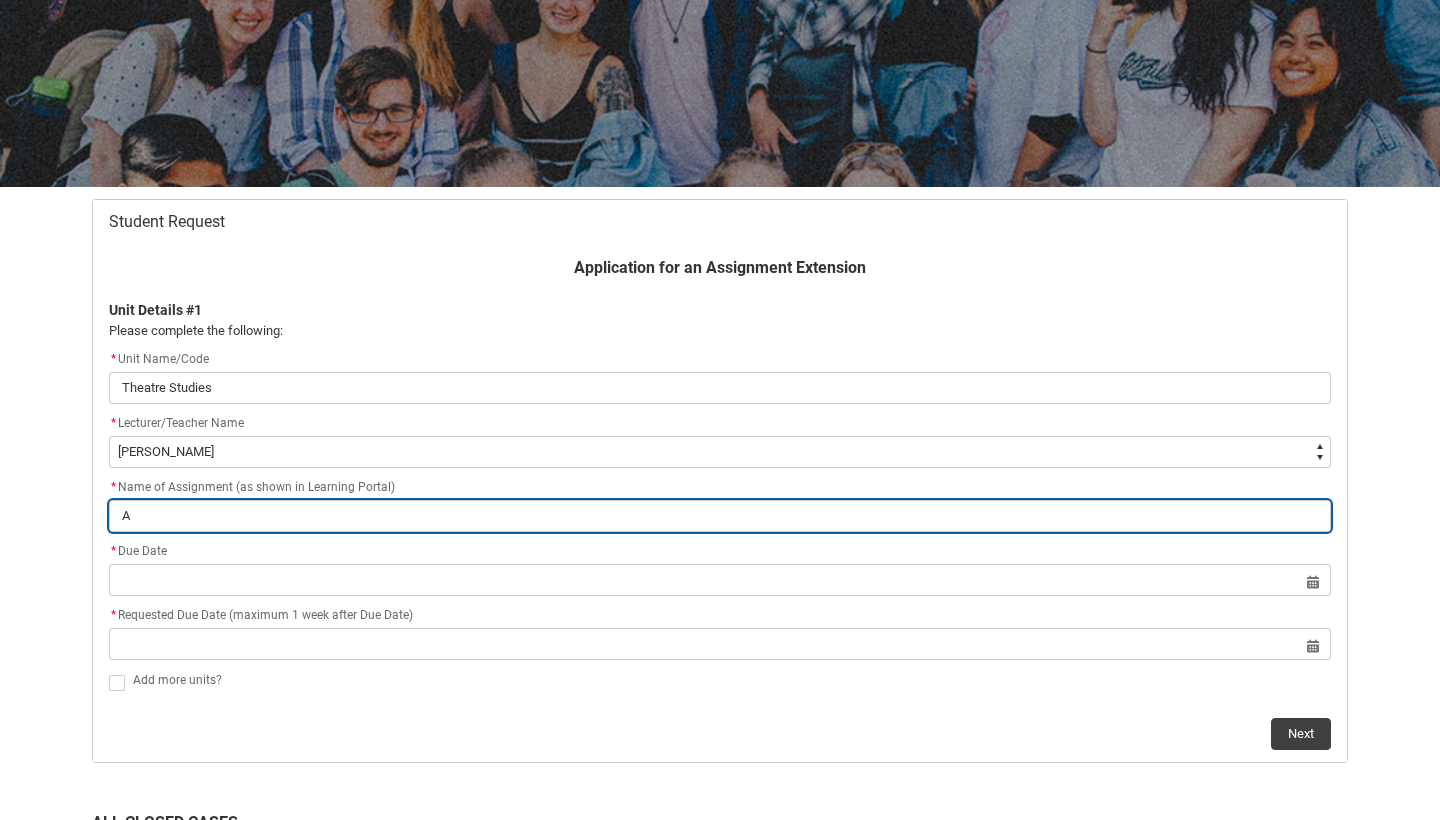 type on "An" 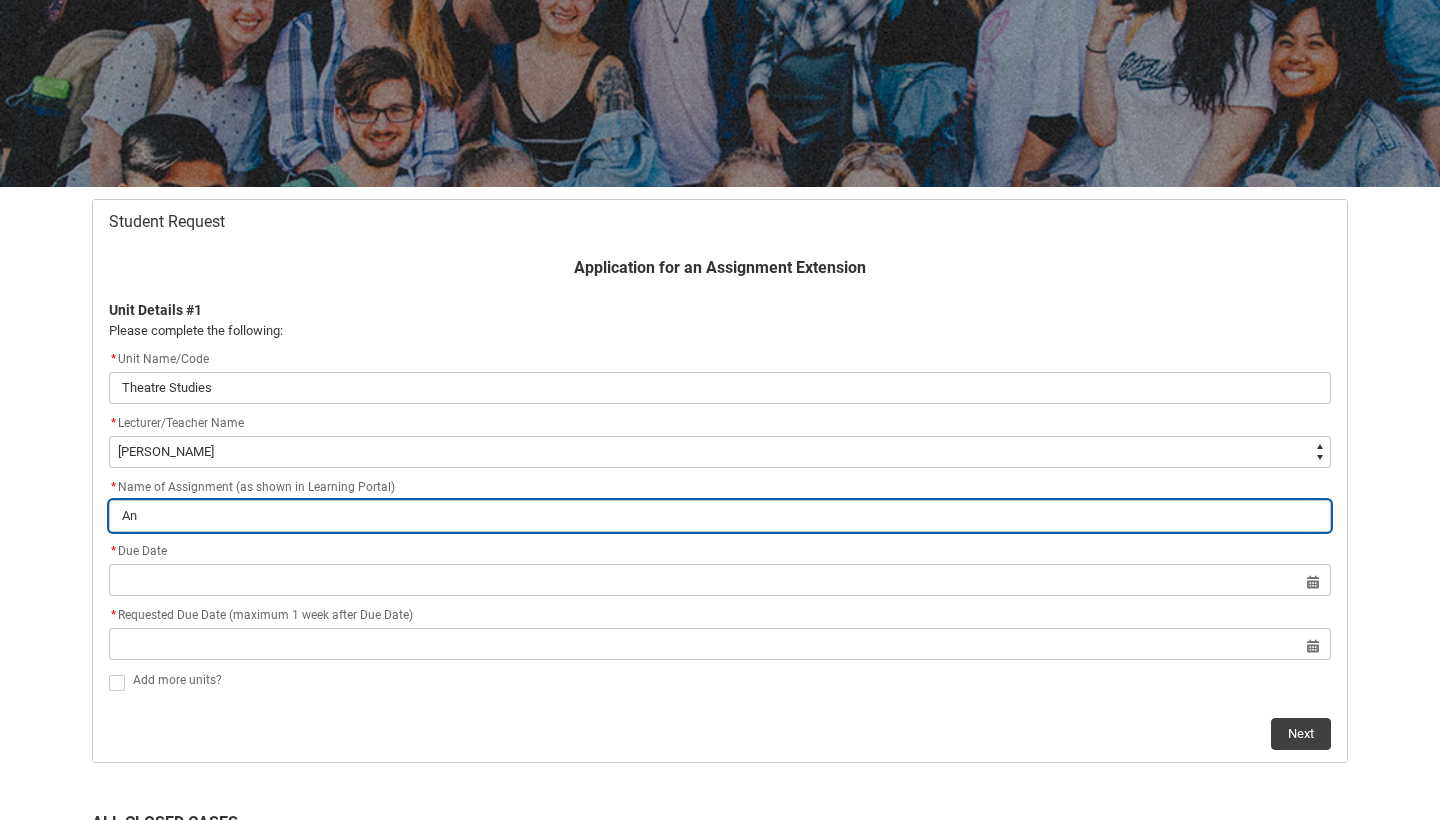 type on "[PERSON_NAME]" 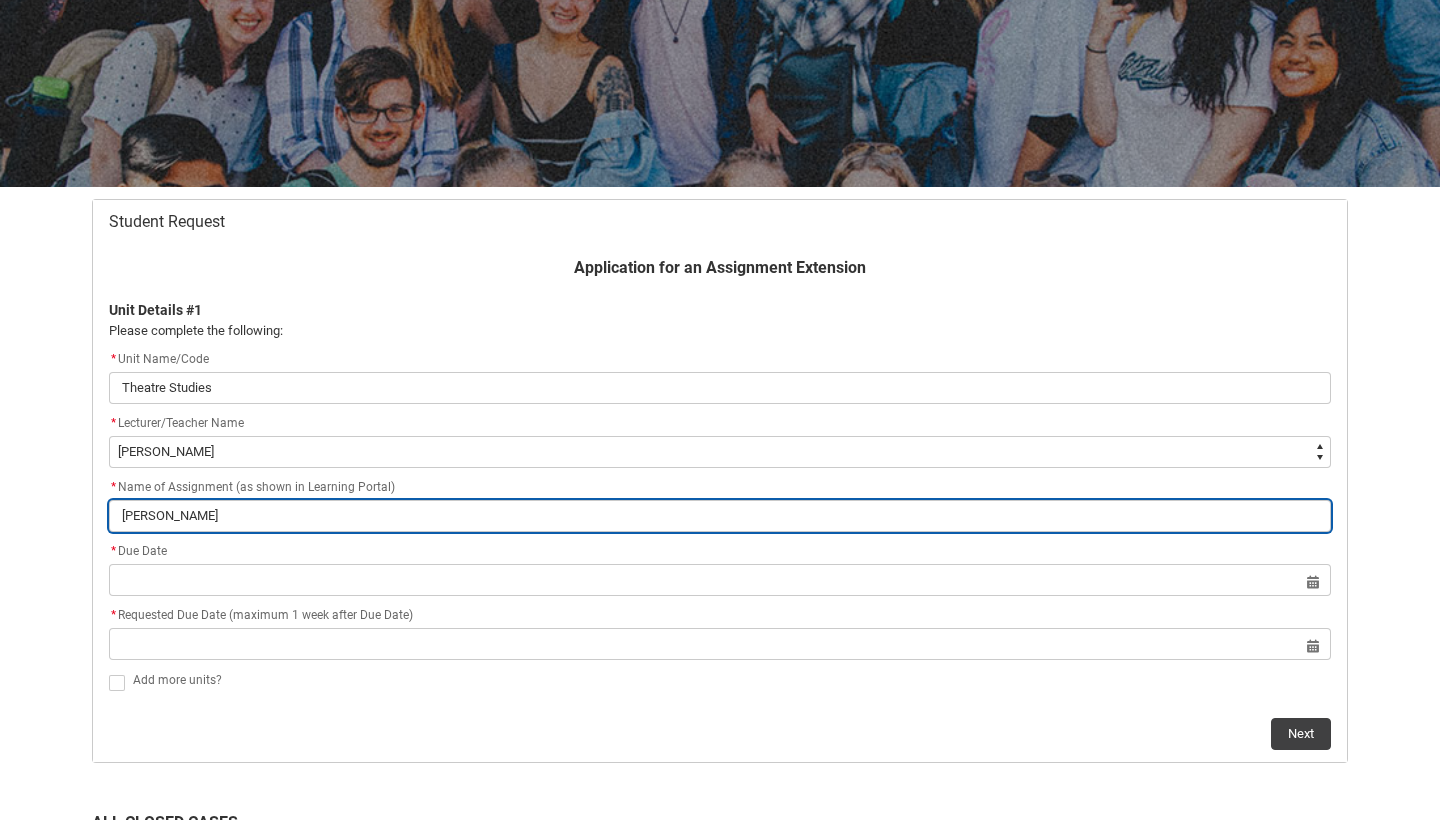type on "Anno" 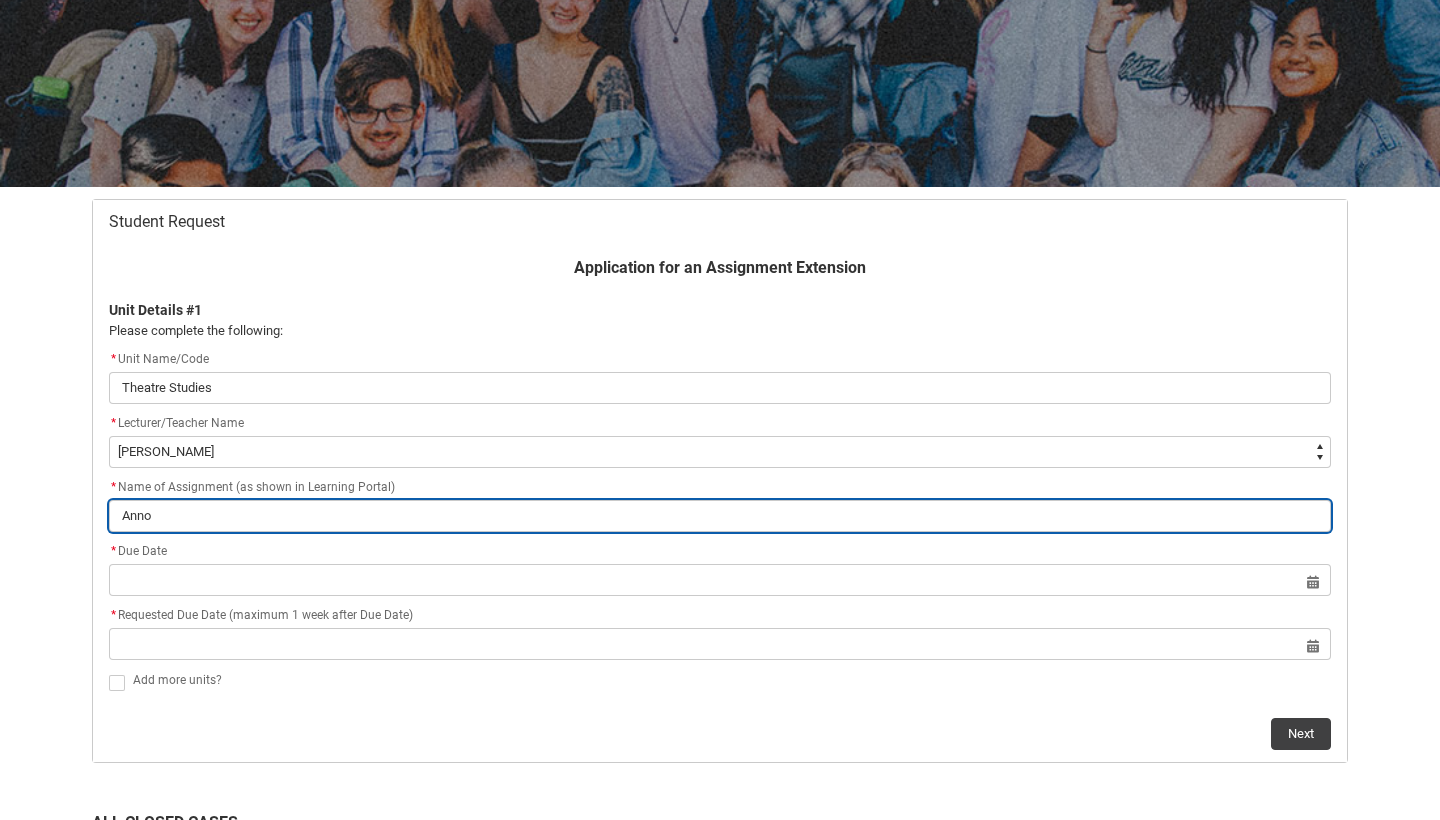 type on "Annot" 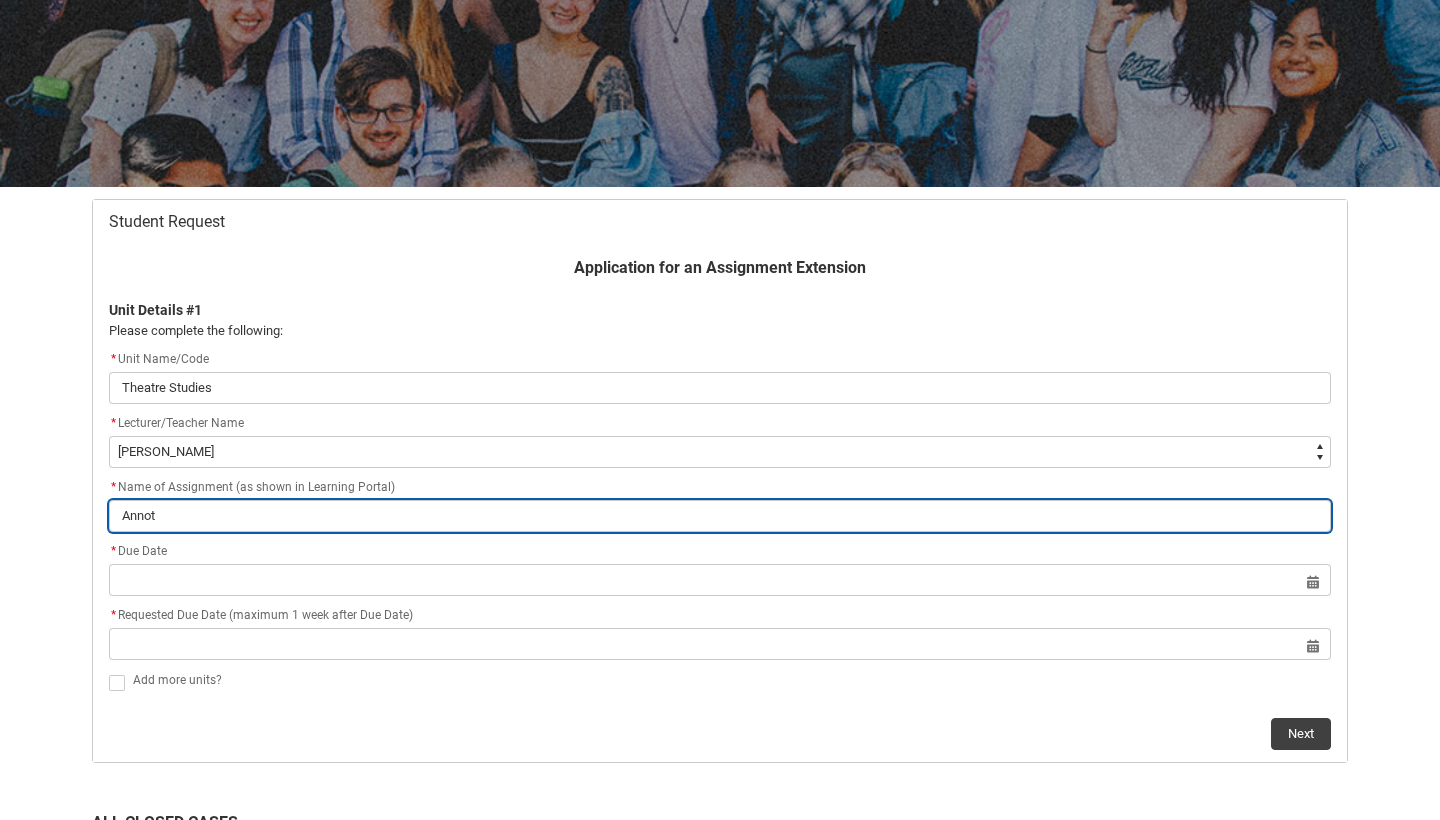 type on "Annota" 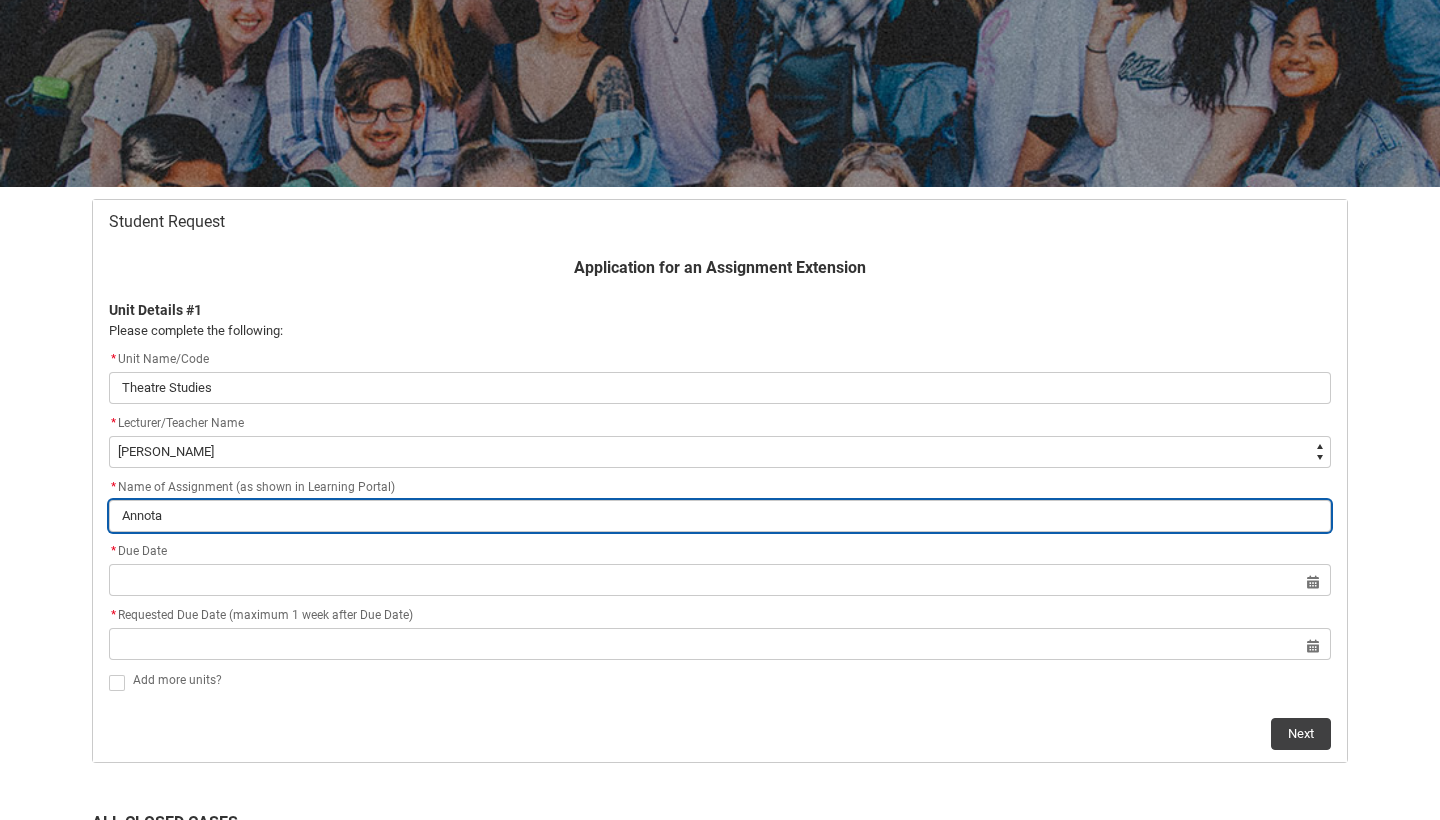 type on "Annotat" 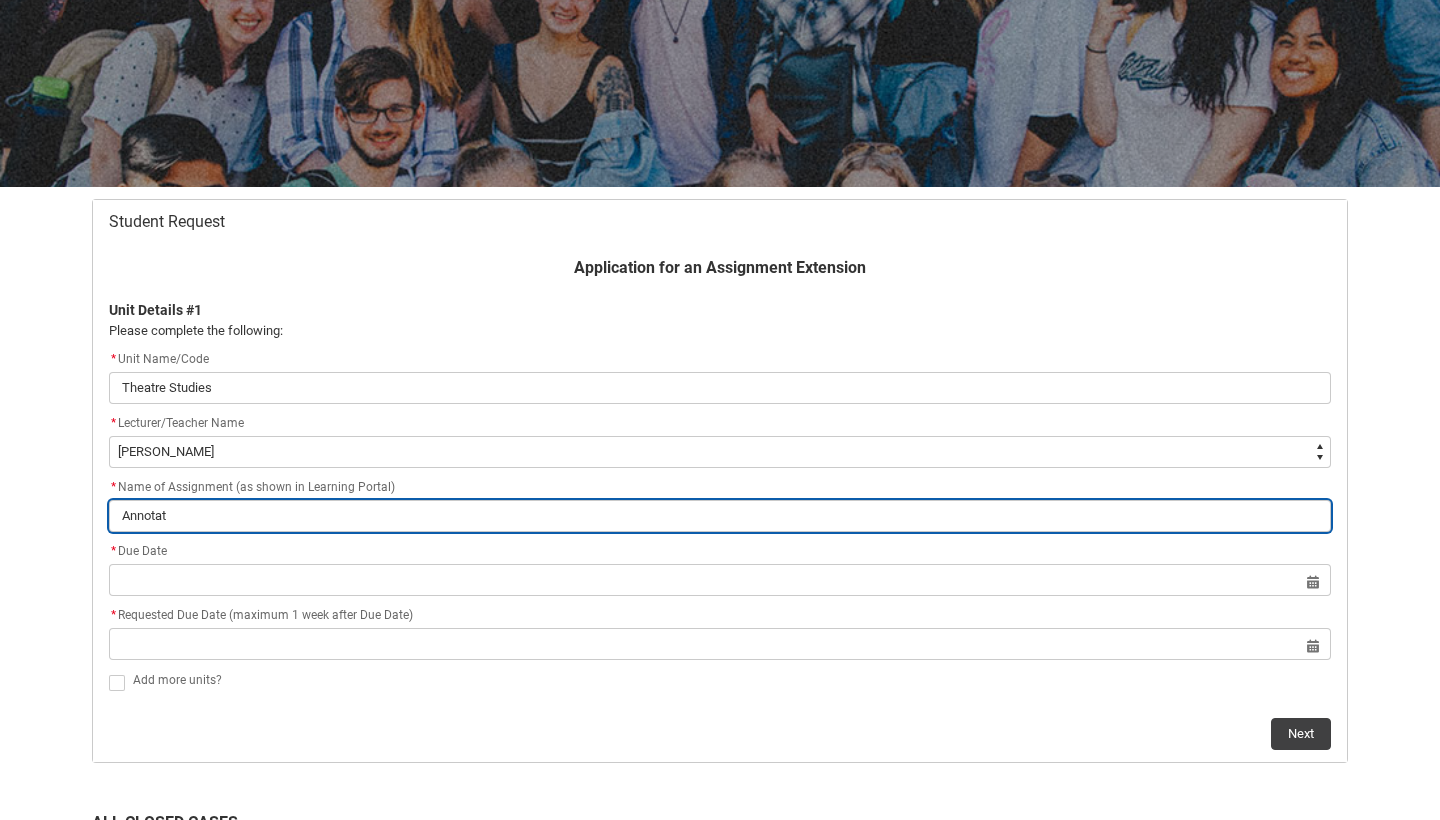 type on "Annotate" 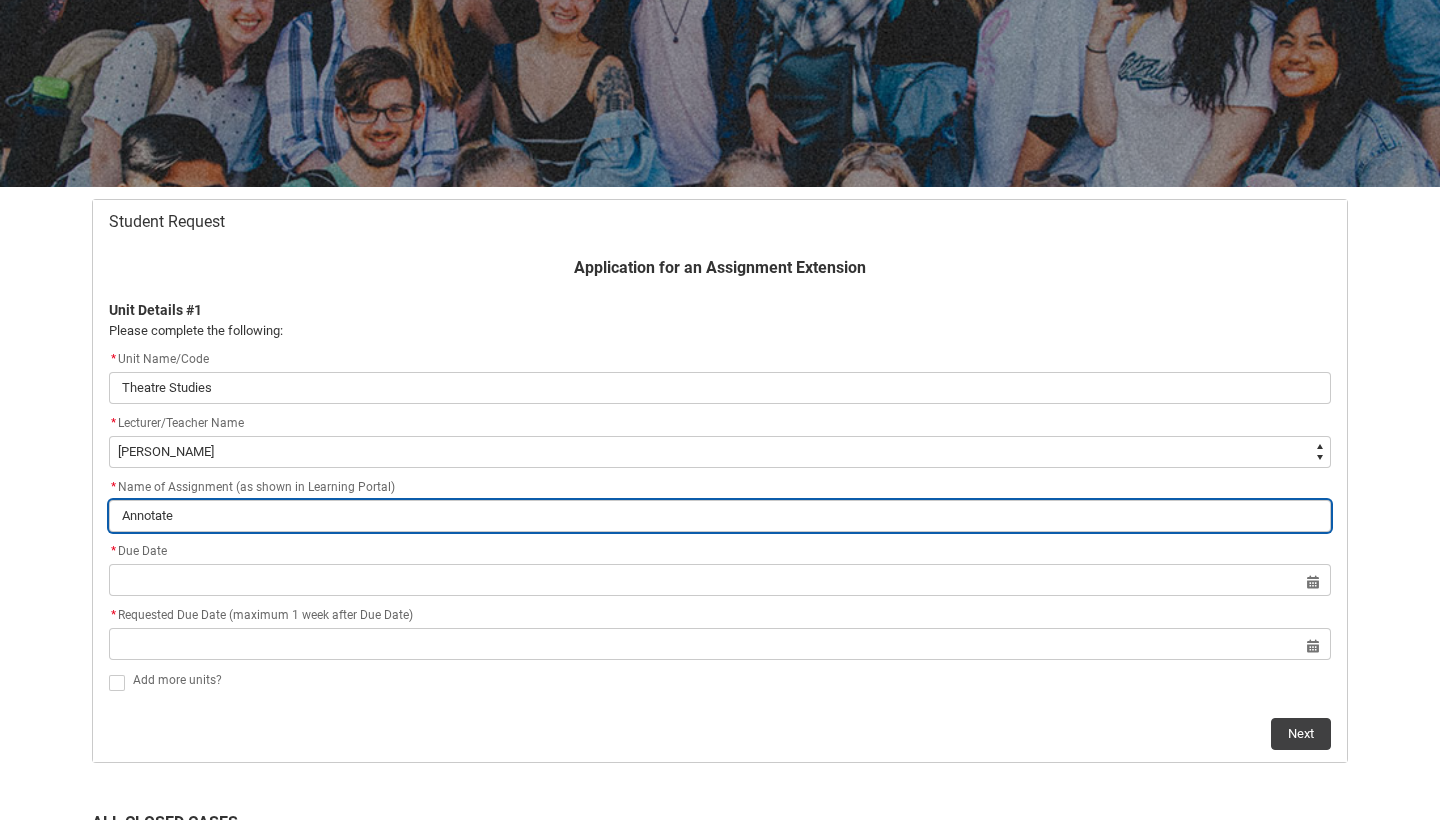 type on "Annotated" 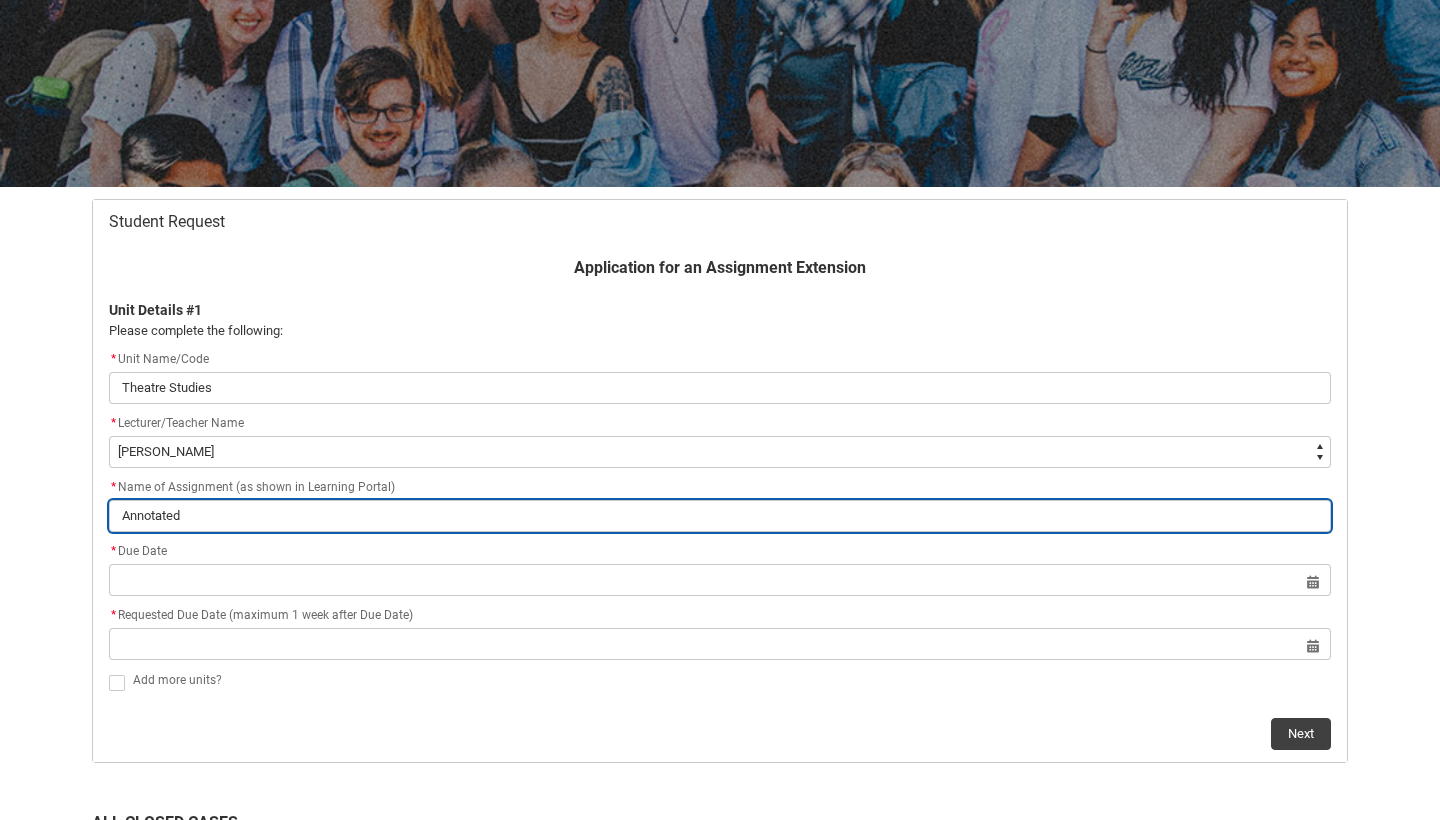 type on "Annotated" 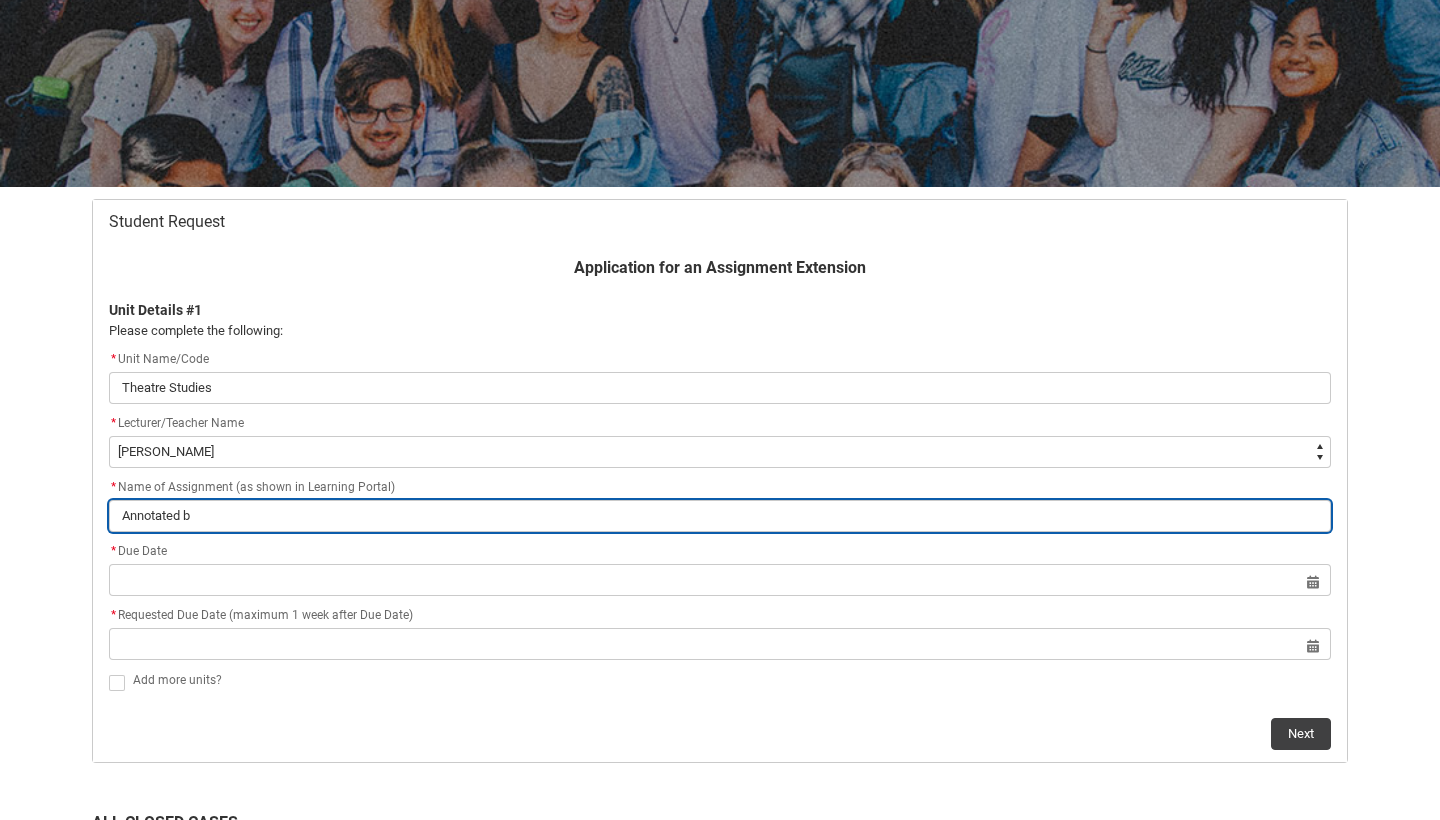 type on "Annotated bi" 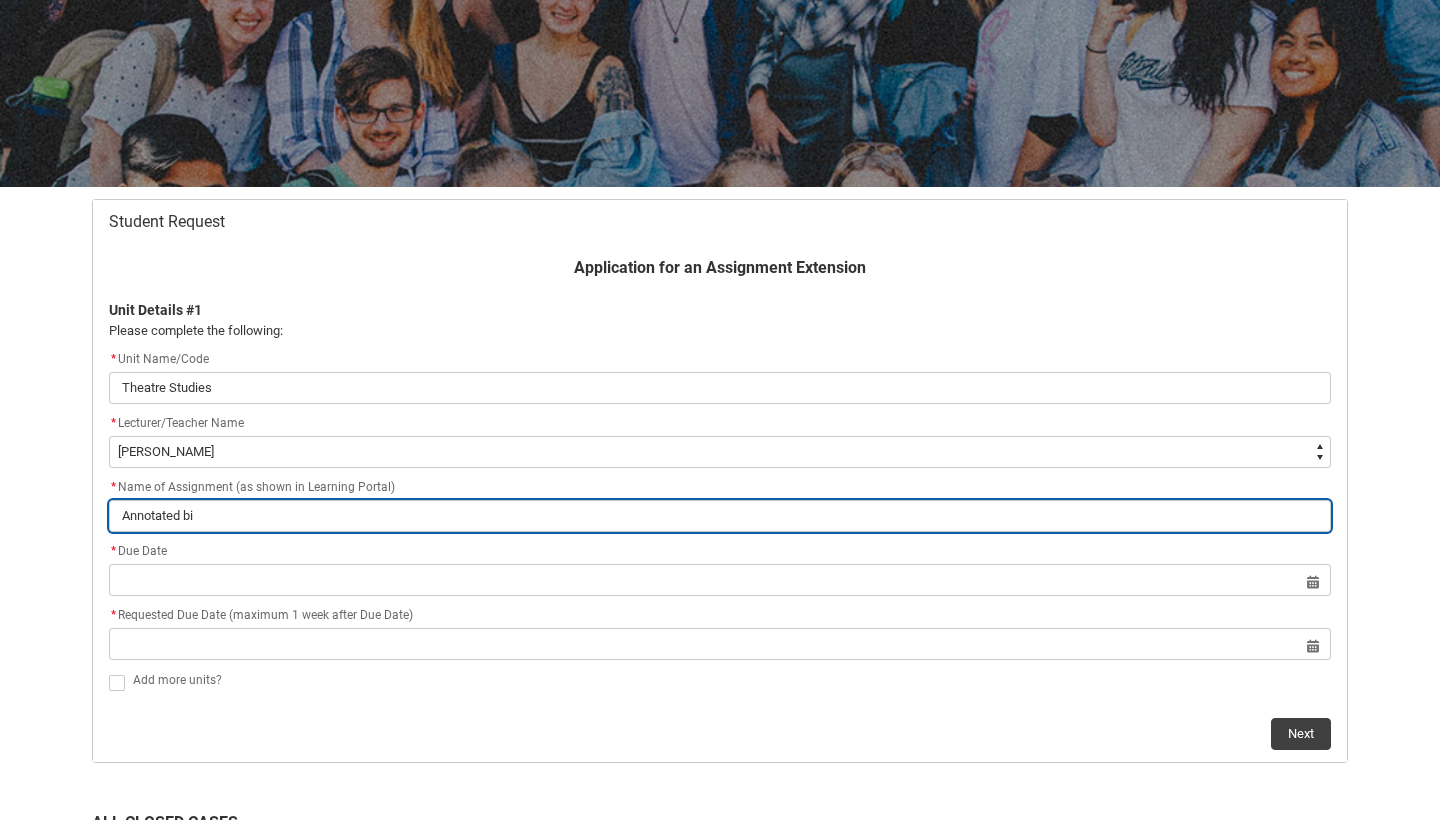 type on "Annotated bib" 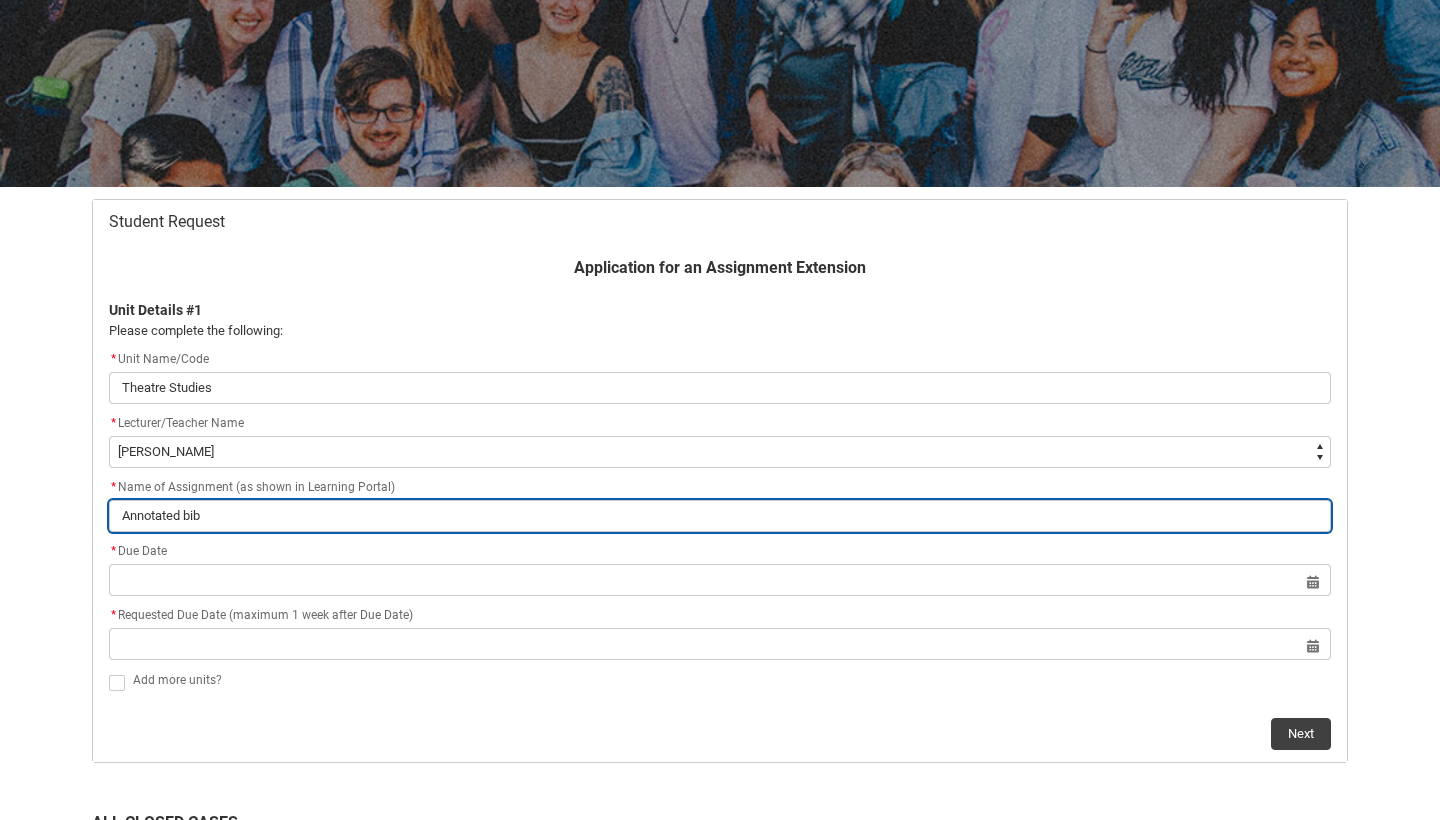type on "Annotated [DEMOGRAPHIC_DATA]" 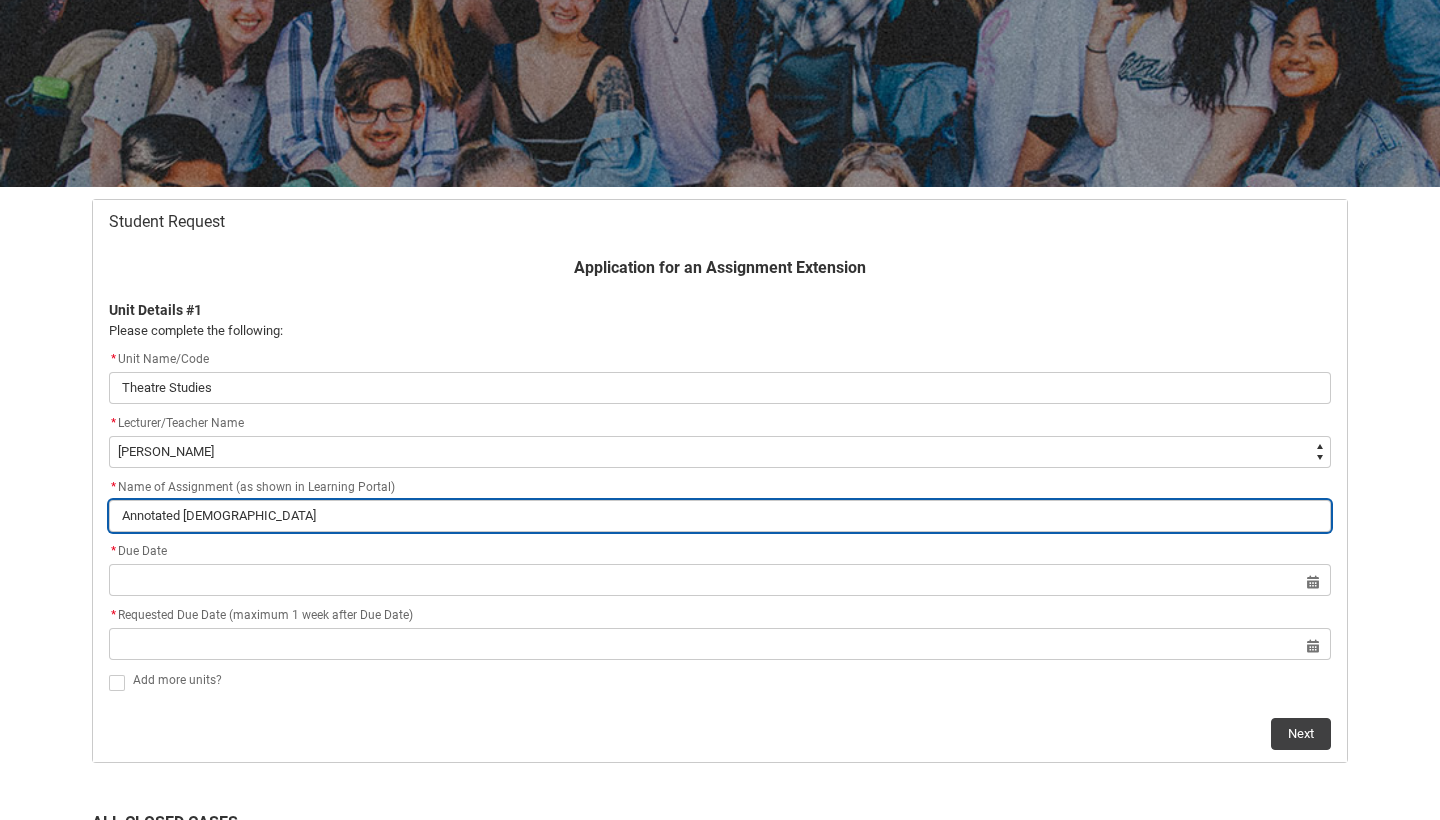 type on "Annotated [DEMOGRAPHIC_DATA]" 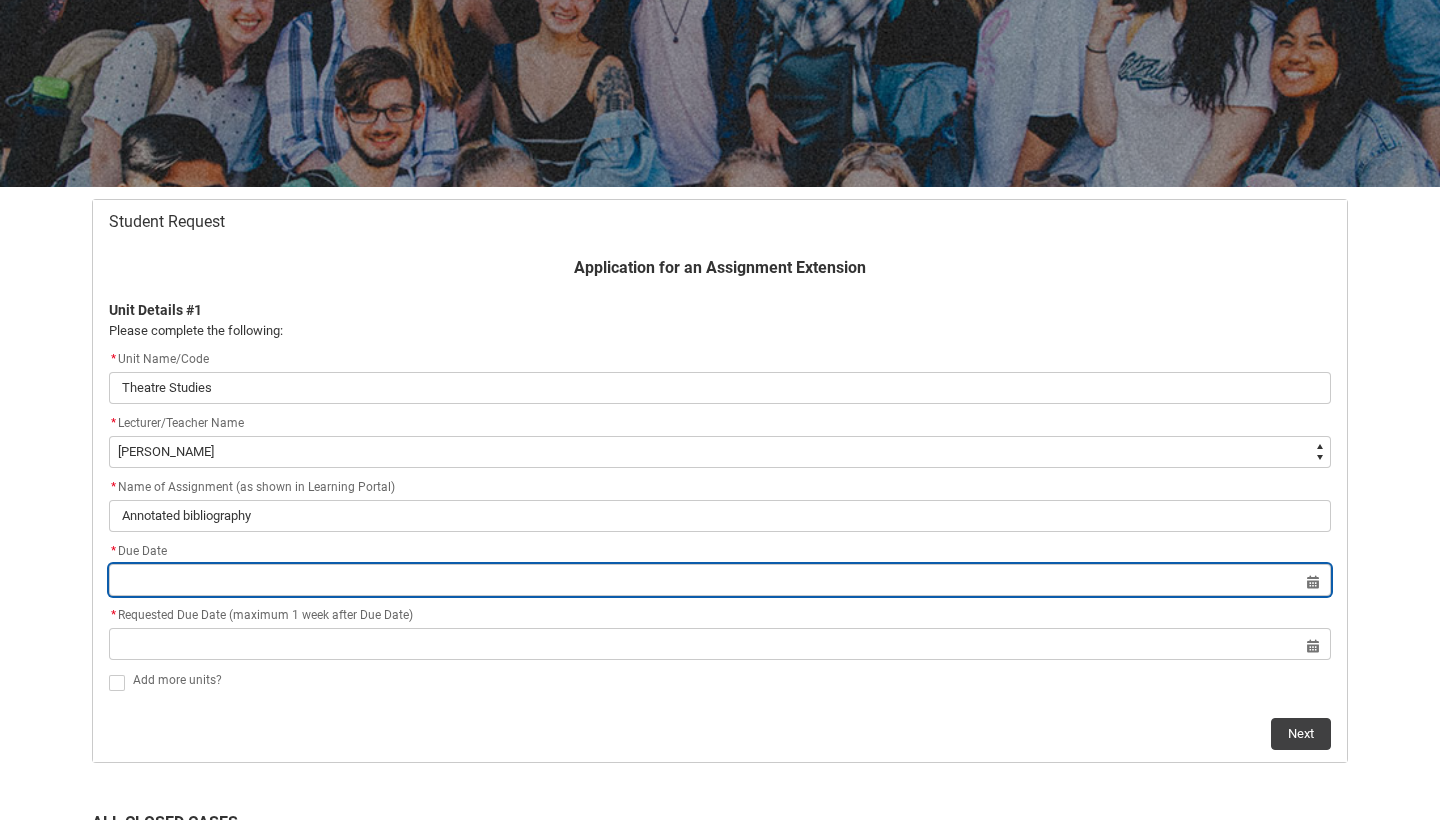 drag, startPoint x: 225, startPoint y: 532, endPoint x: 261, endPoint y: 572, distance: 53.814495 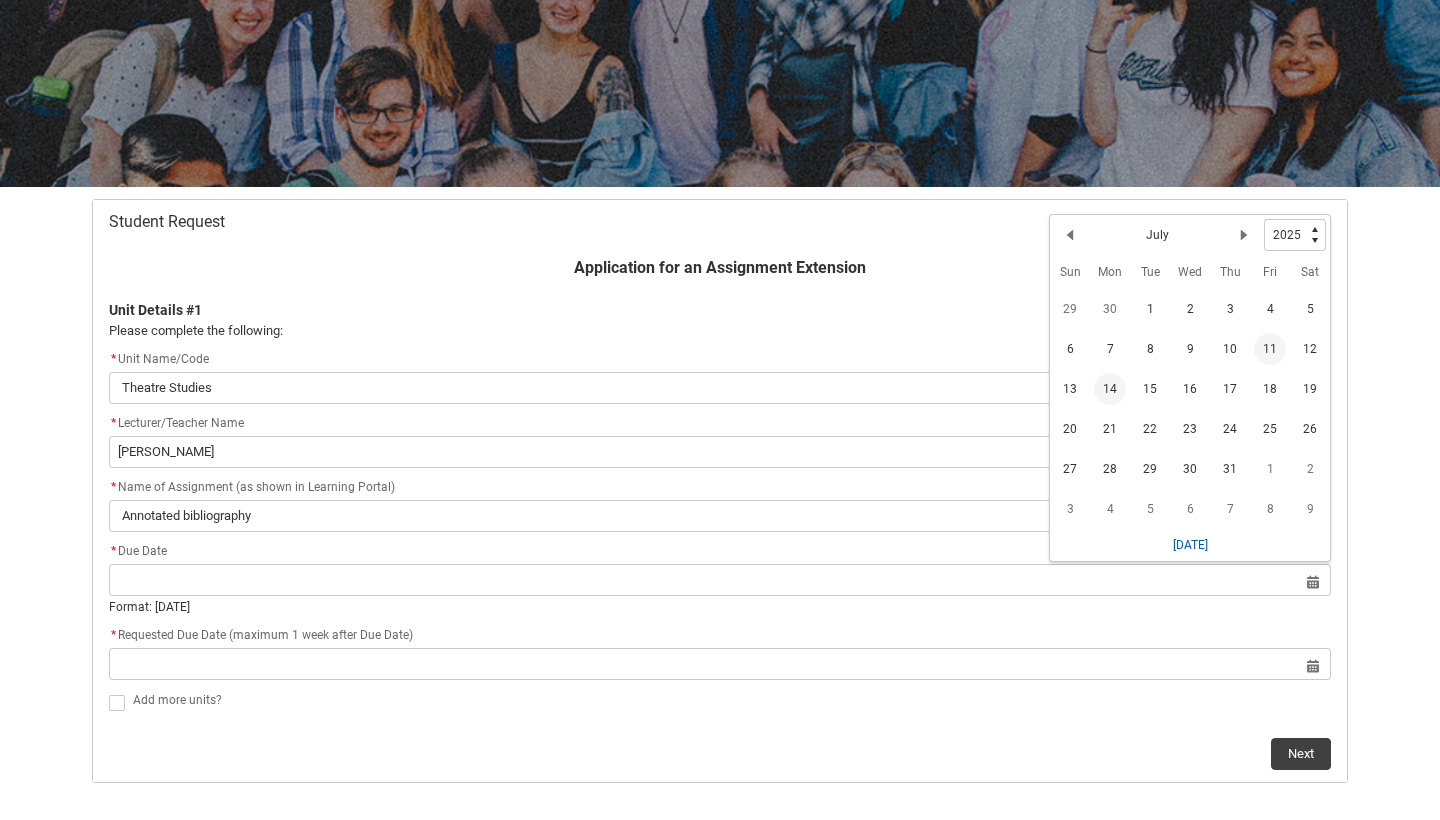 click on "11" 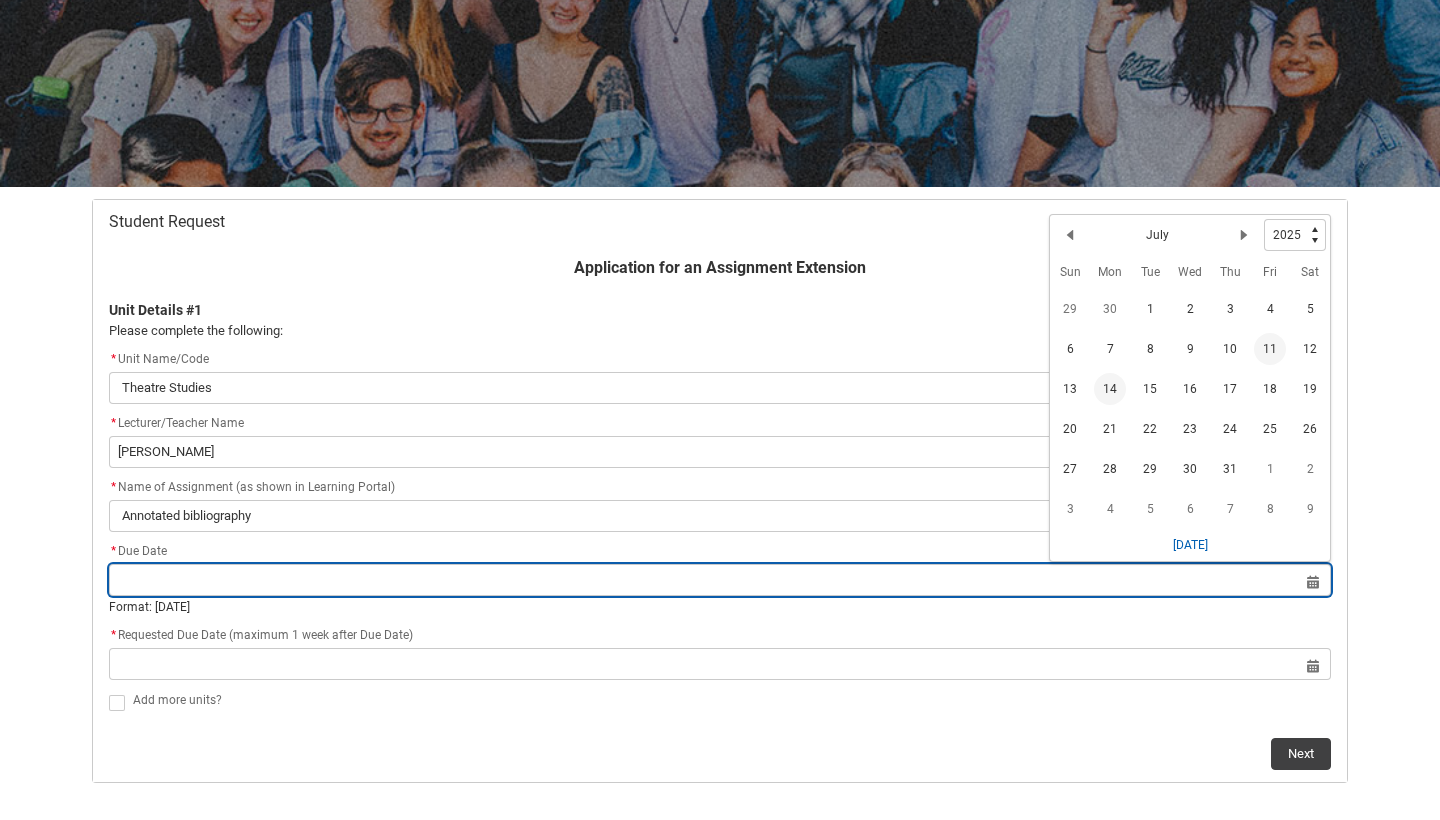 type on "[DATE]" 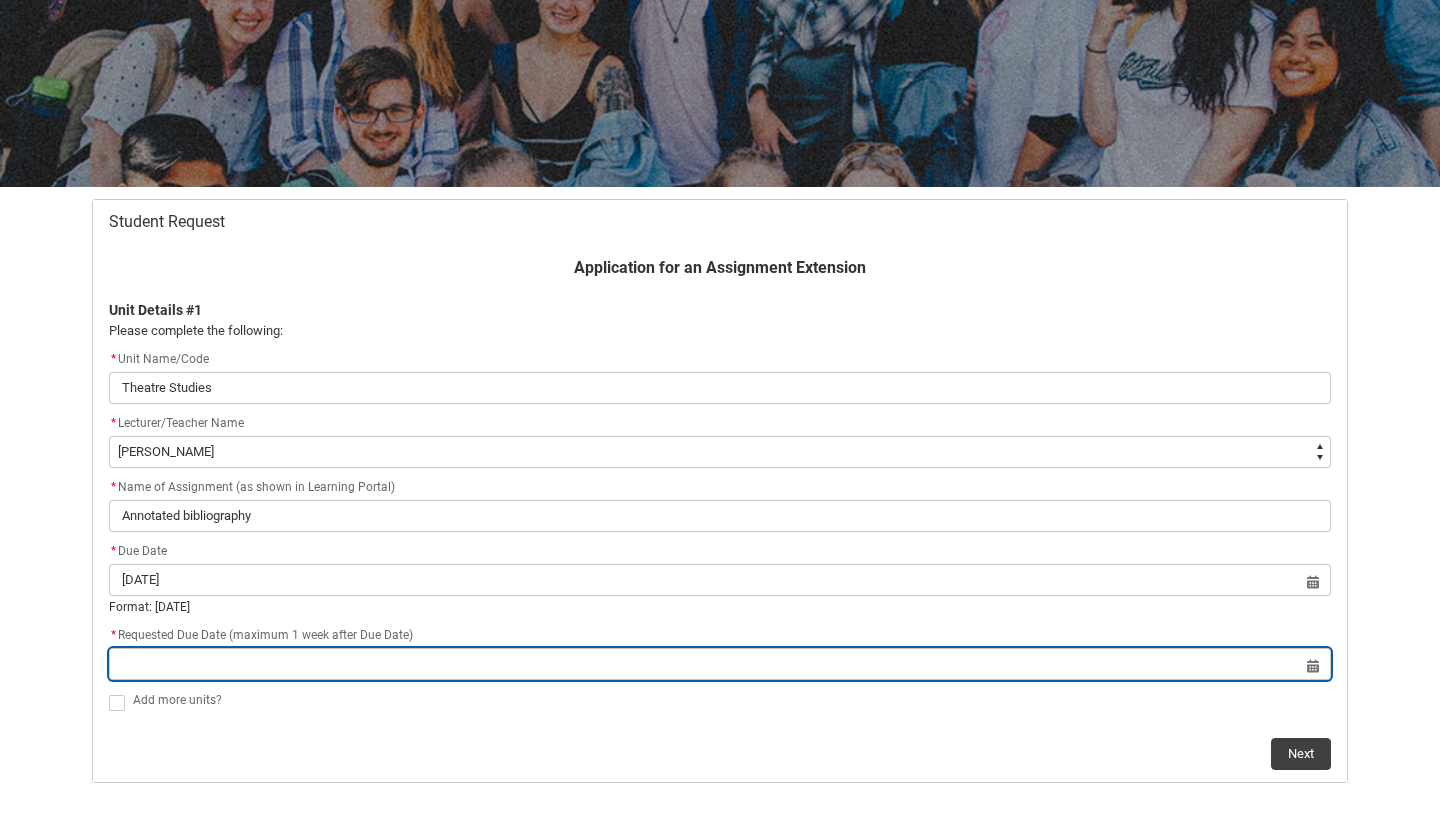 click at bounding box center [720, 664] 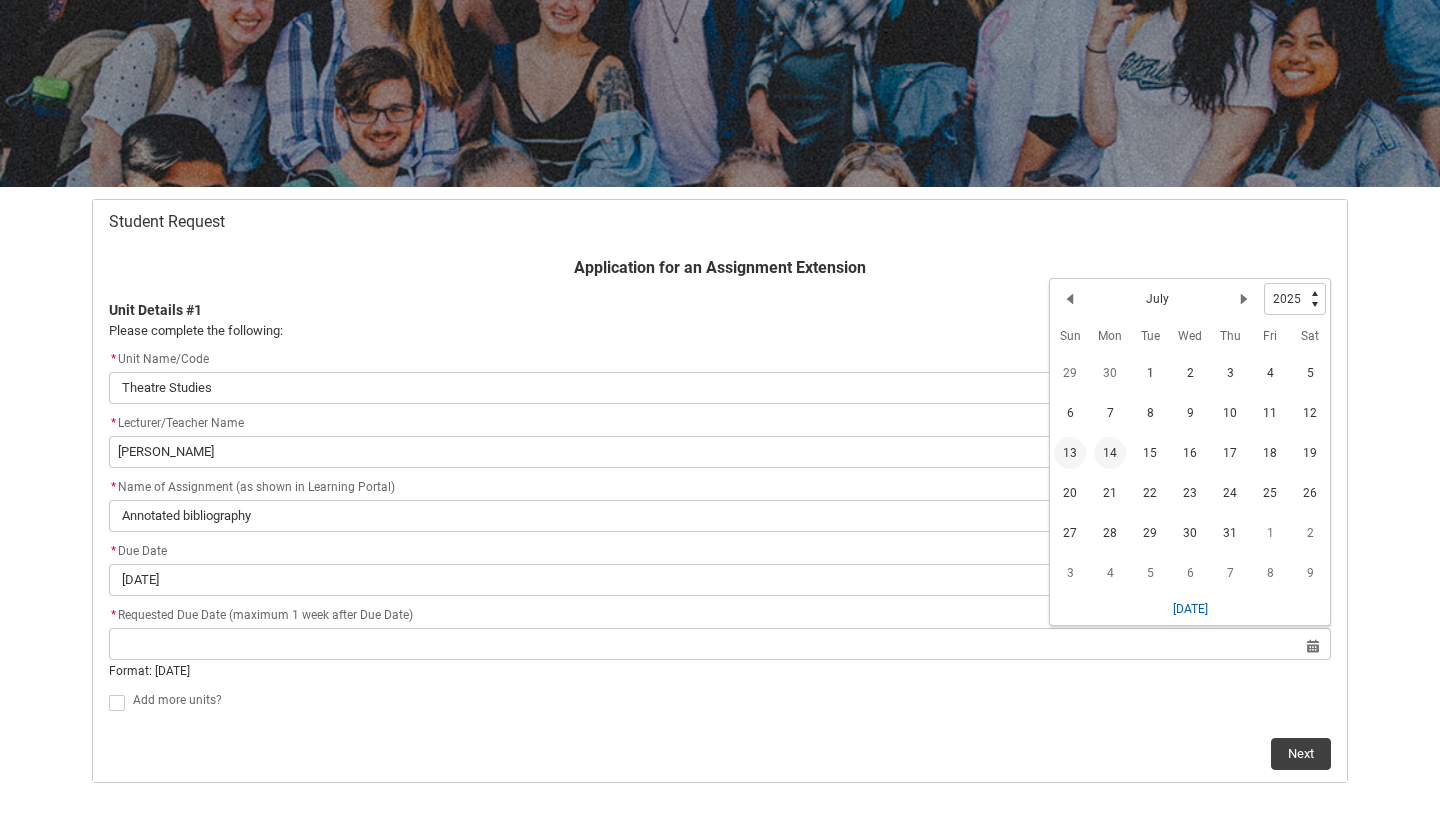 click on "13" 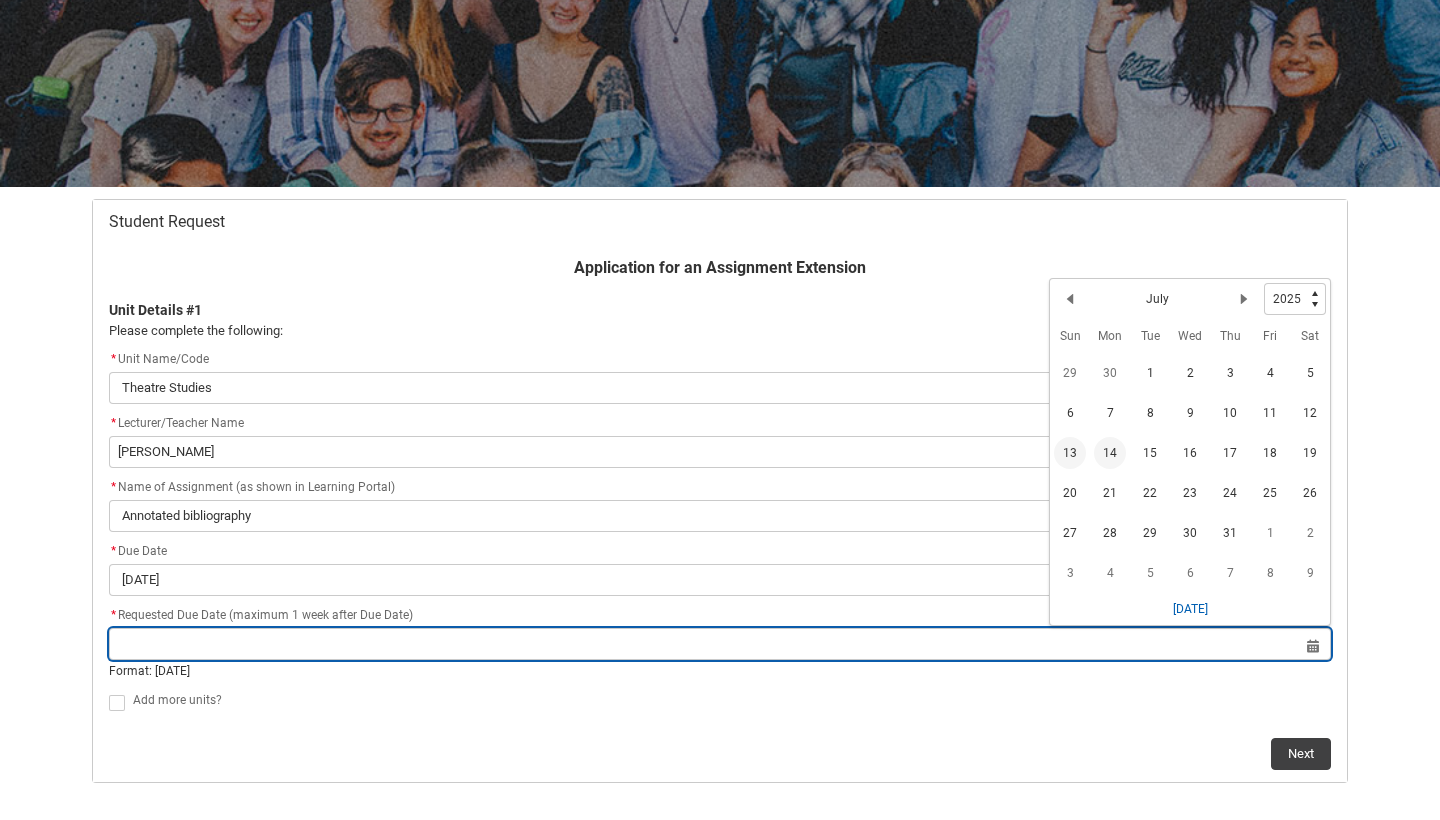 type on "[DATE]" 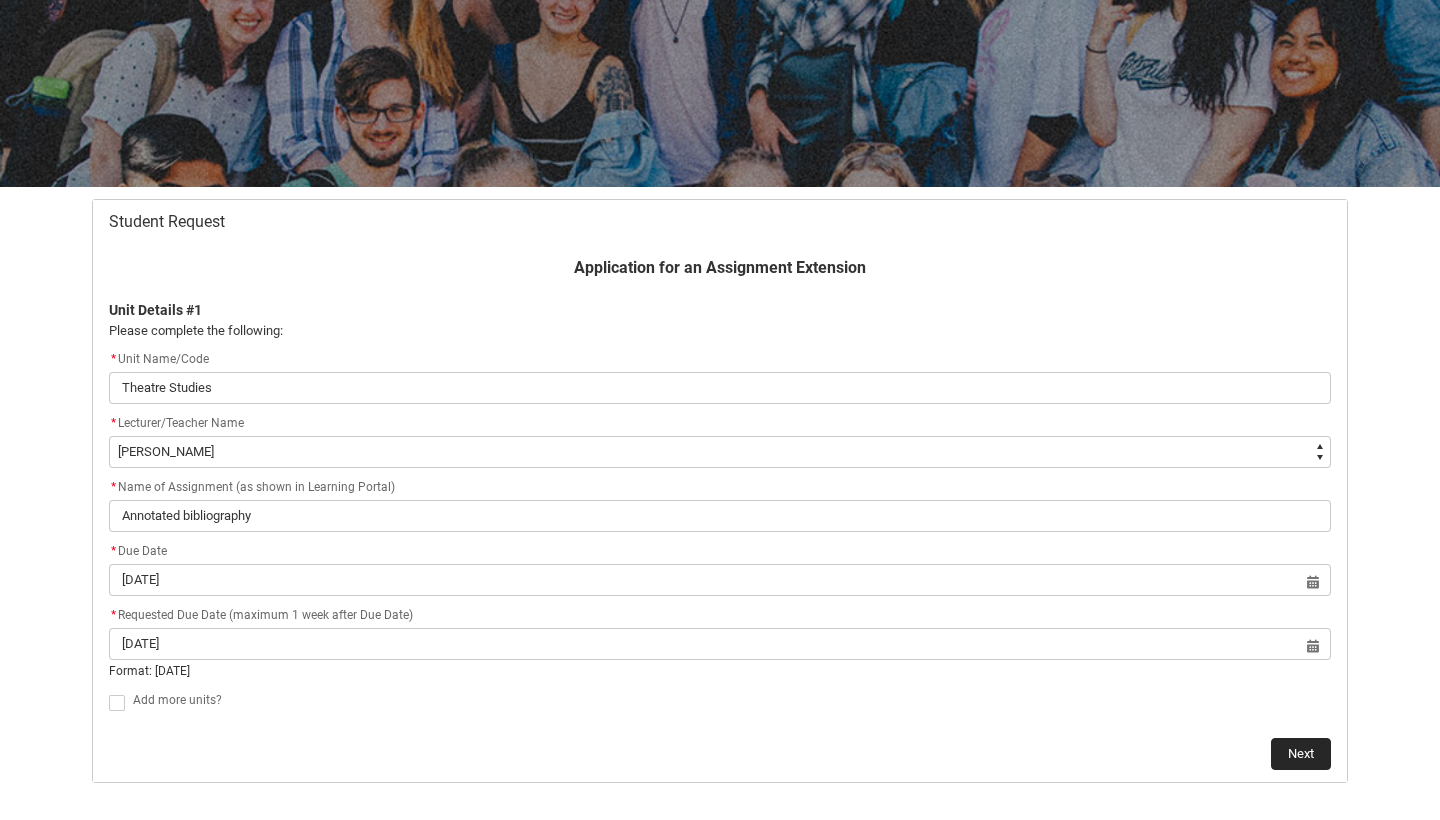 click on "Next" 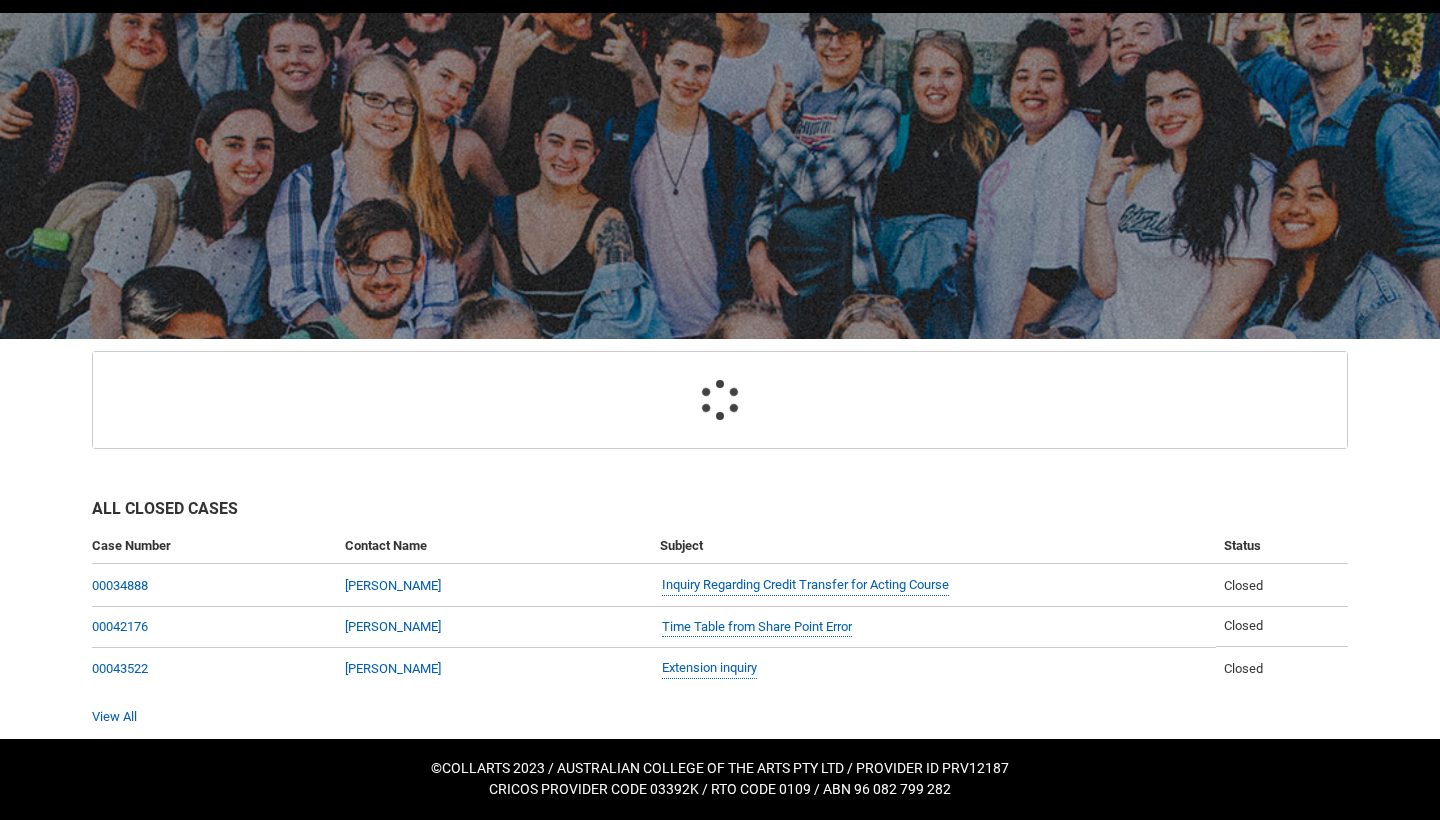 scroll, scrollTop: 57, scrollLeft: 0, axis: vertical 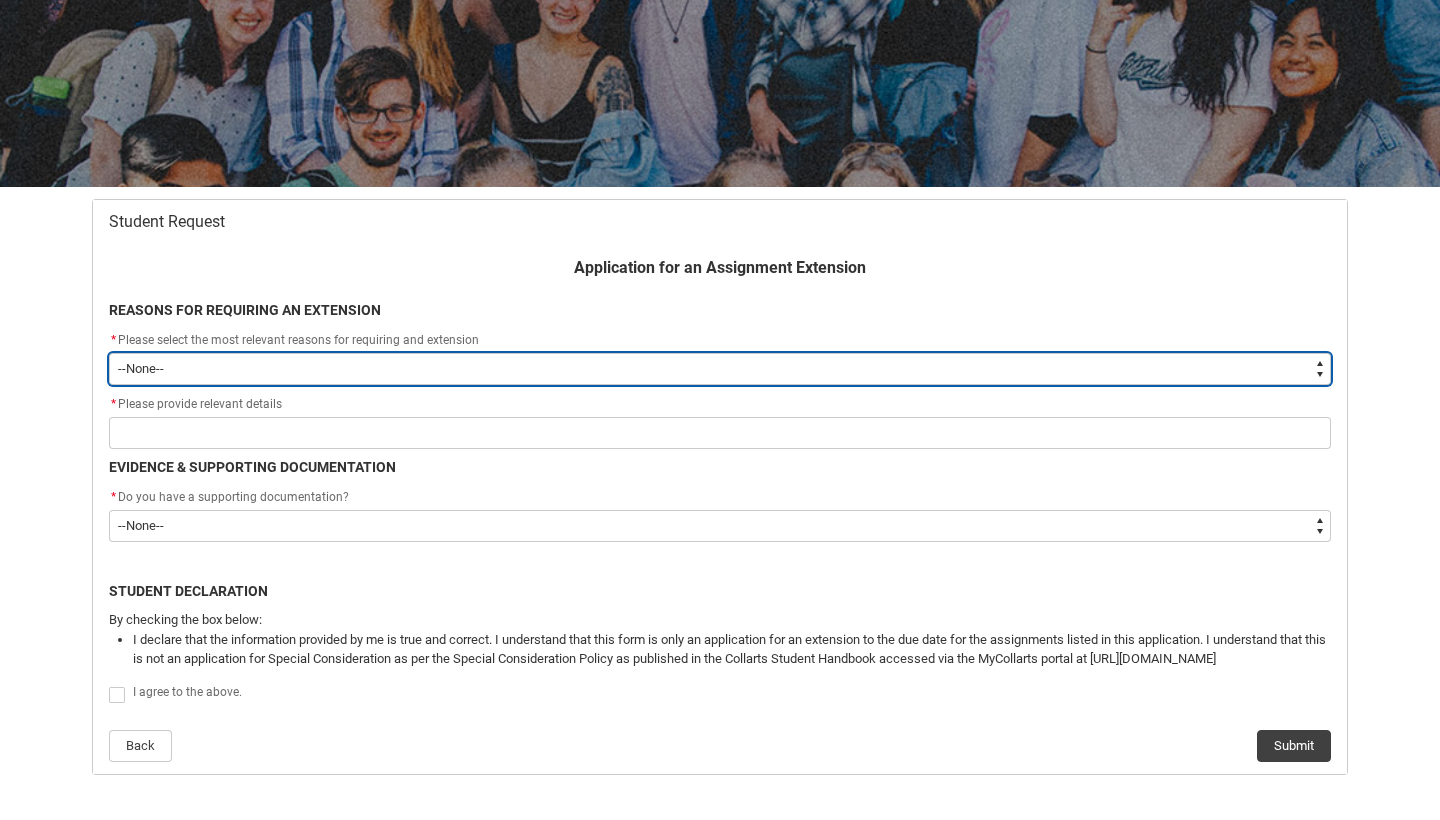 type on "choice_AssignmentExtension_Reason_Academic" 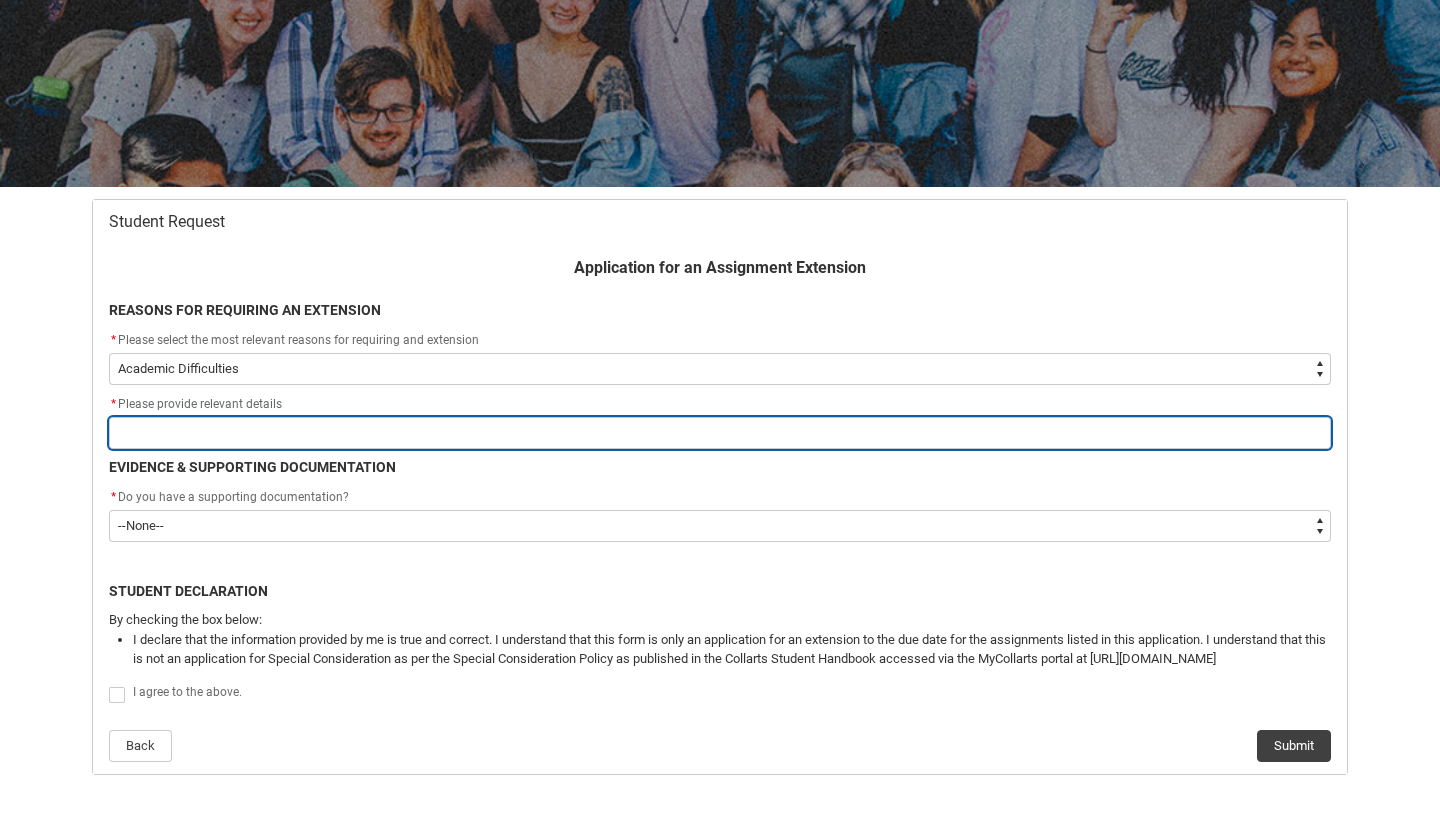 click at bounding box center (720, 433) 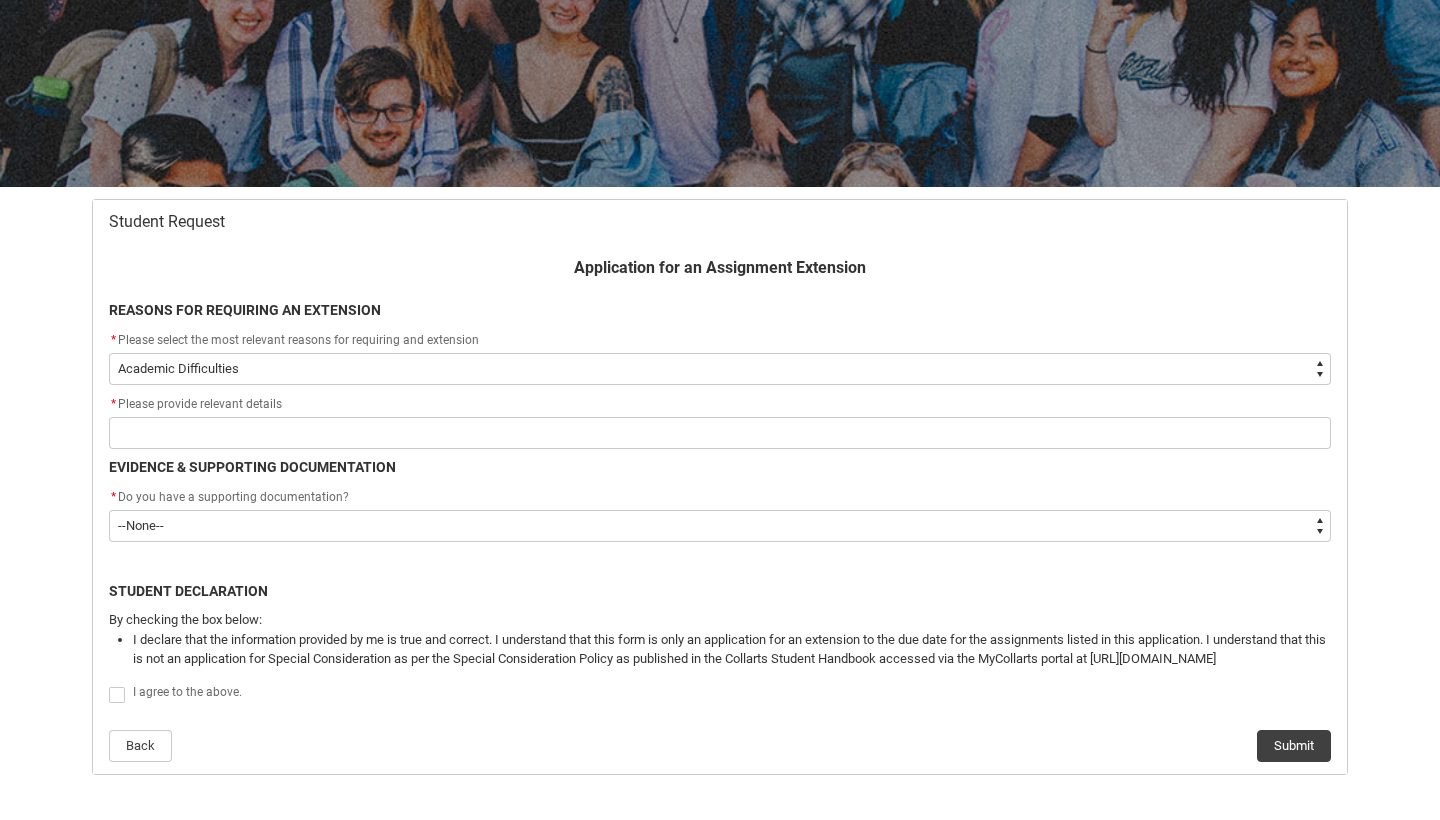 click on "* Do you have a supporting documentation?" 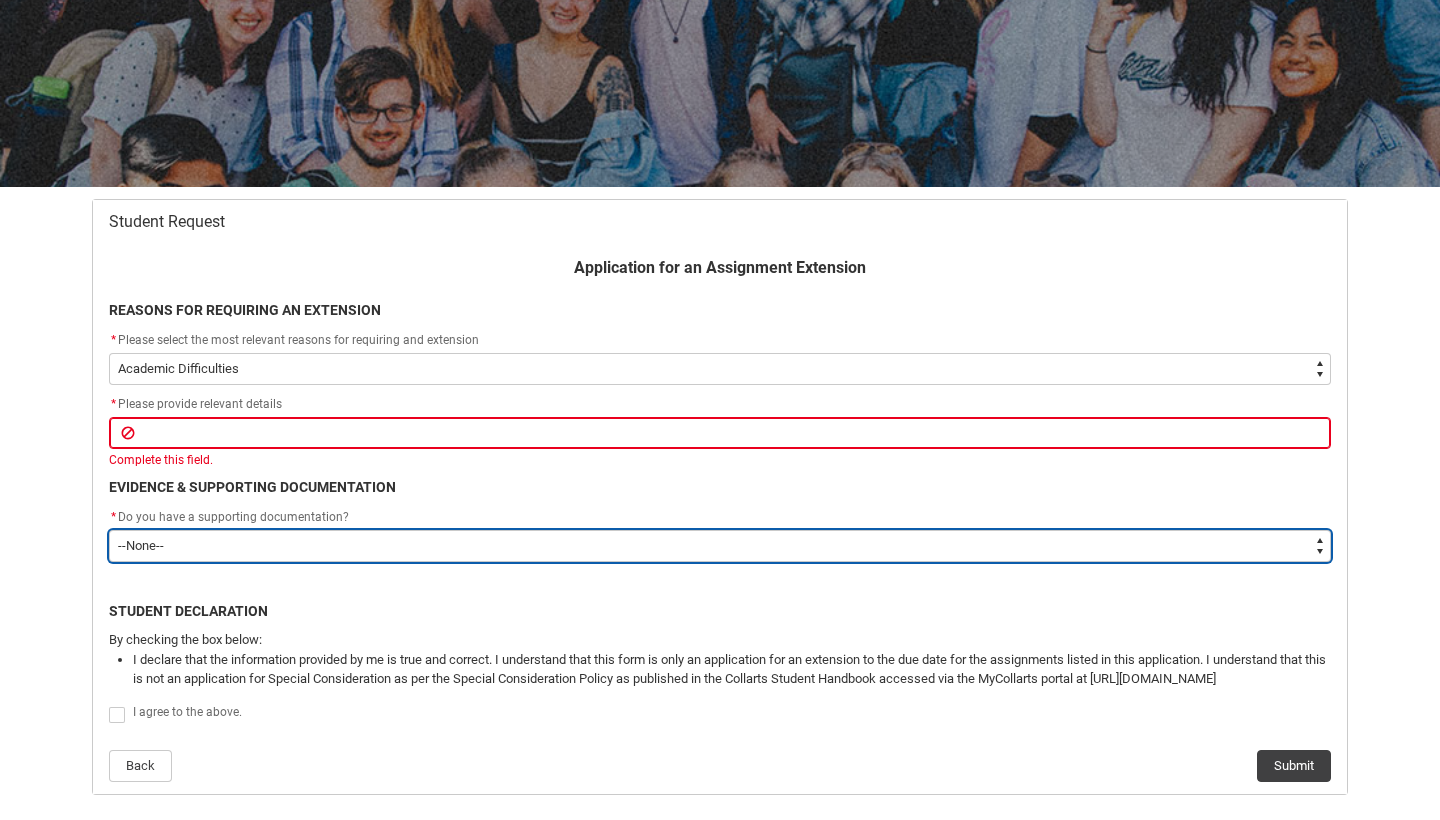 type on "No" 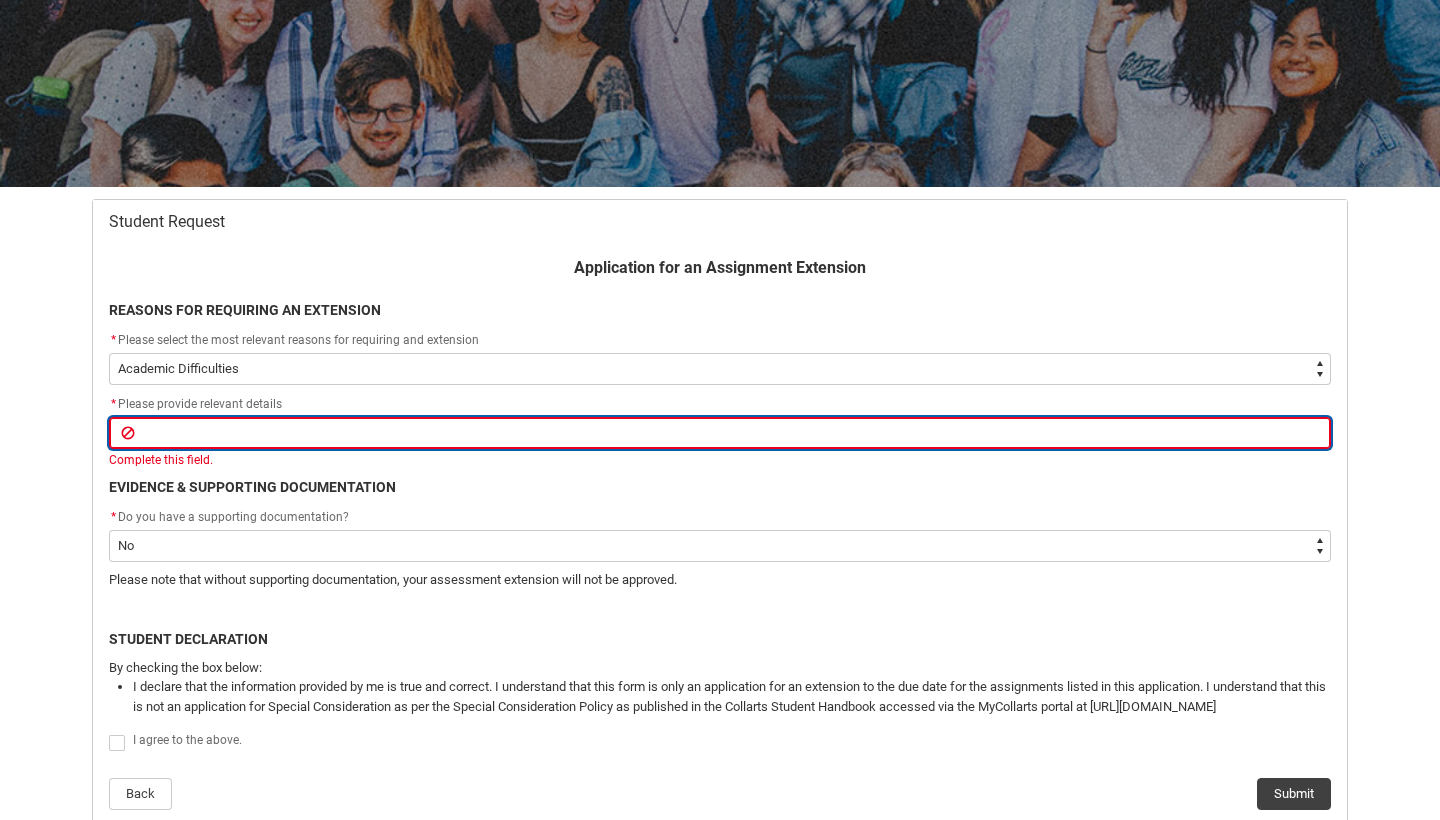 click at bounding box center [720, 433] 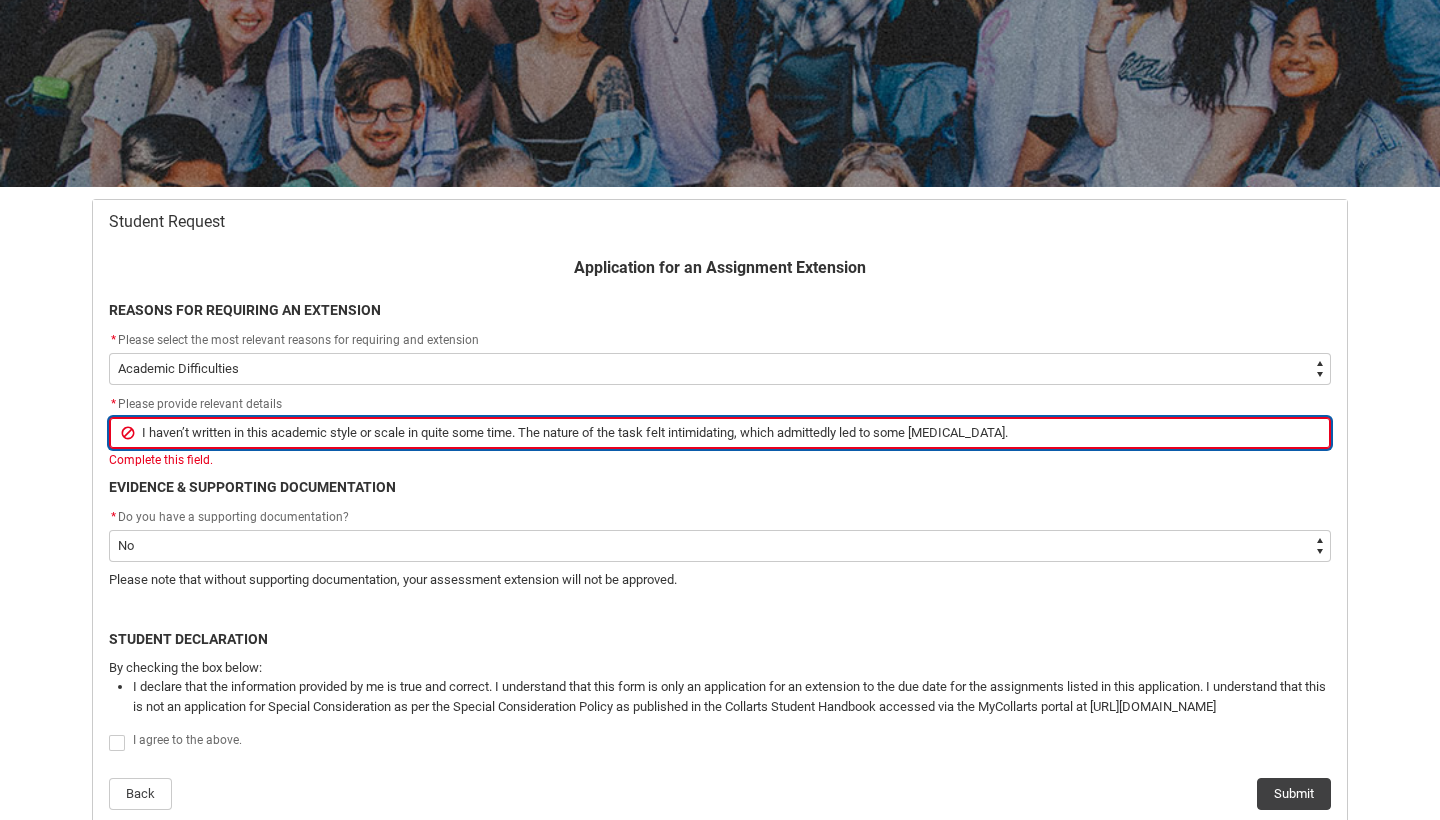 type on "I haven’t written in this academic style or scale in quite some time. The nature of the task felt intimidating, which admittedly led to some [MEDICAL_DATA]." 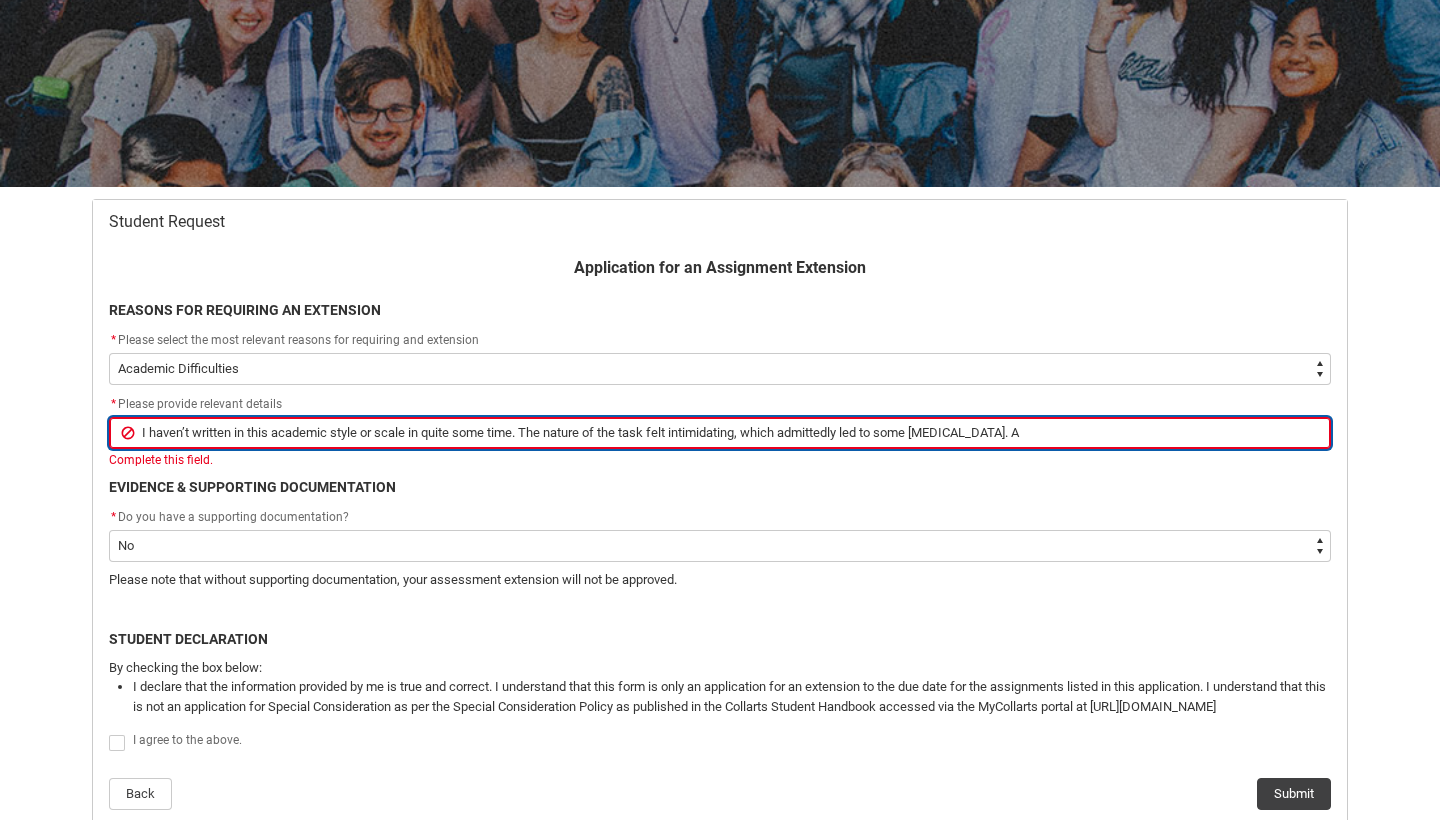 type on "I haven’t written in this academic style or scale in quite some time. The nature of the task felt intimidating, which admittedly led to some [MEDICAL_DATA]. An" 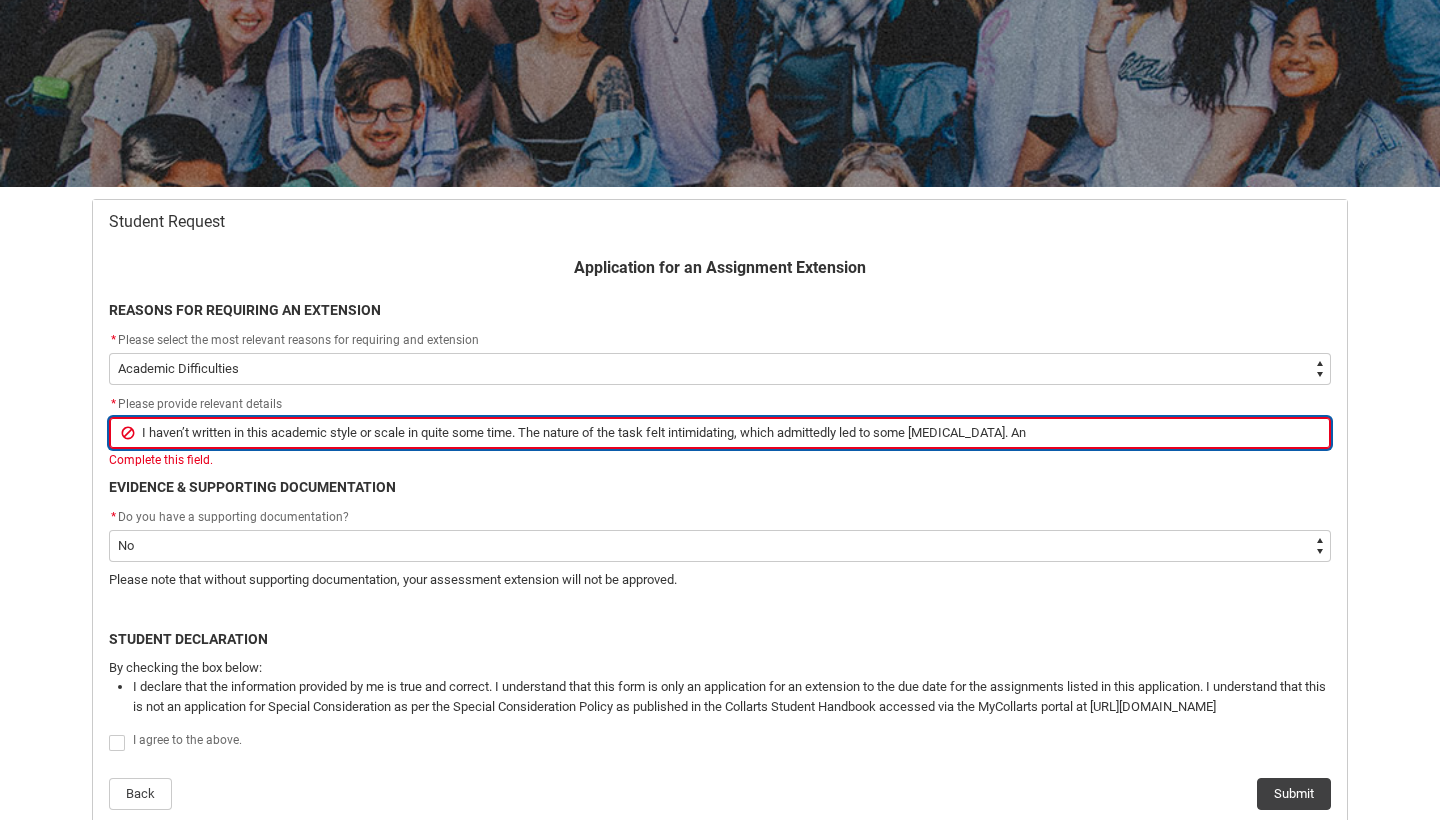 type on "I haven’t written in this academic style or scale in quite some time. The nature of the task felt intimidating, which admittedly led to some [MEDICAL_DATA]. And" 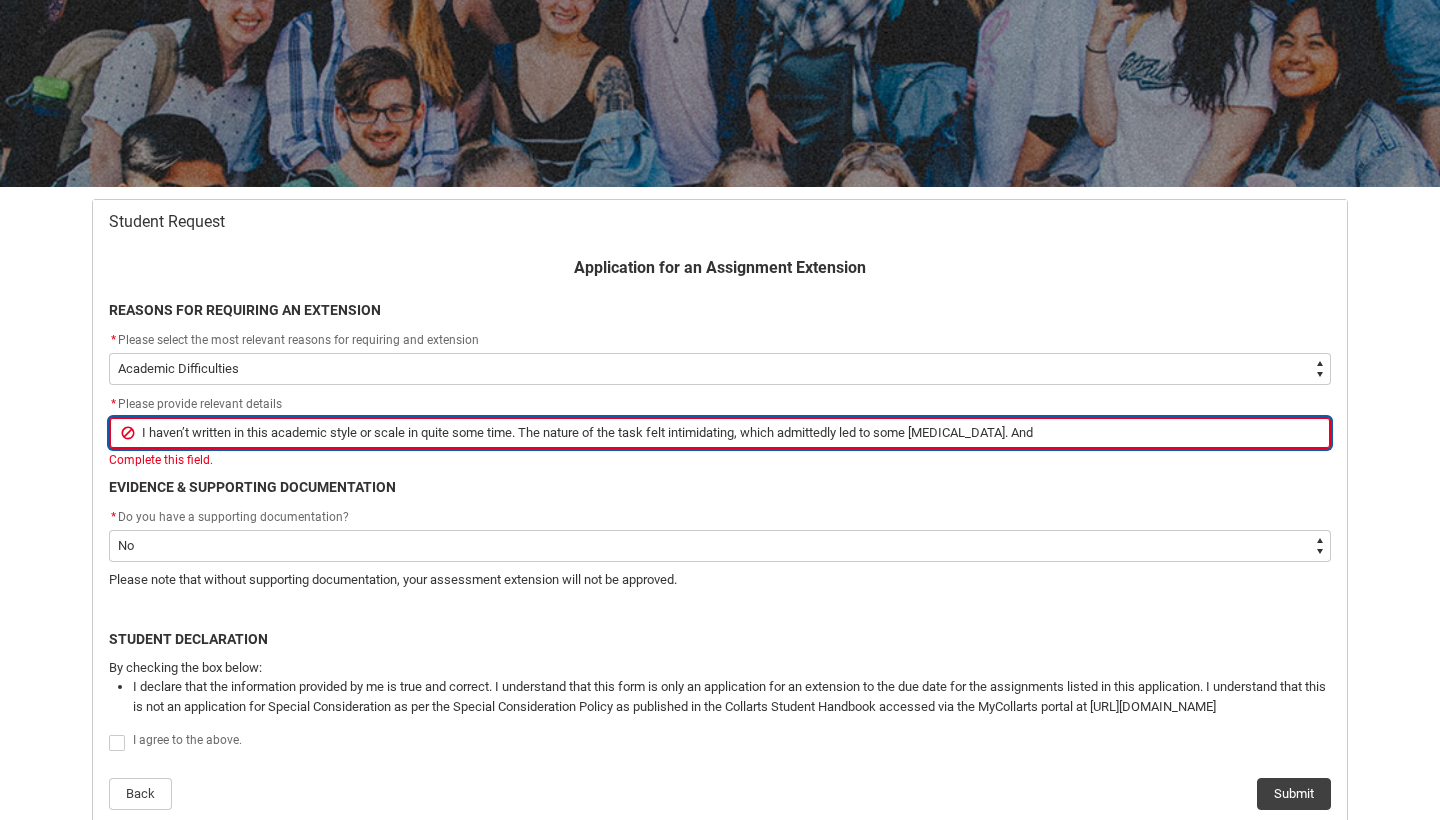 type on "I haven’t written in this academic style or scale in quite some time. The nature of the task felt intimidating, which admittedly led to some [MEDICAL_DATA]. And" 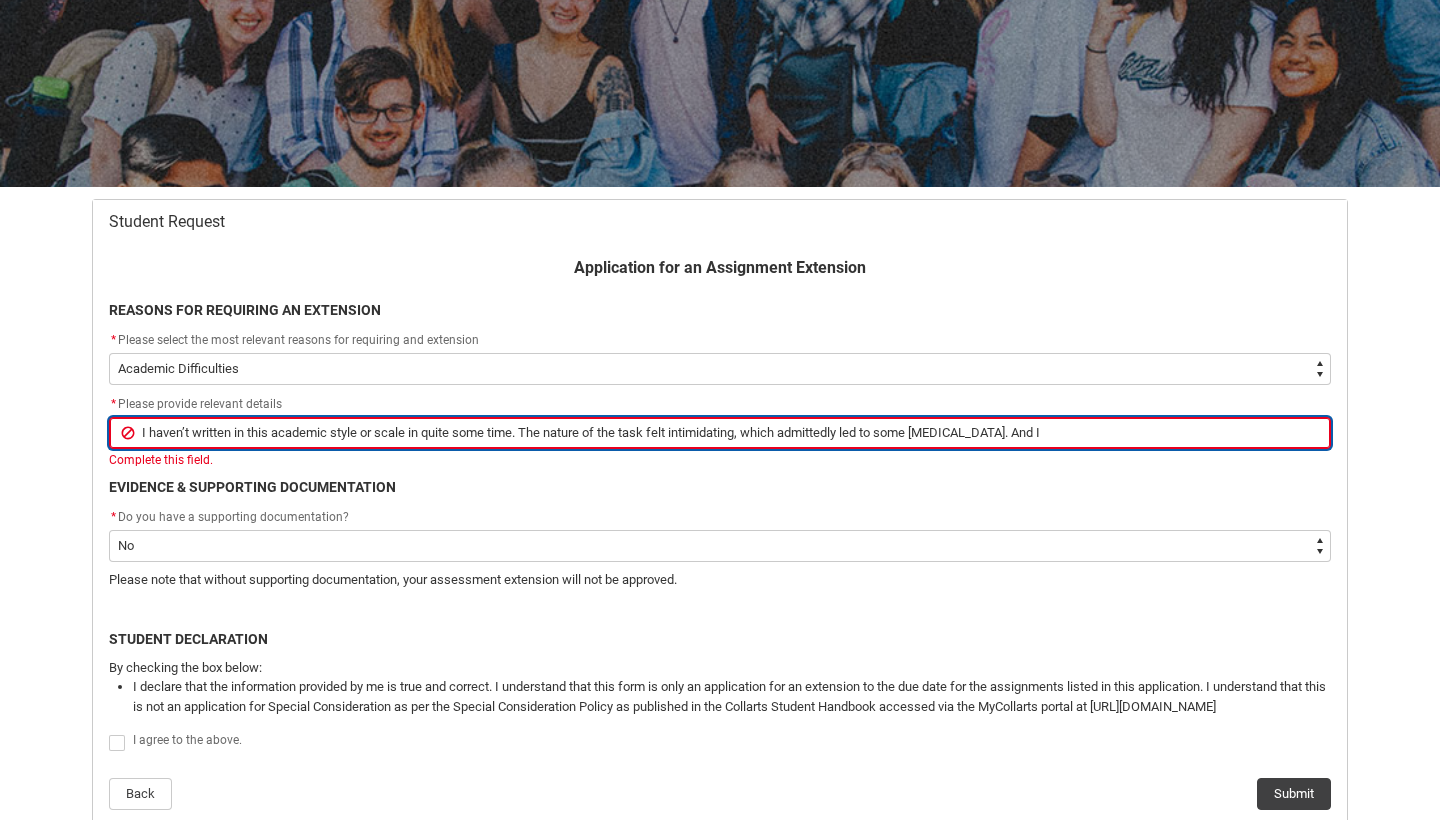 type on "I haven’t written in this academic style or scale in quite some time. The nature of the task felt intimidating, which admittedly led to some [MEDICAL_DATA]. And I" 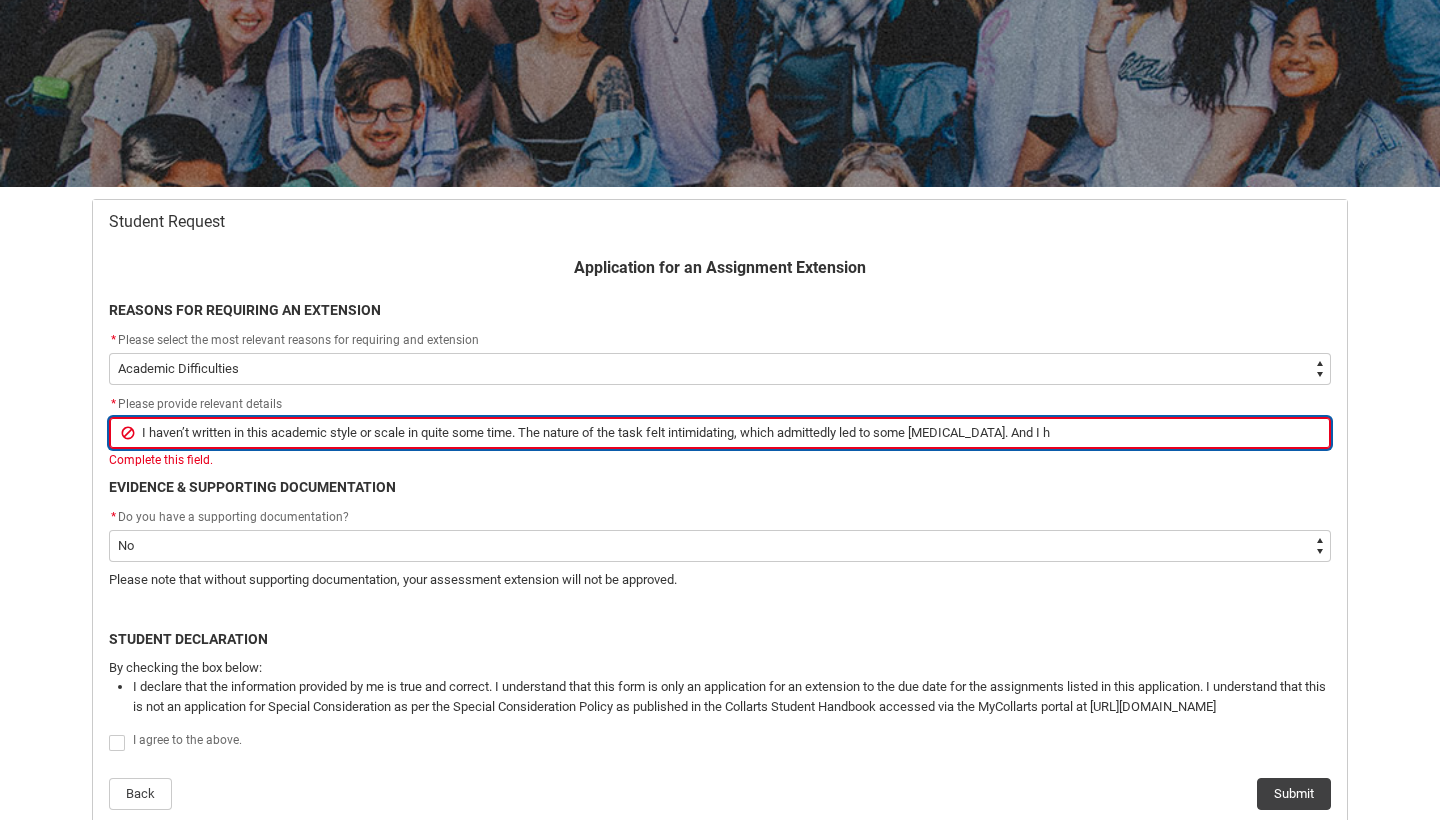 type on "I haven’t written in this academic style or scale in quite some time. The nature of the task felt intimidating, which admittedly led to some [MEDICAL_DATA]. And I he" 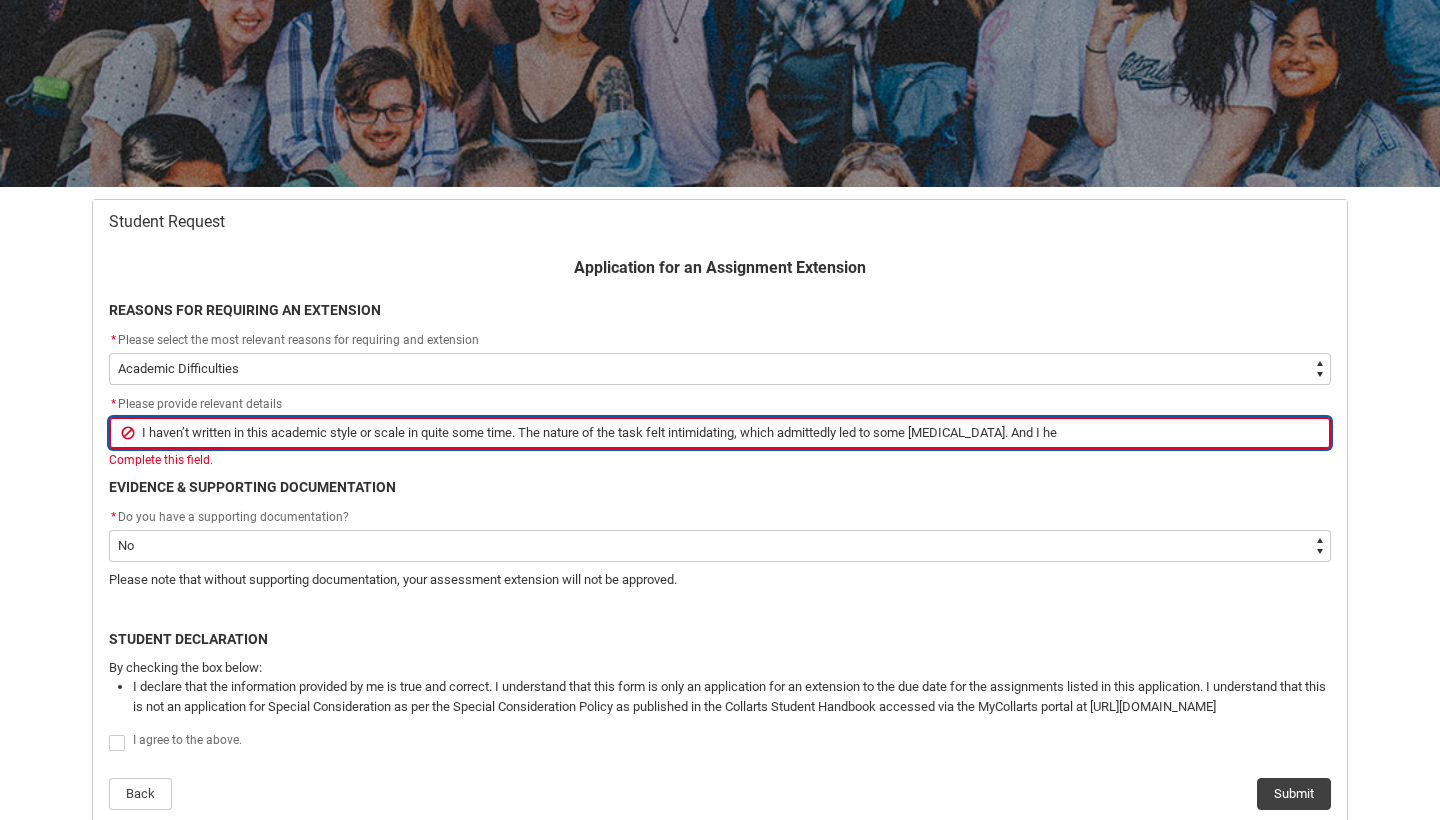 type on "I haven’t written in this academic style or scale in quite some time. The nature of the task felt intimidating, which admittedly led to some [MEDICAL_DATA]. And I hea" 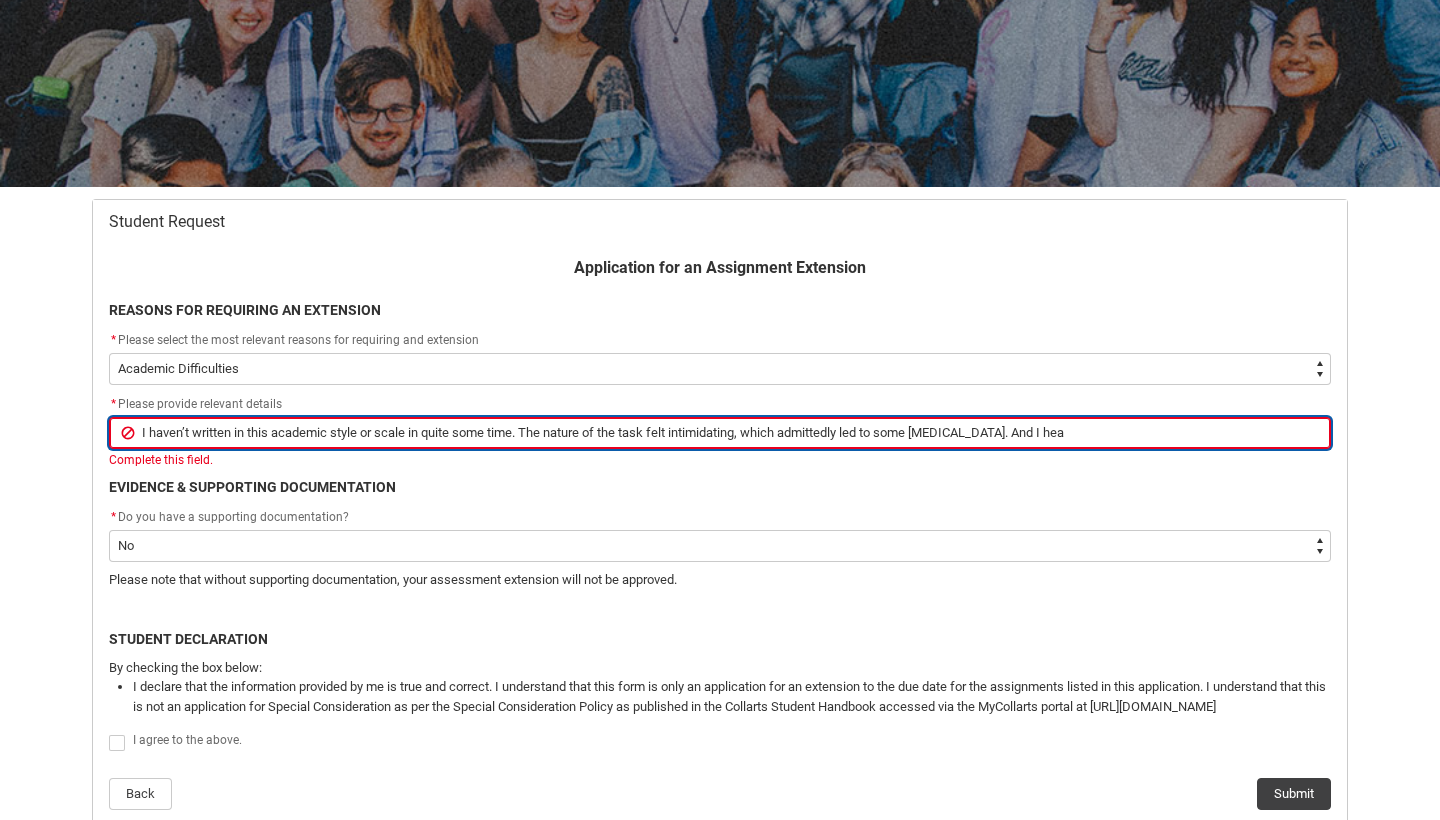 type on "I haven’t written in this academic style or scale in quite some time. The nature of the task felt intimidating, which admittedly led to some [MEDICAL_DATA]. And I hear" 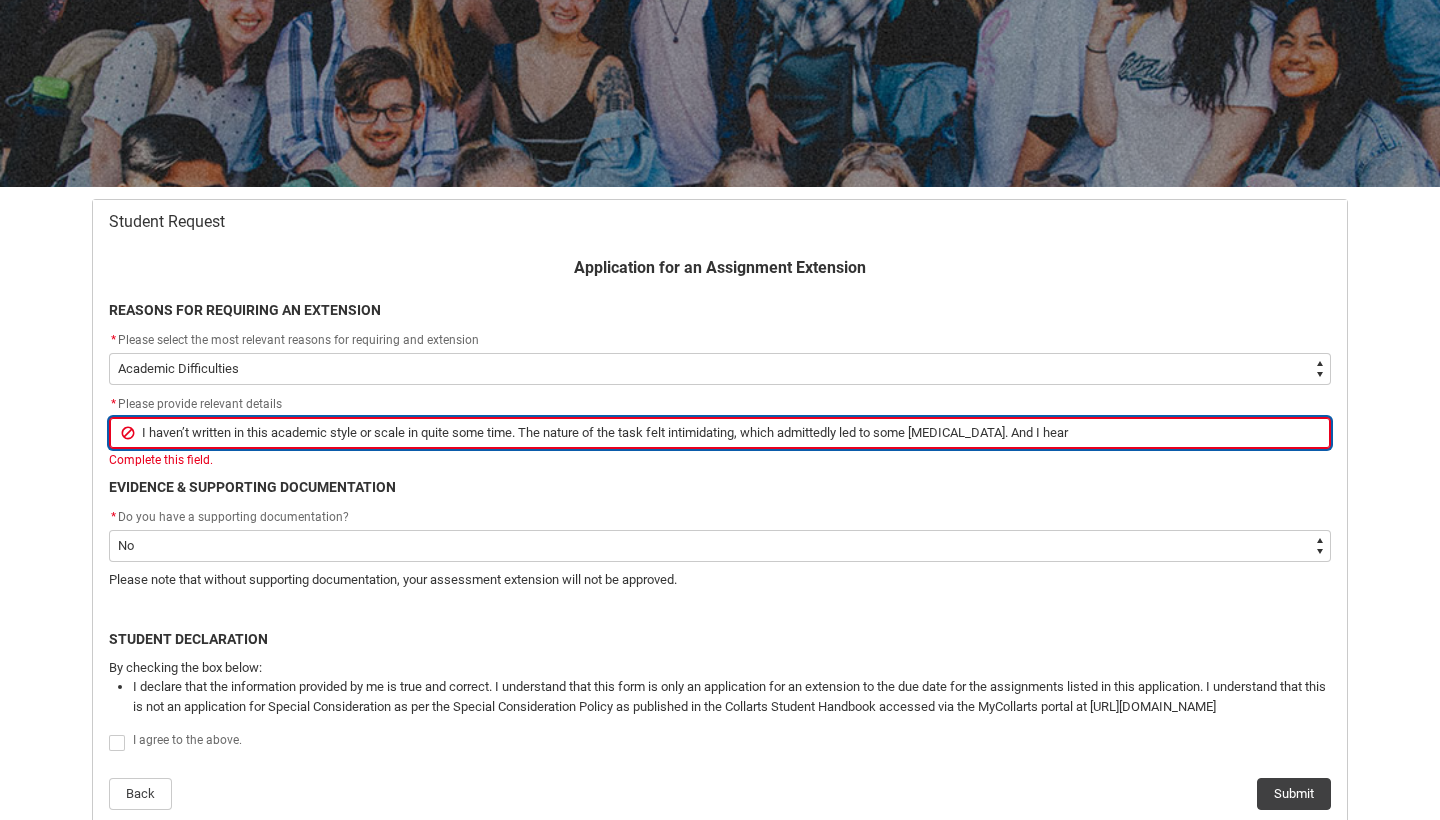 type on "I haven’t written in this academic style or scale in quite some time. The nature of the task felt intimidating, which admittedly led to some [MEDICAL_DATA]. And I heard" 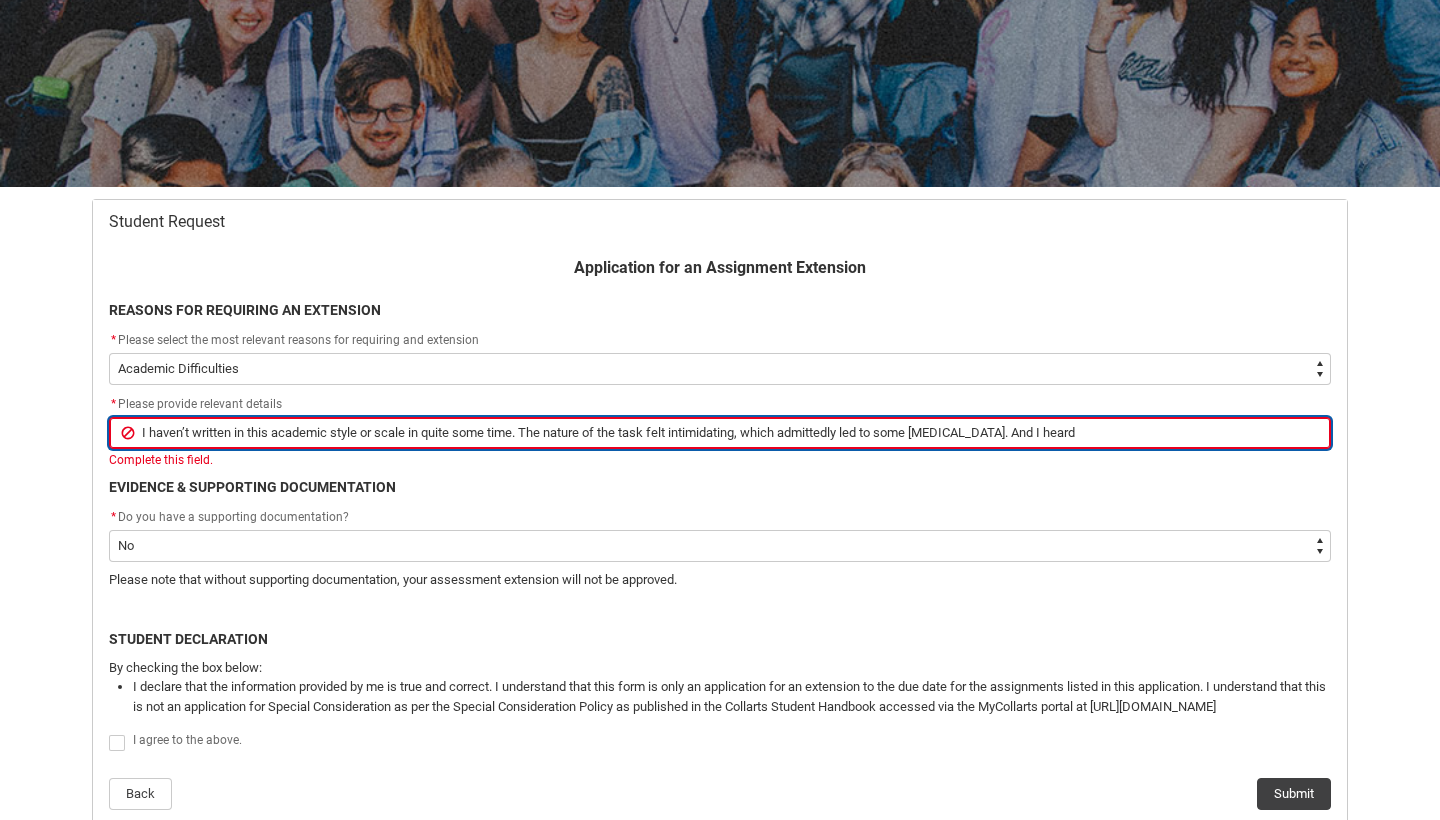 type on "I haven’t written in this academic style or scale in quite some time. The nature of the task felt intimidating, which admittedly led to some [MEDICAL_DATA]. And I heard" 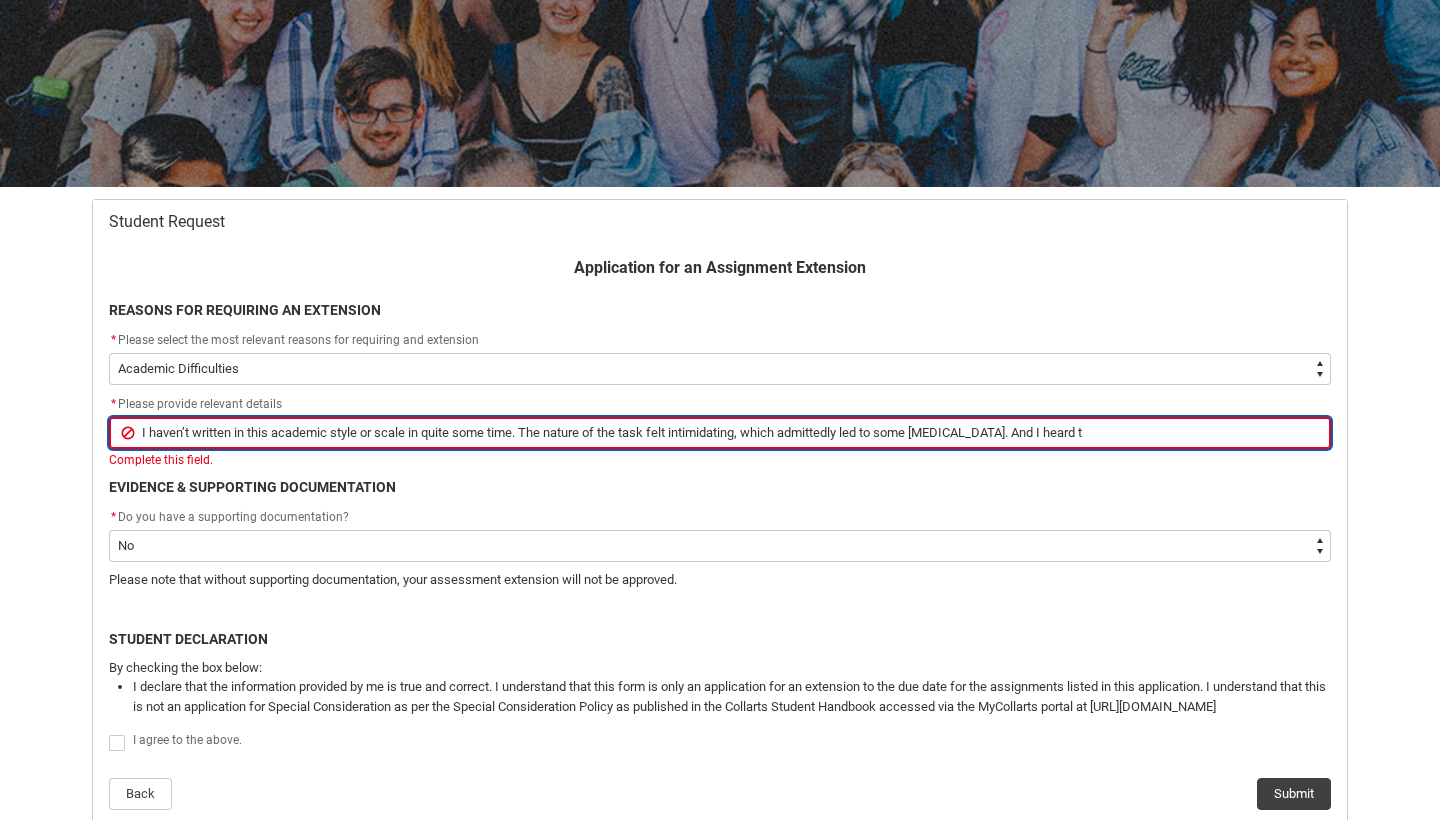 type on "I haven’t written in this academic style or scale in quite some time. The nature of the task felt intimidating, which admittedly led to some [MEDICAL_DATA]. And I heard th" 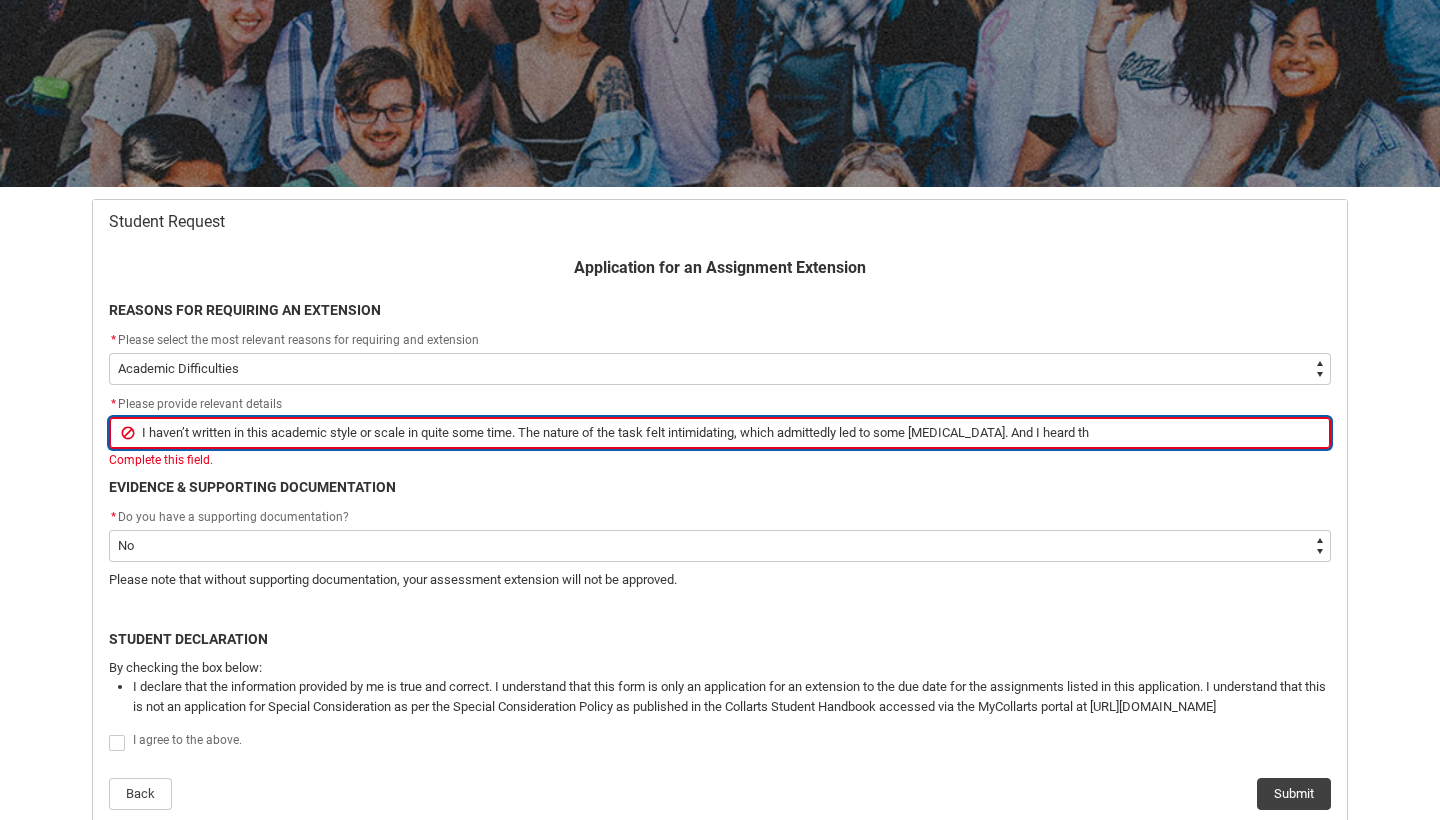 type on "I haven’t written in this academic style or scale in quite some time. The nature of the task felt intimidating, which admittedly led to some [MEDICAL_DATA]. And I heard tha" 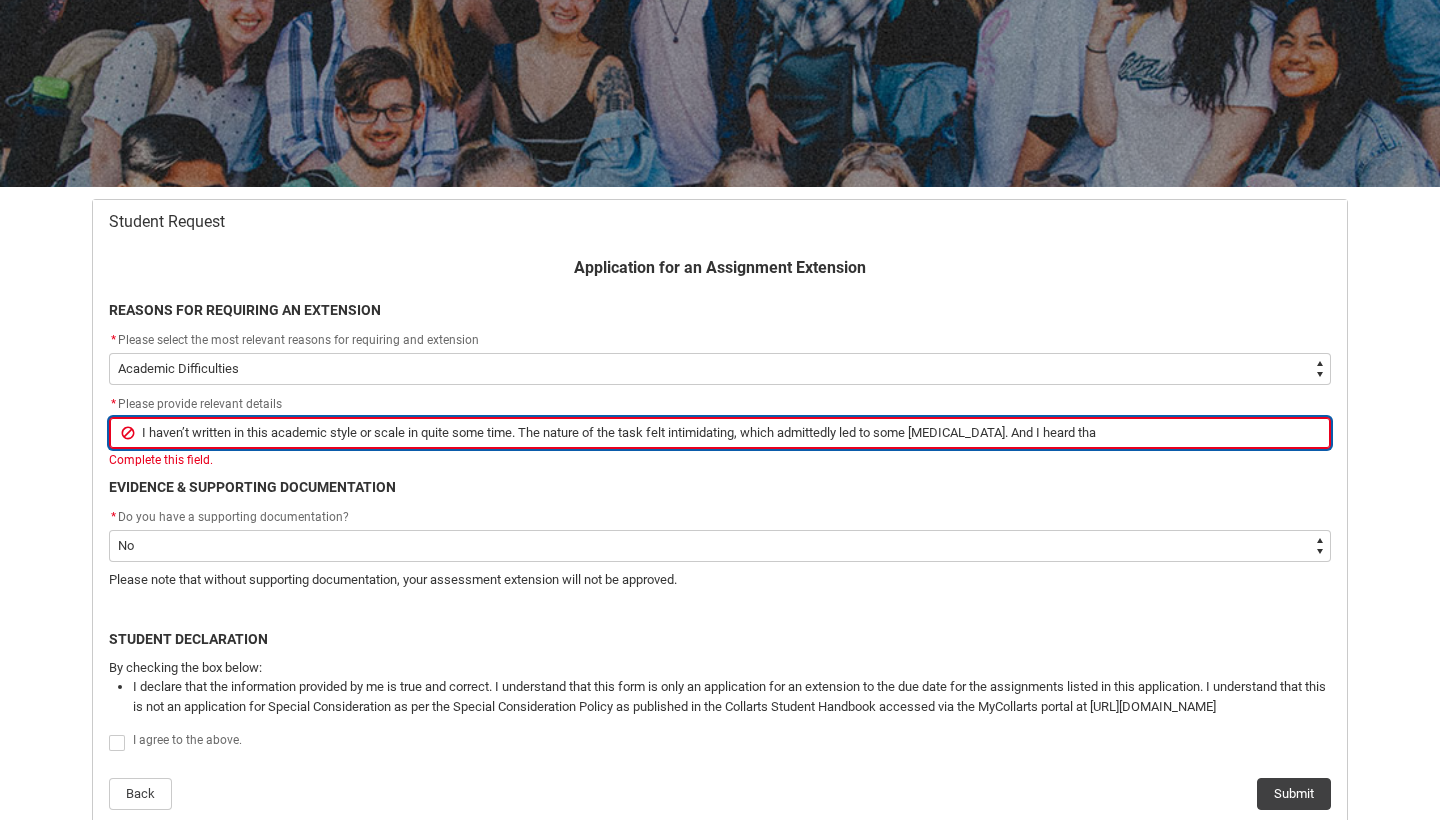type on "I haven’t written in this academic style or scale in quite some time. The nature of the task felt intimidating, which admittedly led to some [MEDICAL_DATA]. And I heard that" 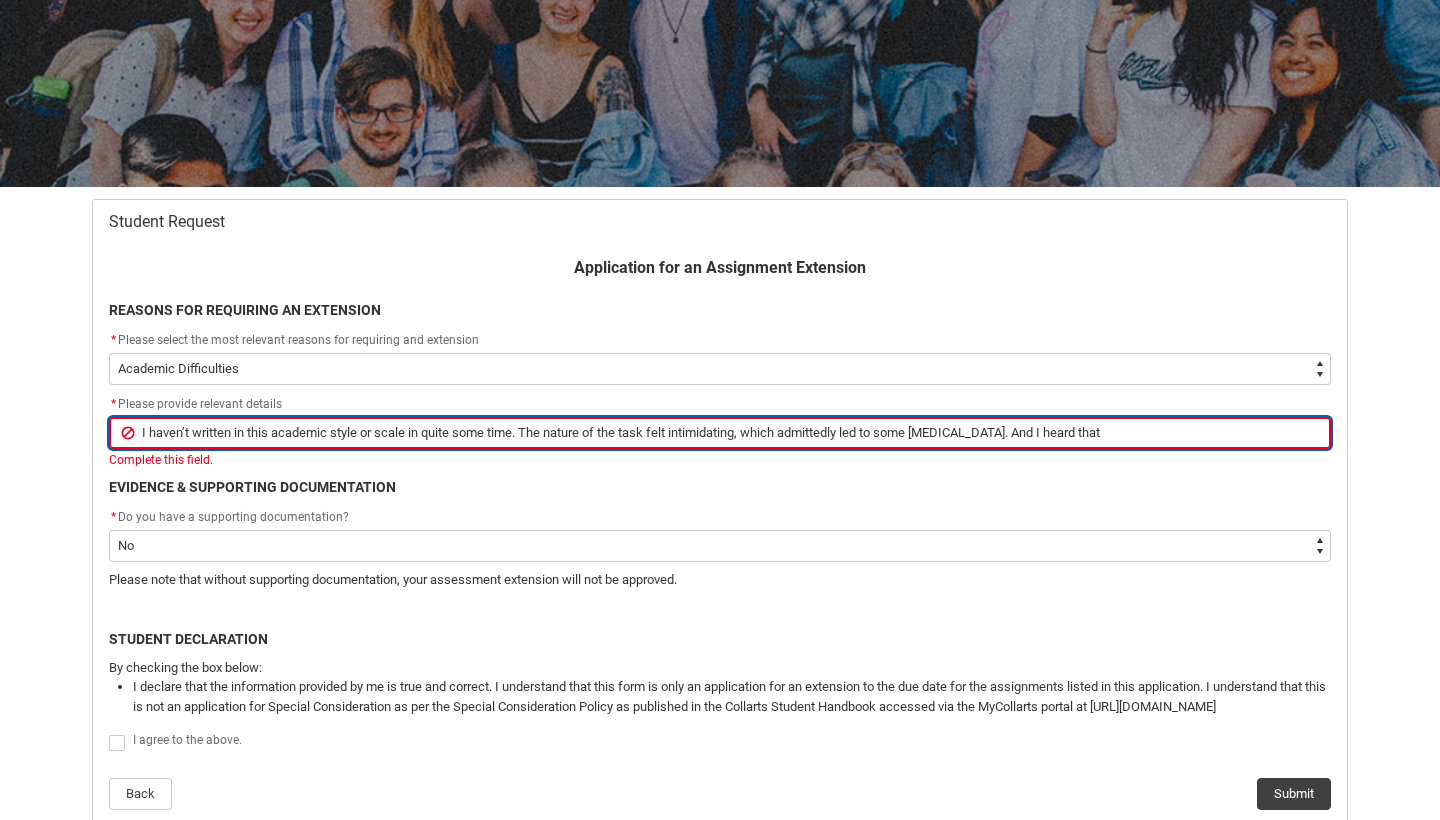 type on "I haven’t written in this academic style or scale in quite some time. The nature of the task felt intimidating, which admittedly led to some [MEDICAL_DATA]. And I heard that" 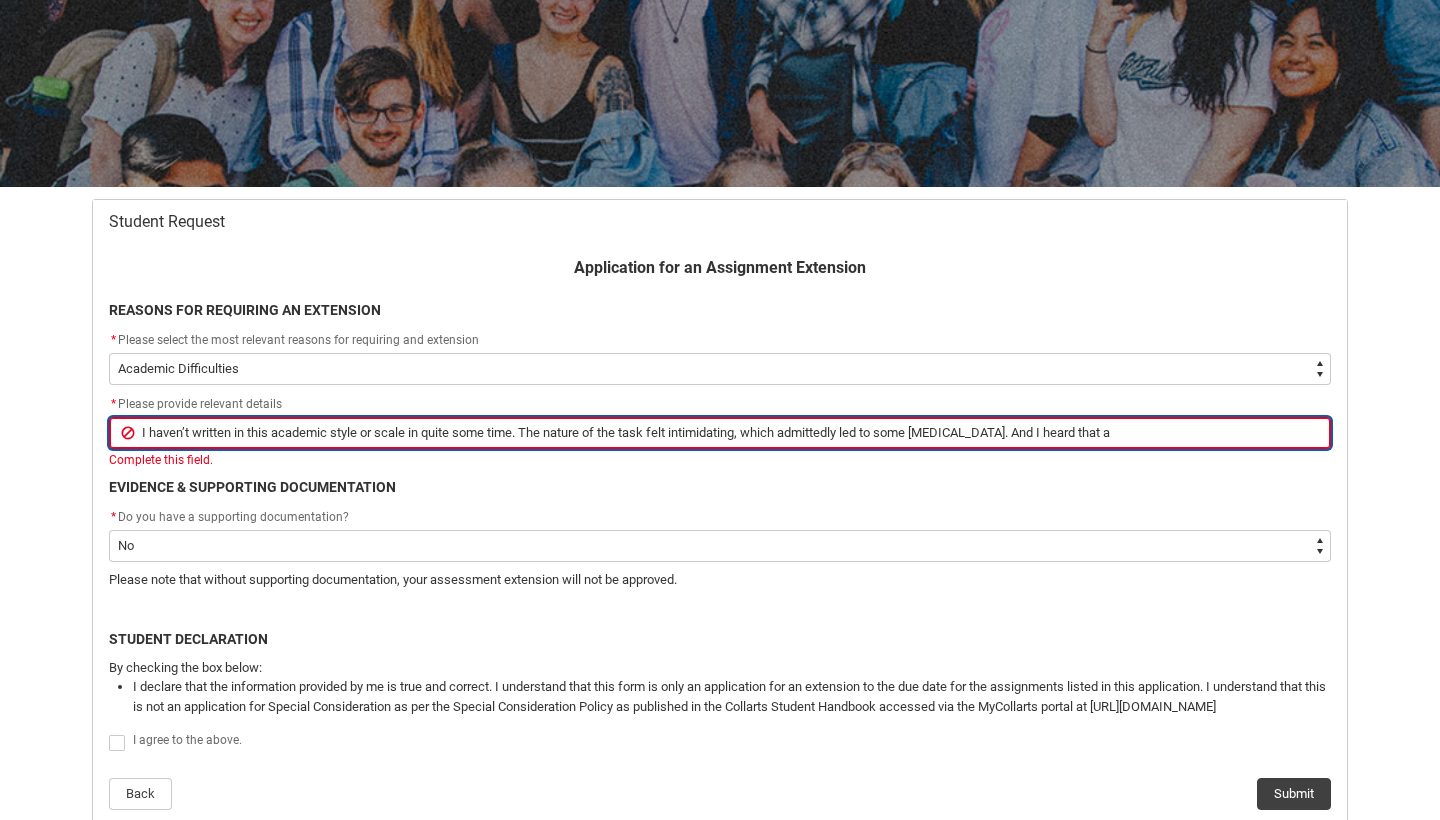 type on "I haven’t written in this academic style or scale in quite some time. The nature of the task felt intimidating, which admittedly led to some [MEDICAL_DATA]. And I heard that a" 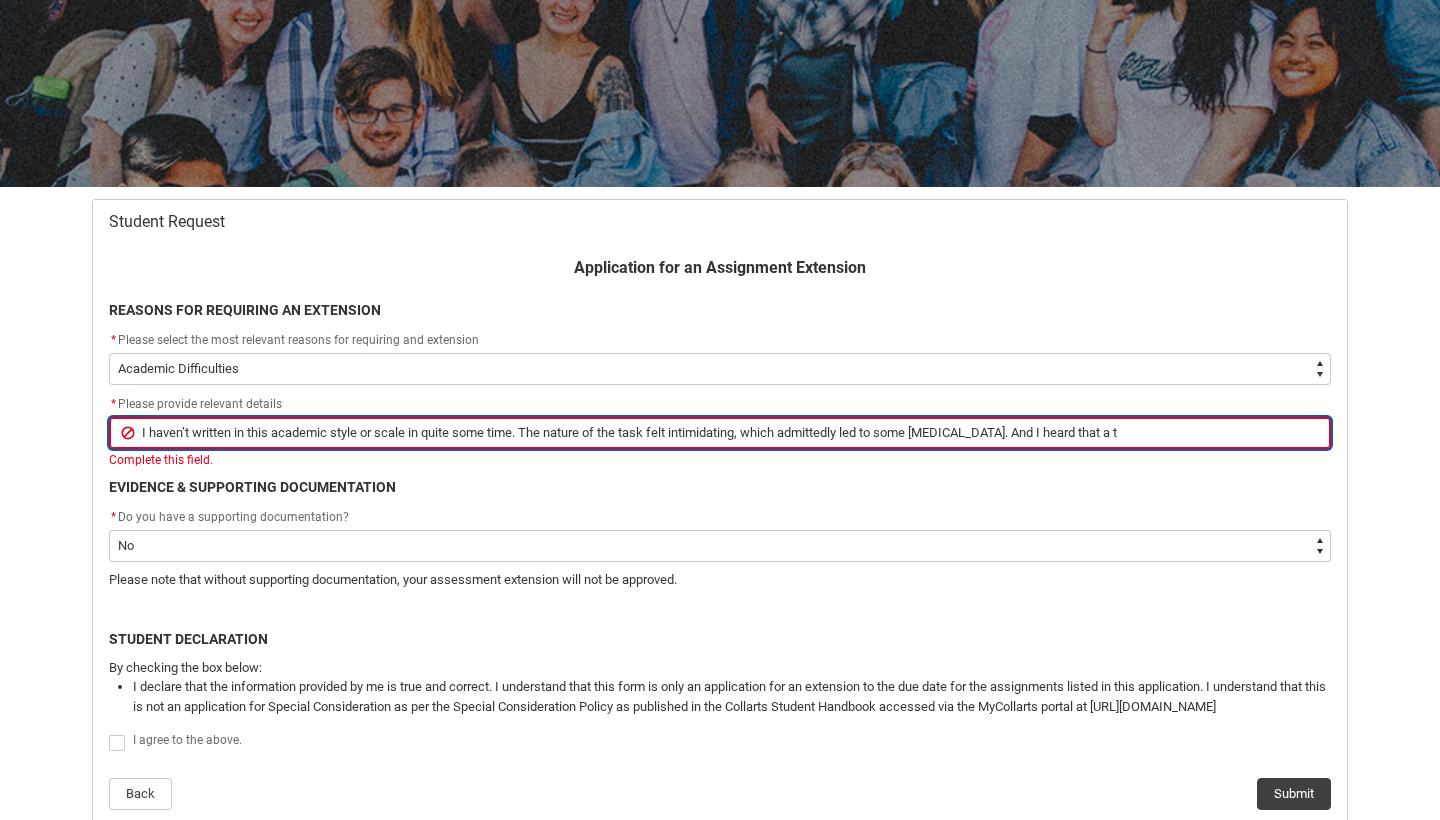 type on "I haven’t written in this academic style or scale in quite some time. The nature of the task felt intimidating, which admittedly led to some [MEDICAL_DATA]. And I heard that a tw" 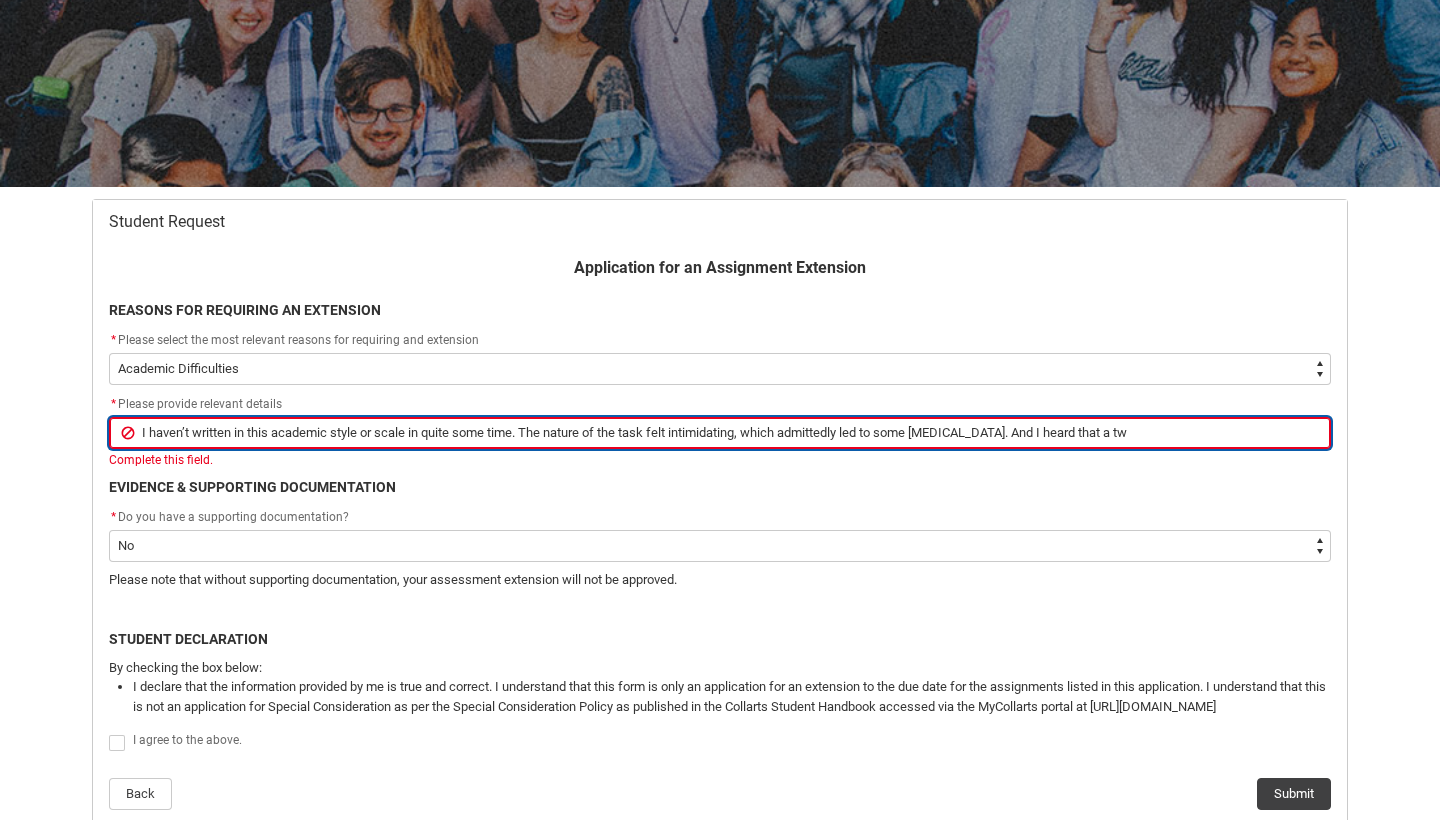 type on "I haven’t written in this academic style or scale in quite some time. The nature of the task felt intimidating, which admittedly led to some [MEDICAL_DATA]. And I heard that a two" 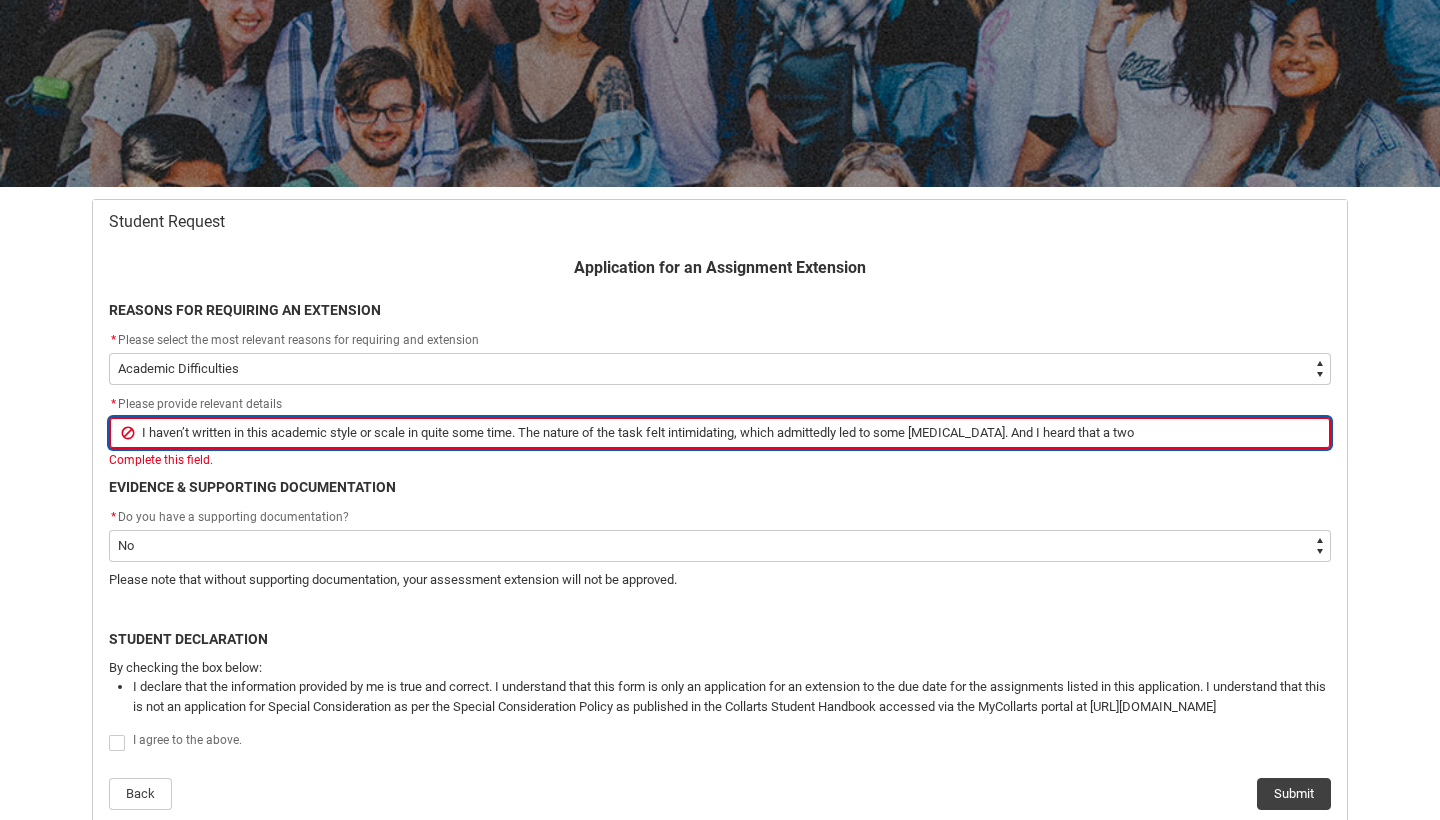 type on "I haven’t written in this academic style or scale in quite some time. The nature of the task felt intimidating, which admittedly led to some [MEDICAL_DATA]. And I heard that a two" 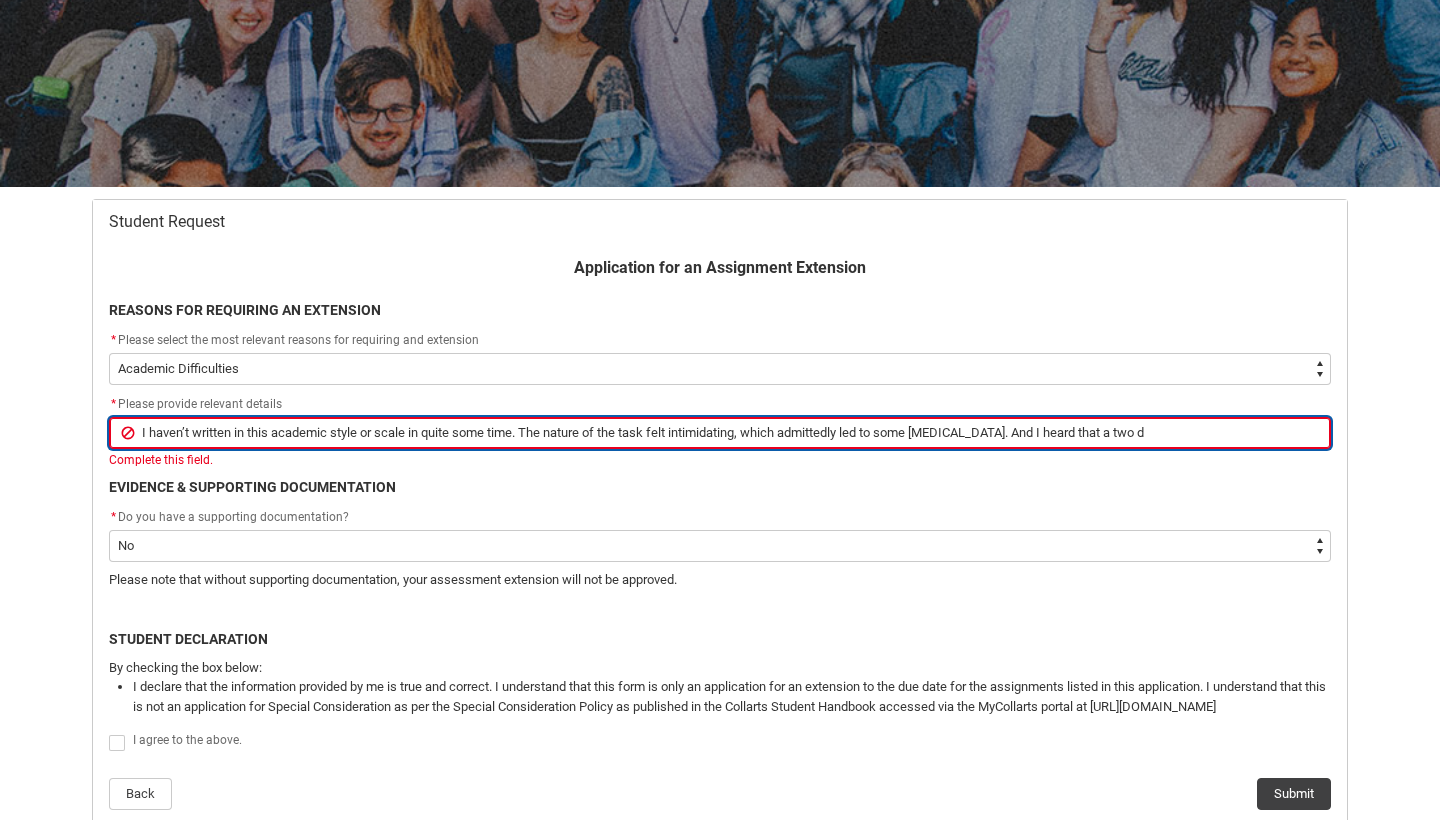 type on "I haven’t written in this academic style or scale in quite some time. The nature of the task felt intimidating, which admittedly led to some [MEDICAL_DATA]. And I heard that a two da" 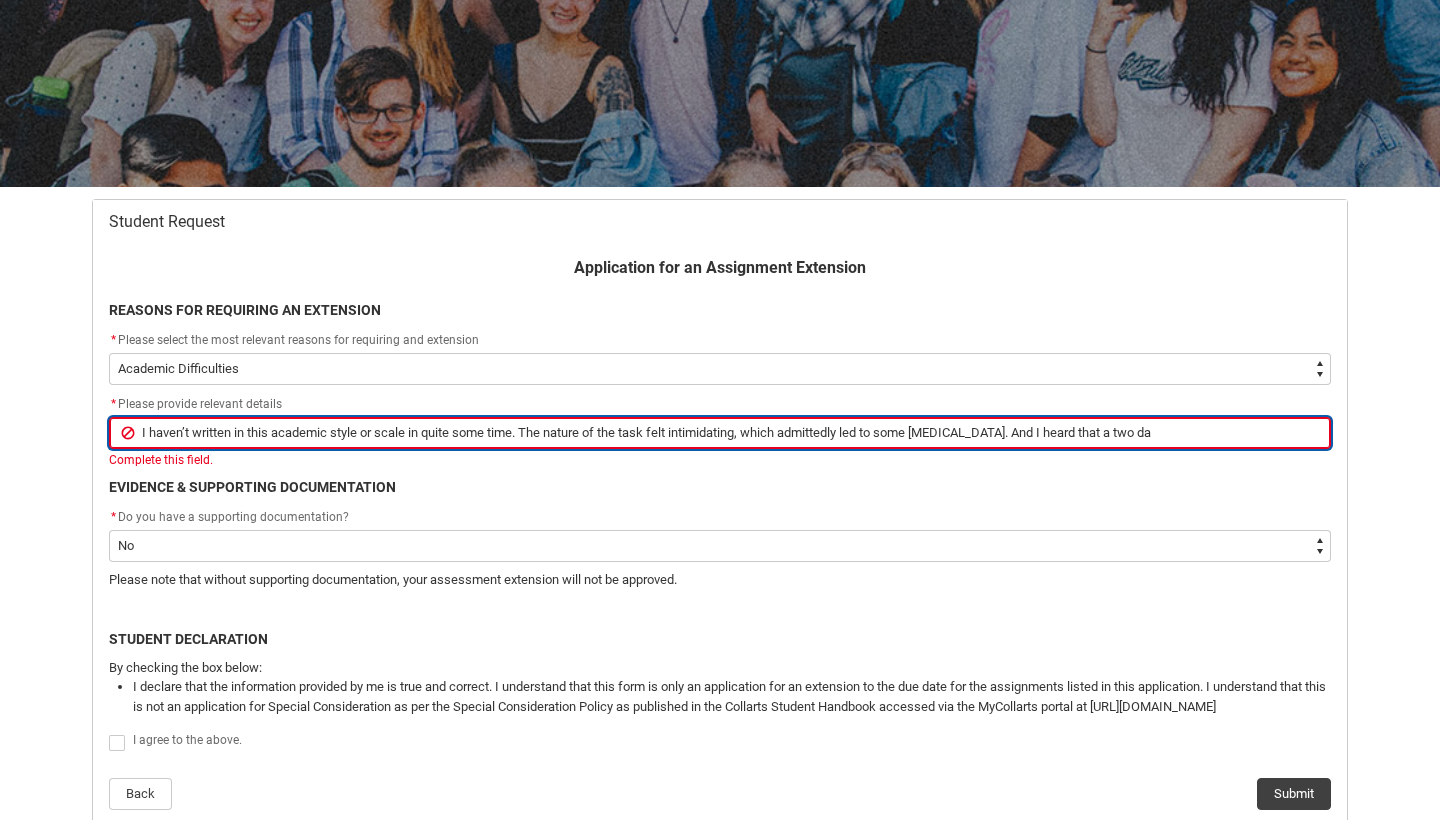 type on "I haven’t written in this academic style or scale in quite some time. The nature of the task felt intimidating, which admittedly led to some [MEDICAL_DATA]. And I heard that a two day" 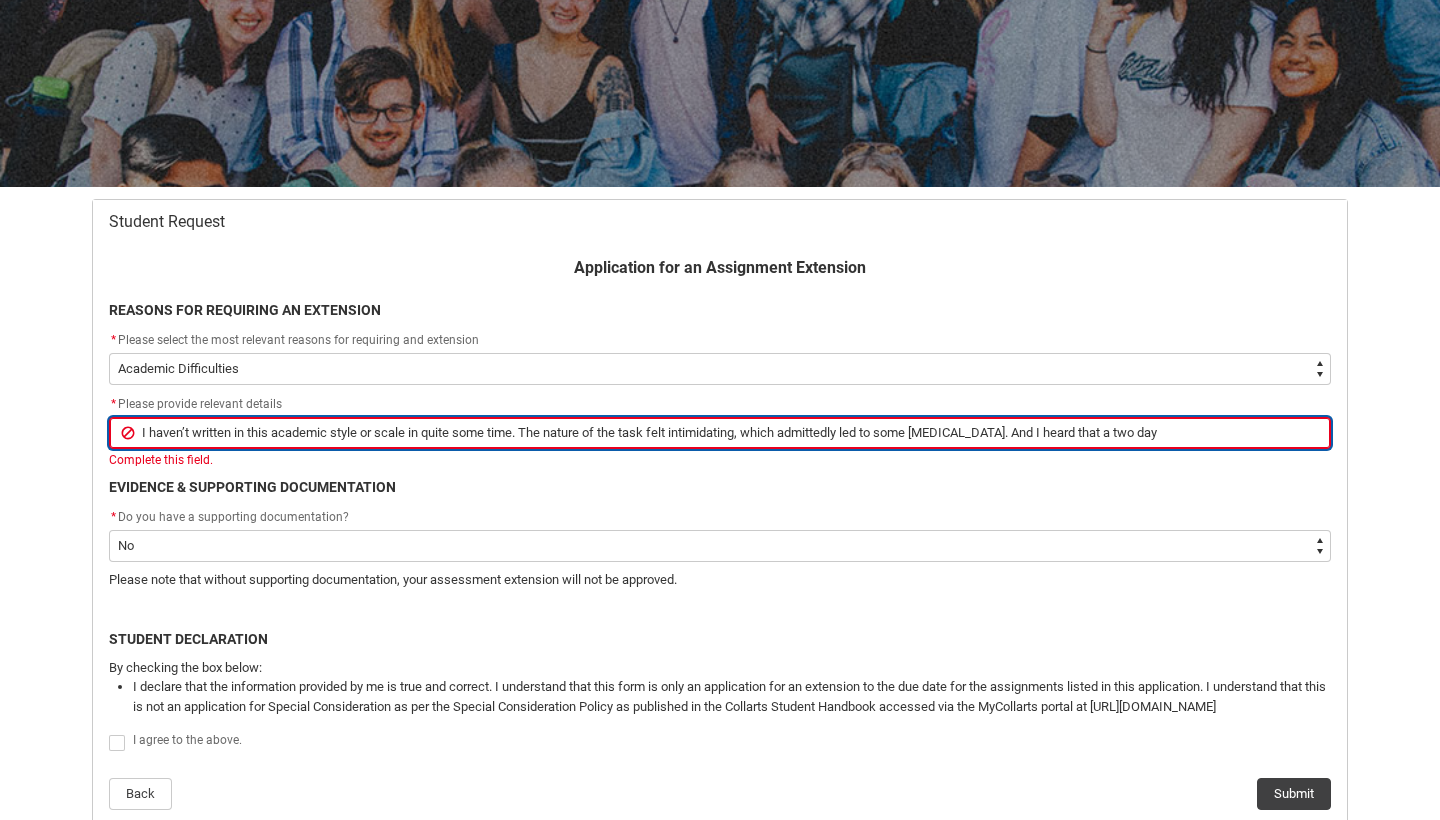 type on "I haven’t written in this academic style or scale in quite some time. The nature of the task felt intimidating, which admittedly led to some [MEDICAL_DATA]. And I heard that a two day" 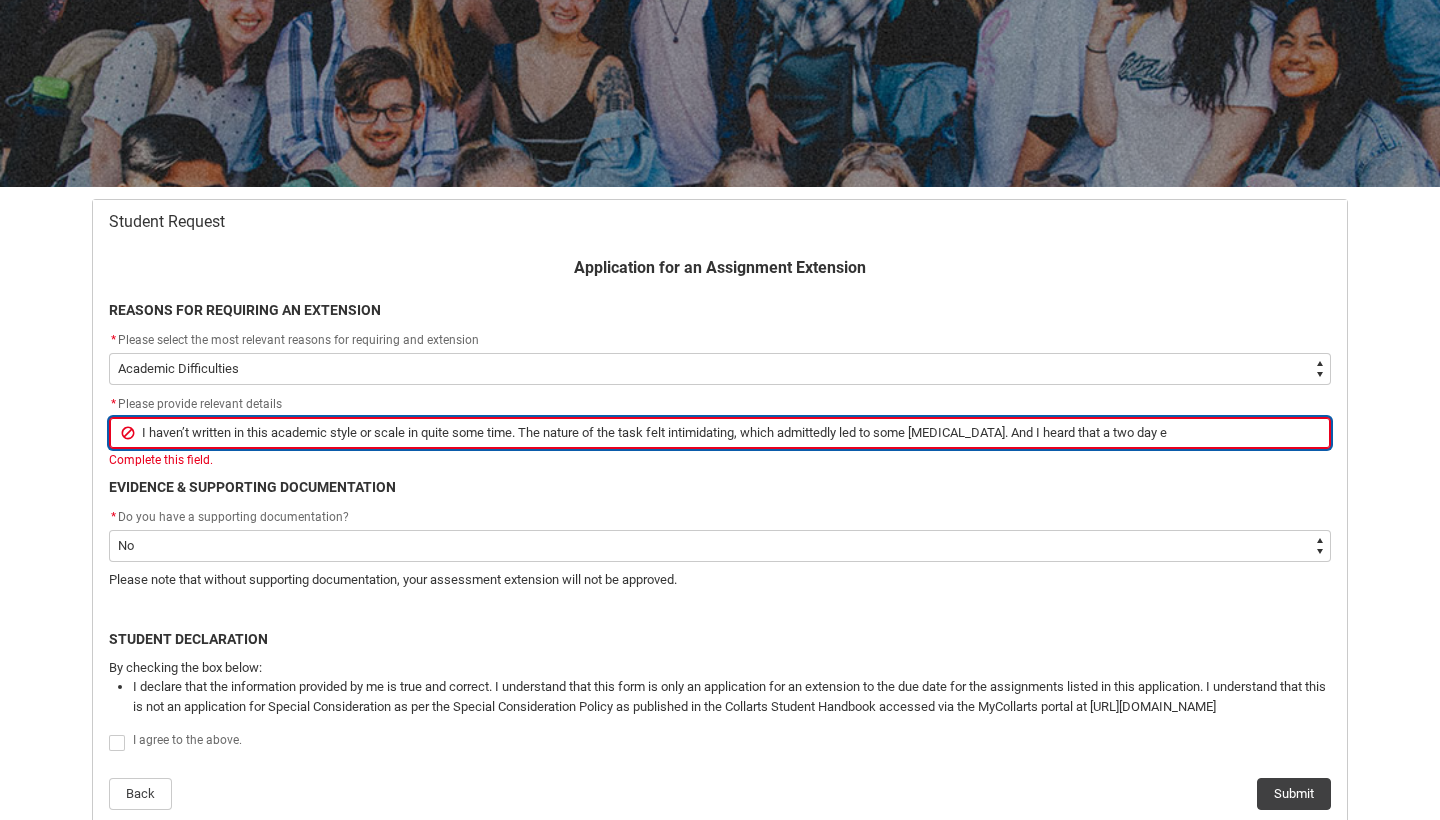 type on "I haven’t written in this academic style or scale in quite some time. The nature of the task felt intimidating, which admittedly led to some [MEDICAL_DATA]. And I heard that a two day ex" 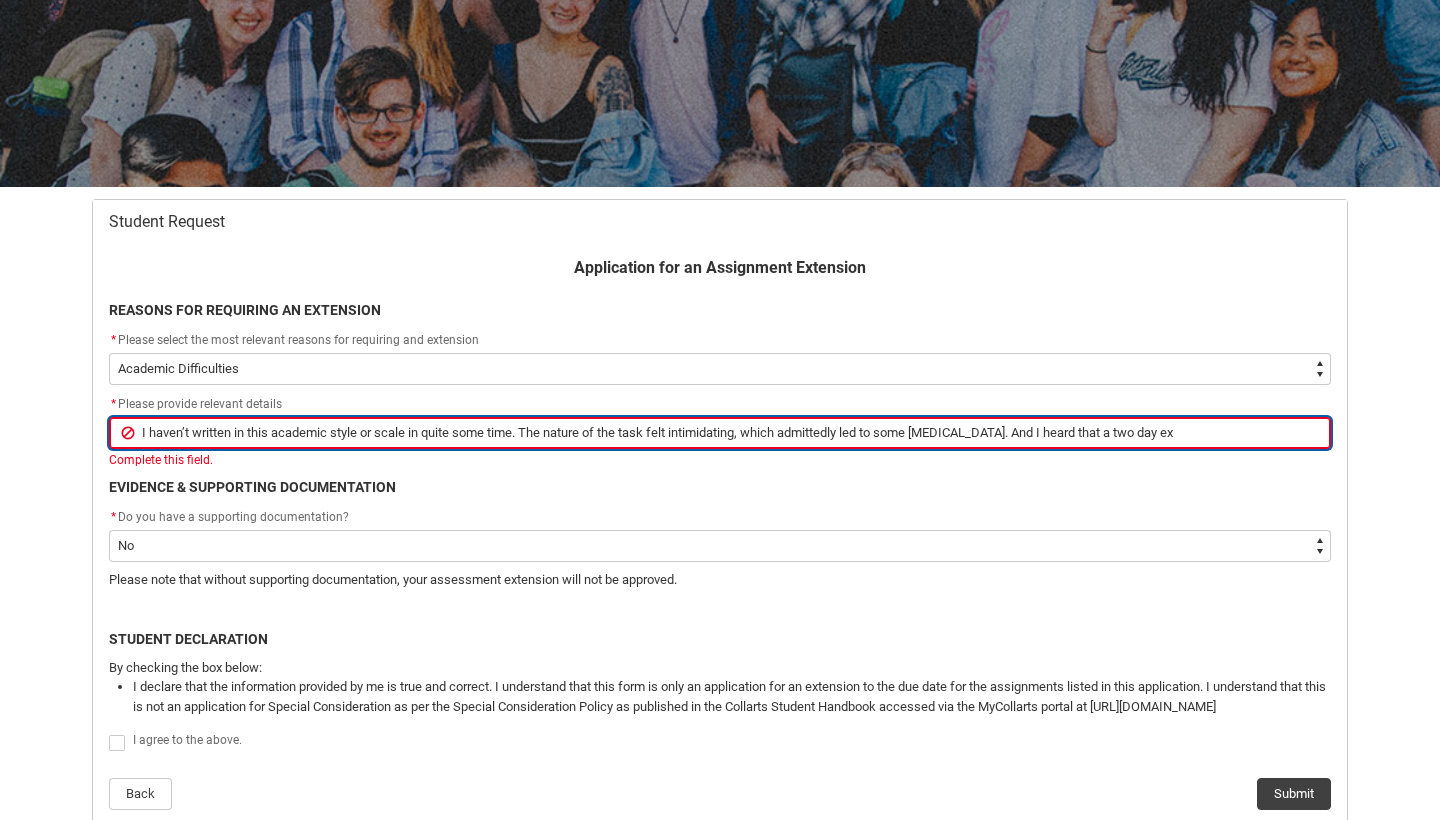 type on "I haven’t written in this academic style or scale in quite some time. The nature of the task felt intimidating, which admittedly led to some [MEDICAL_DATA]. And I heard that a two day ext" 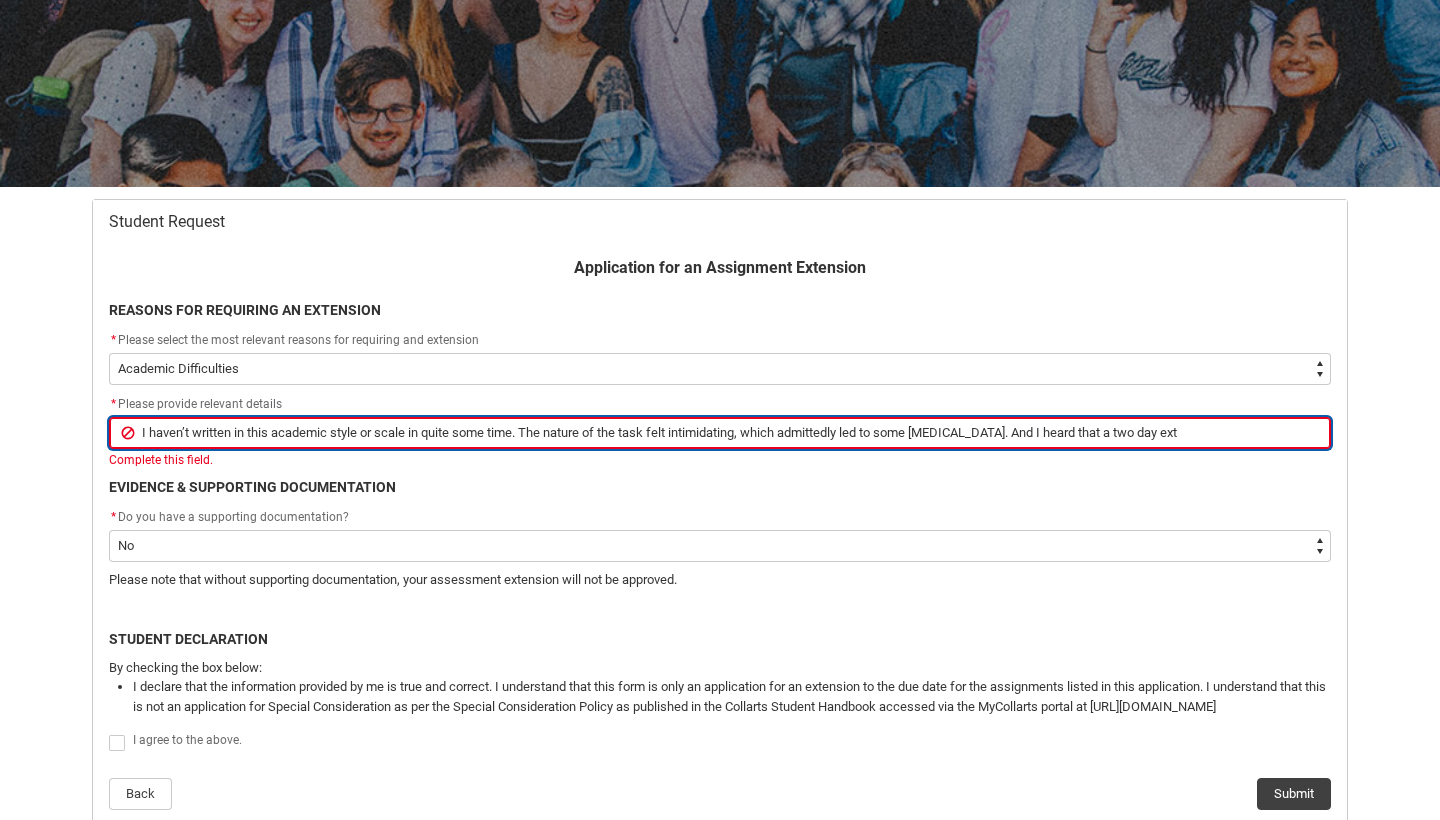 type on "I haven’t written in this academic style or scale in quite some time. The nature of the task felt intimidating, which admittedly led to some [MEDICAL_DATA]. And I heard that a two day exte" 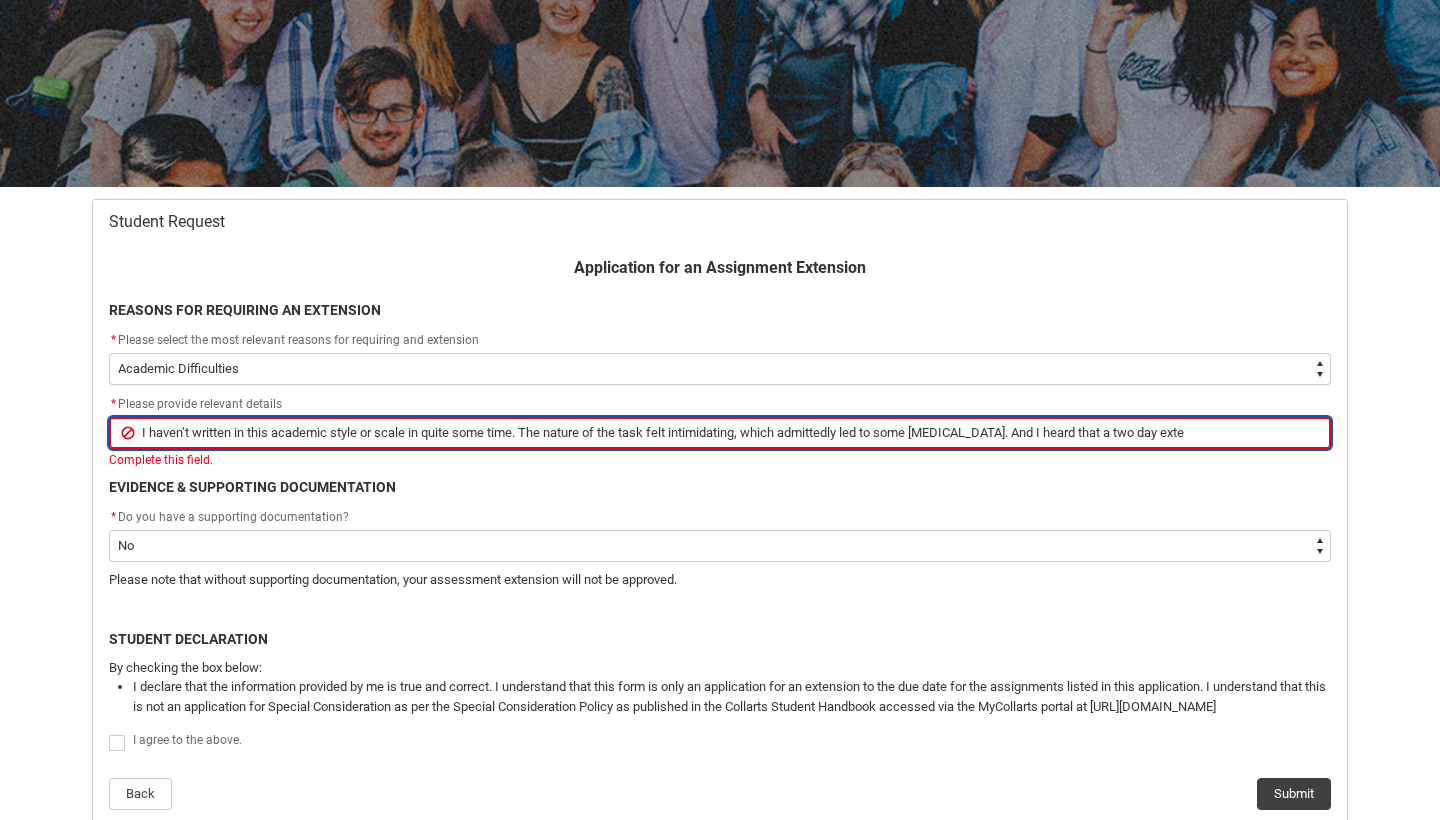 type on "I haven’t written in this academic style or scale in quite some time. The nature of the task felt intimidating, which admittedly led to some [MEDICAL_DATA]. And I heard that a two day exten" 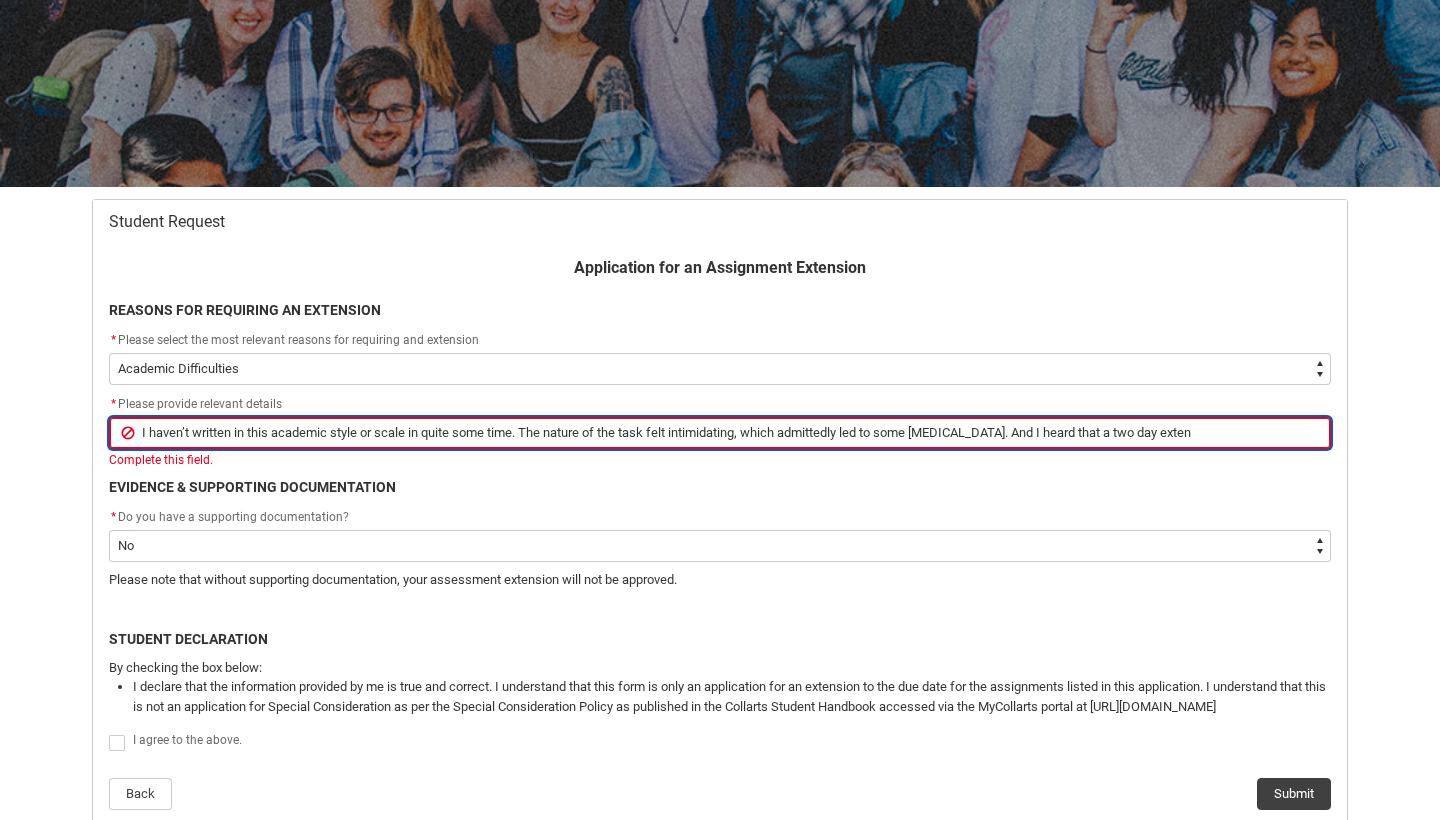 type on "I haven’t written in this academic style or scale in quite some time. The nature of the task felt intimidating, which admittedly led to some [MEDICAL_DATA]. And I heard that a two day extens" 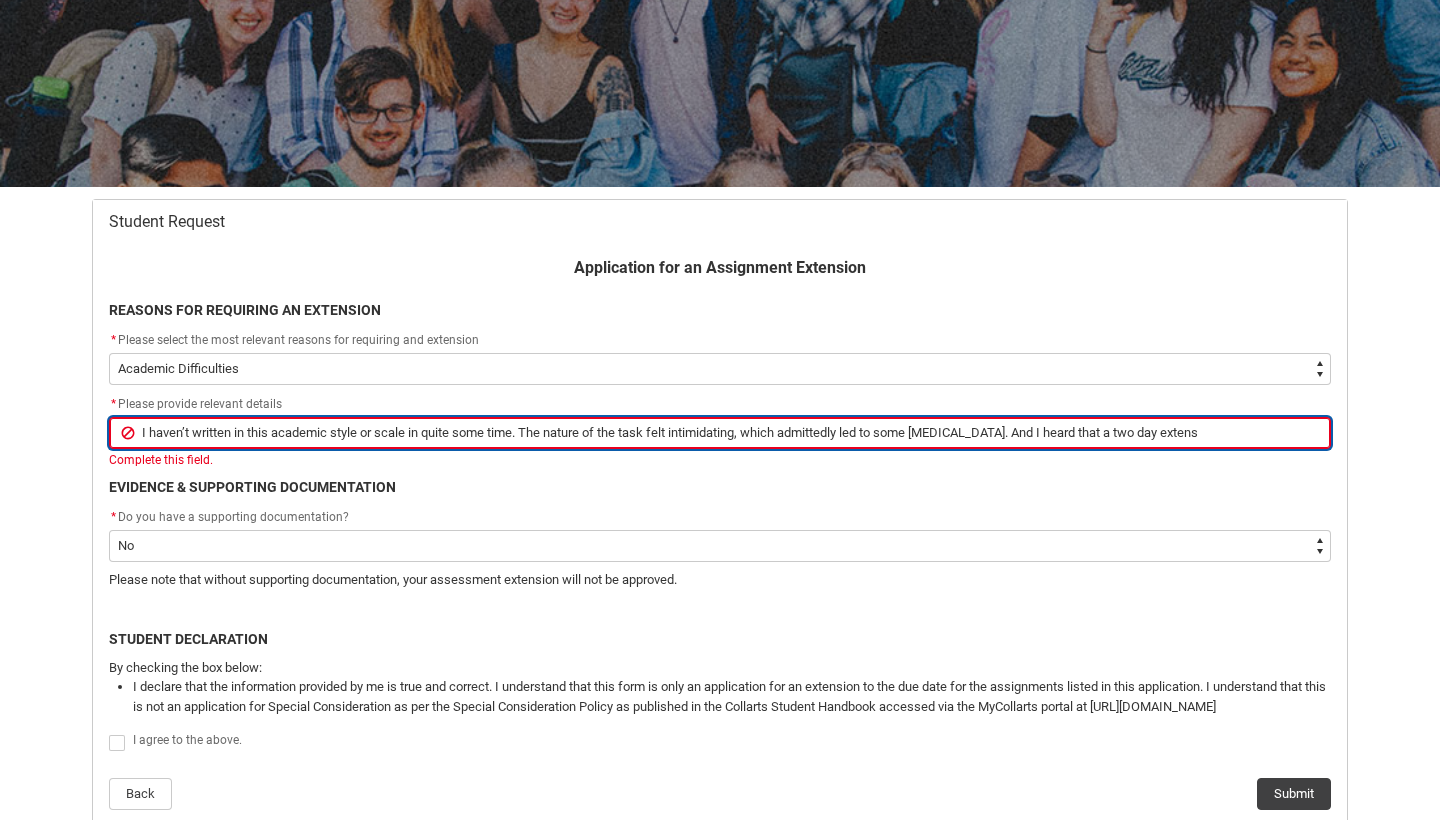 type on "I haven’t written in this academic style or scale in quite some time. The nature of the task felt intimidating, which admittedly led to some [MEDICAL_DATA]. And I heard that a two day extensi" 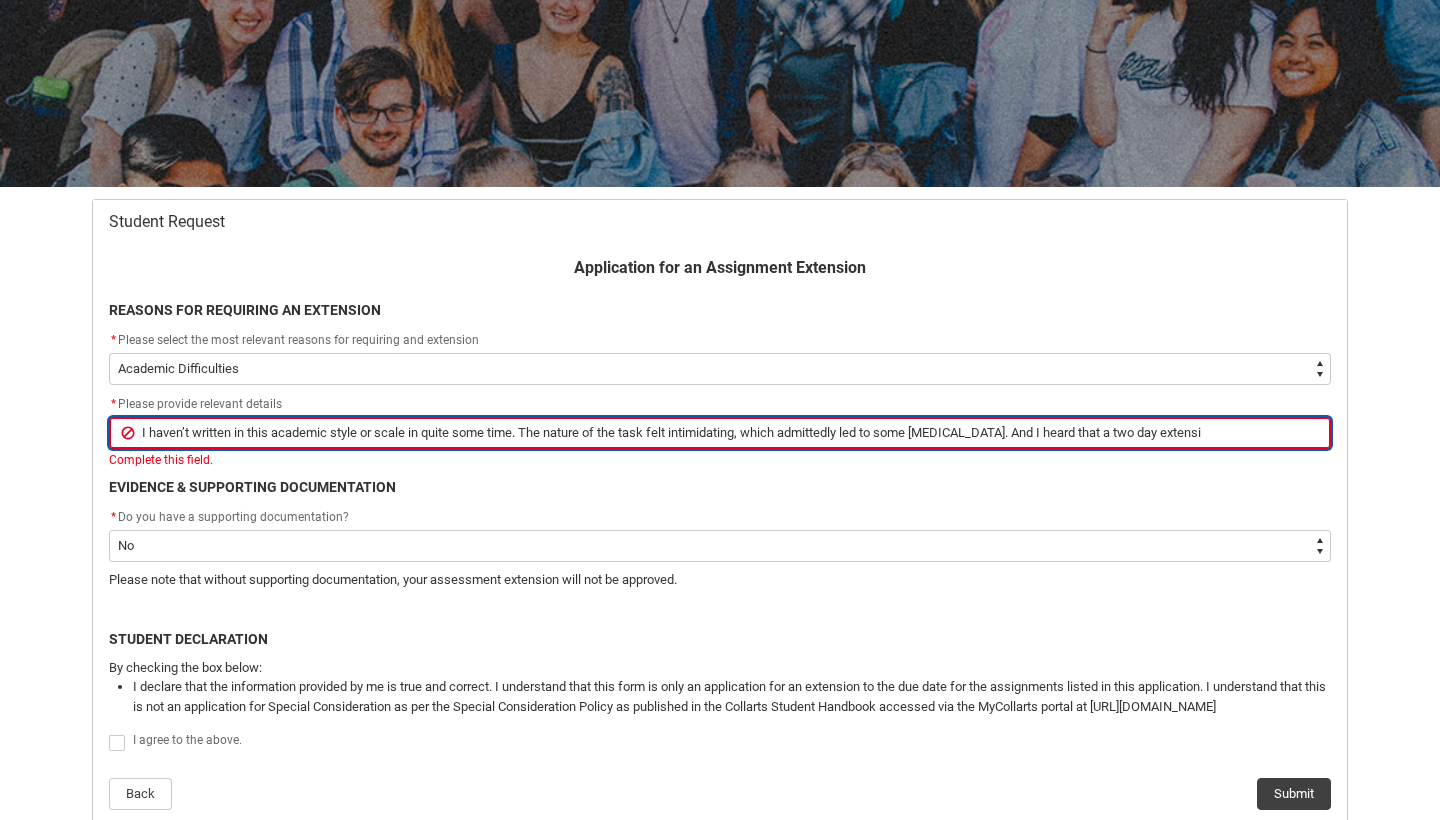 type on "I haven’t written in this academic style or scale in quite some time. The nature of the task felt intimidating, which admittedly led to some [MEDICAL_DATA]. And I heard that a two day extensio" 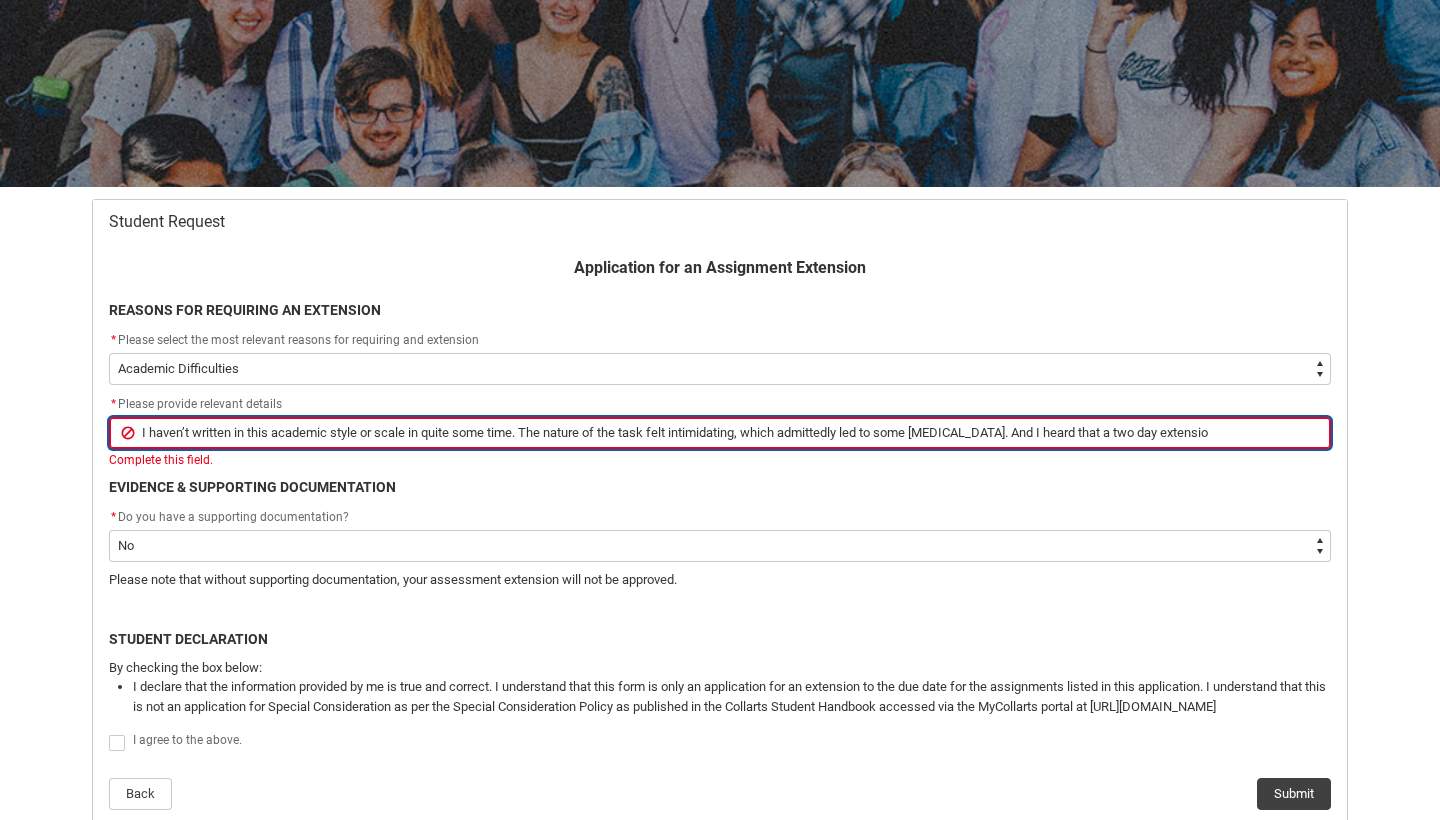 type on "I haven’t written in this academic style or scale in quite some time. The nature of the task felt intimidating, which admittedly led to some [MEDICAL_DATA]. And I heard that a two day extension" 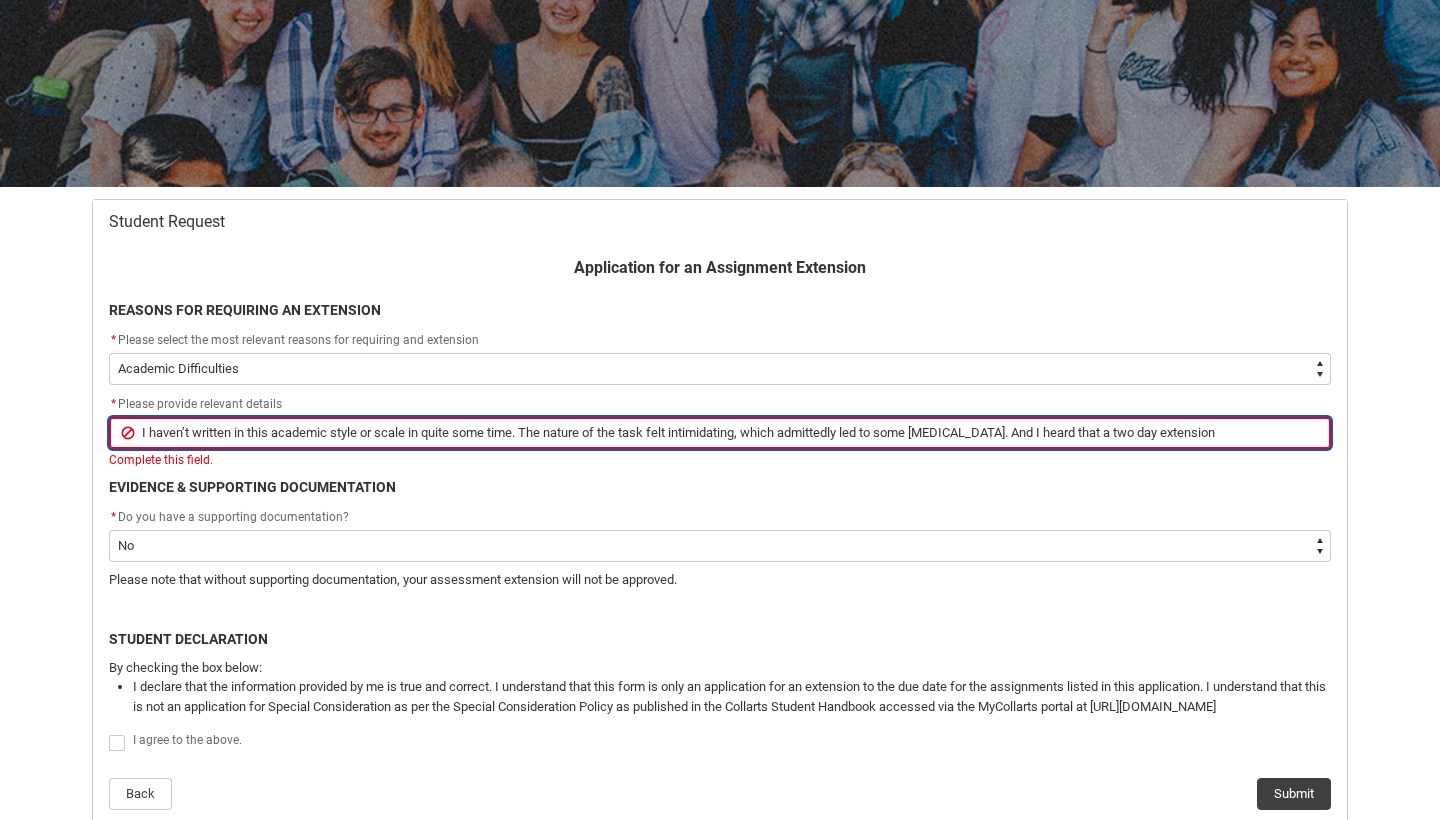 type on "I haven’t written in this academic style or scale in quite some time. The nature of the task felt intimidating, which admittedly led to some [MEDICAL_DATA]. And I heard that a two day extension" 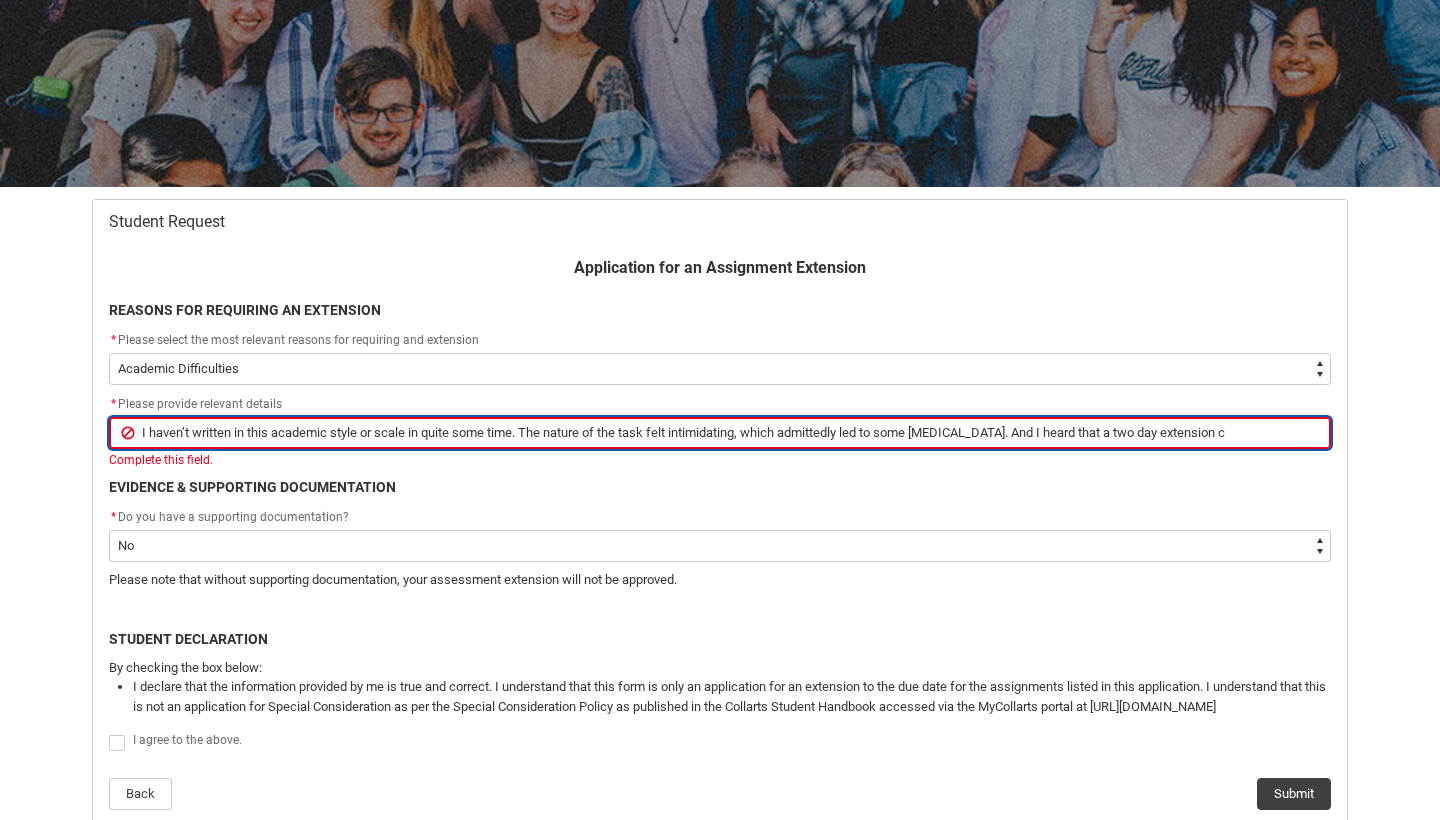 type on "I haven’t written in this academic style or scale in quite some time. The nature of the task felt intimidating, which admittedly led to some [MEDICAL_DATA]. And I heard that a two day extension ca" 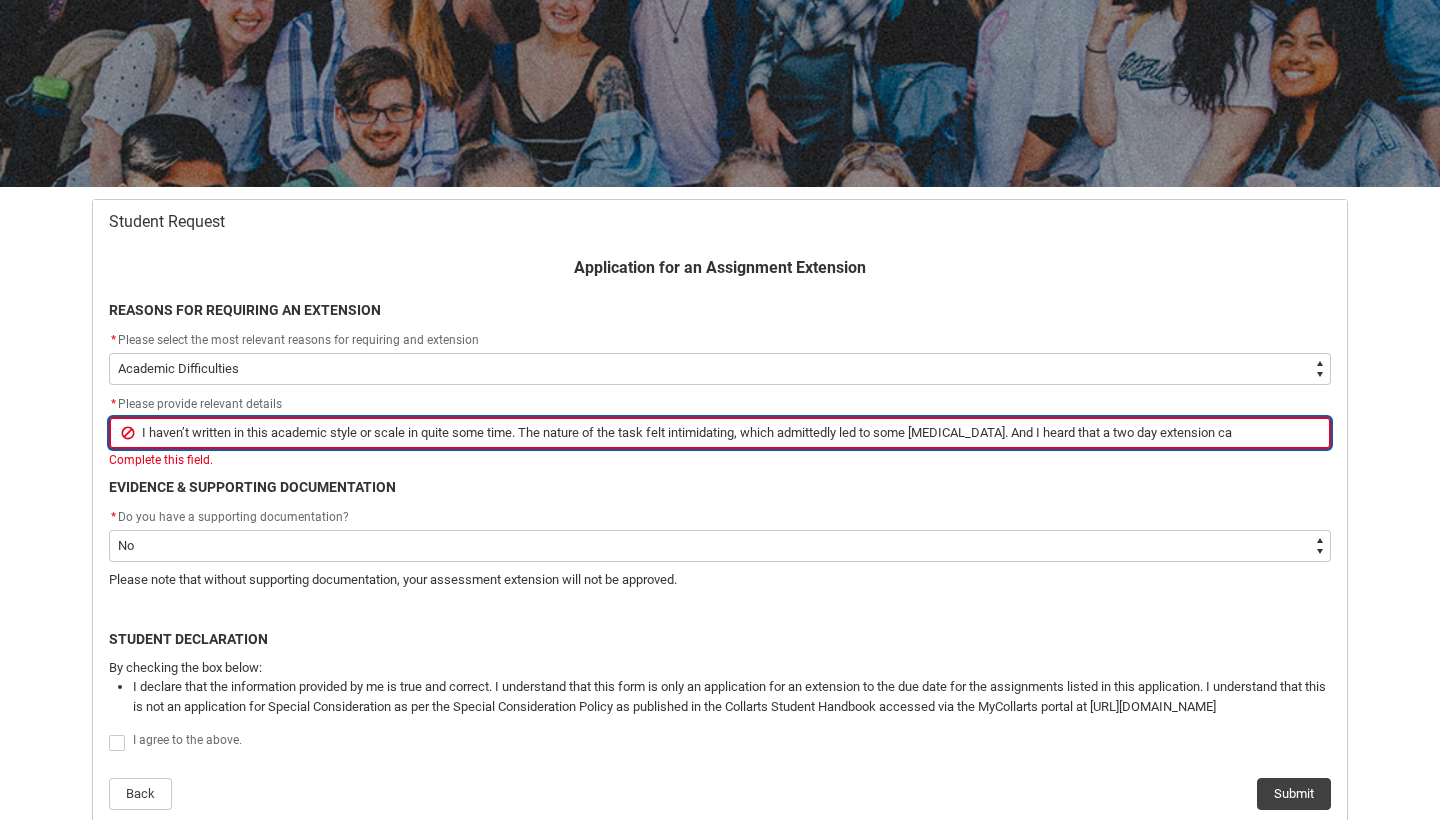 type on "I haven’t written in this academic style or scale in quite some time. The nature of the task felt intimidating, which admittedly led to some [MEDICAL_DATA]. And I heard that a two day extension can" 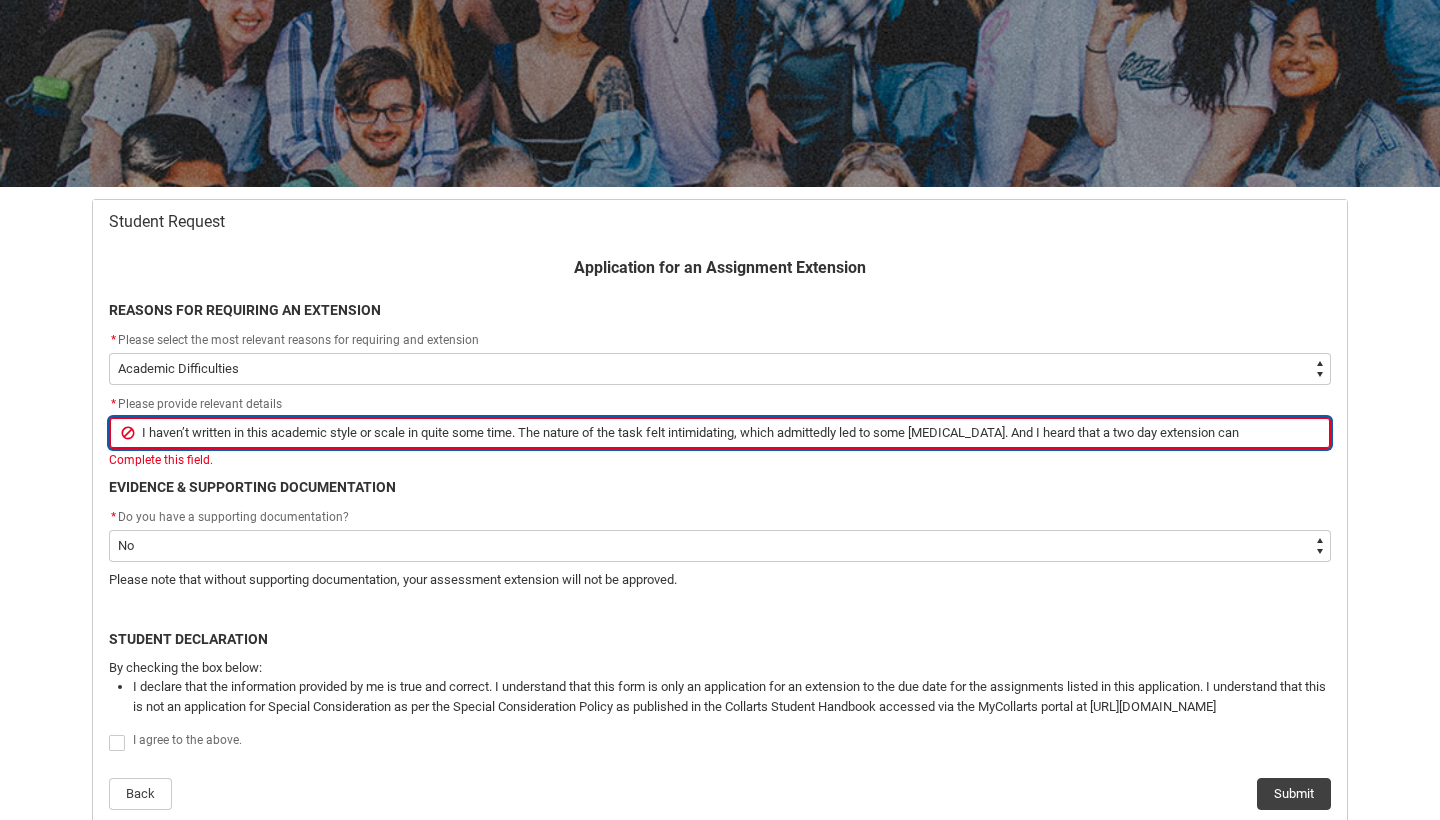 type on "I haven’t written in this academic style or scale in quite some time. The nature of the task felt intimidating, which admittedly led to some [MEDICAL_DATA]. And I heard that a two day extension can" 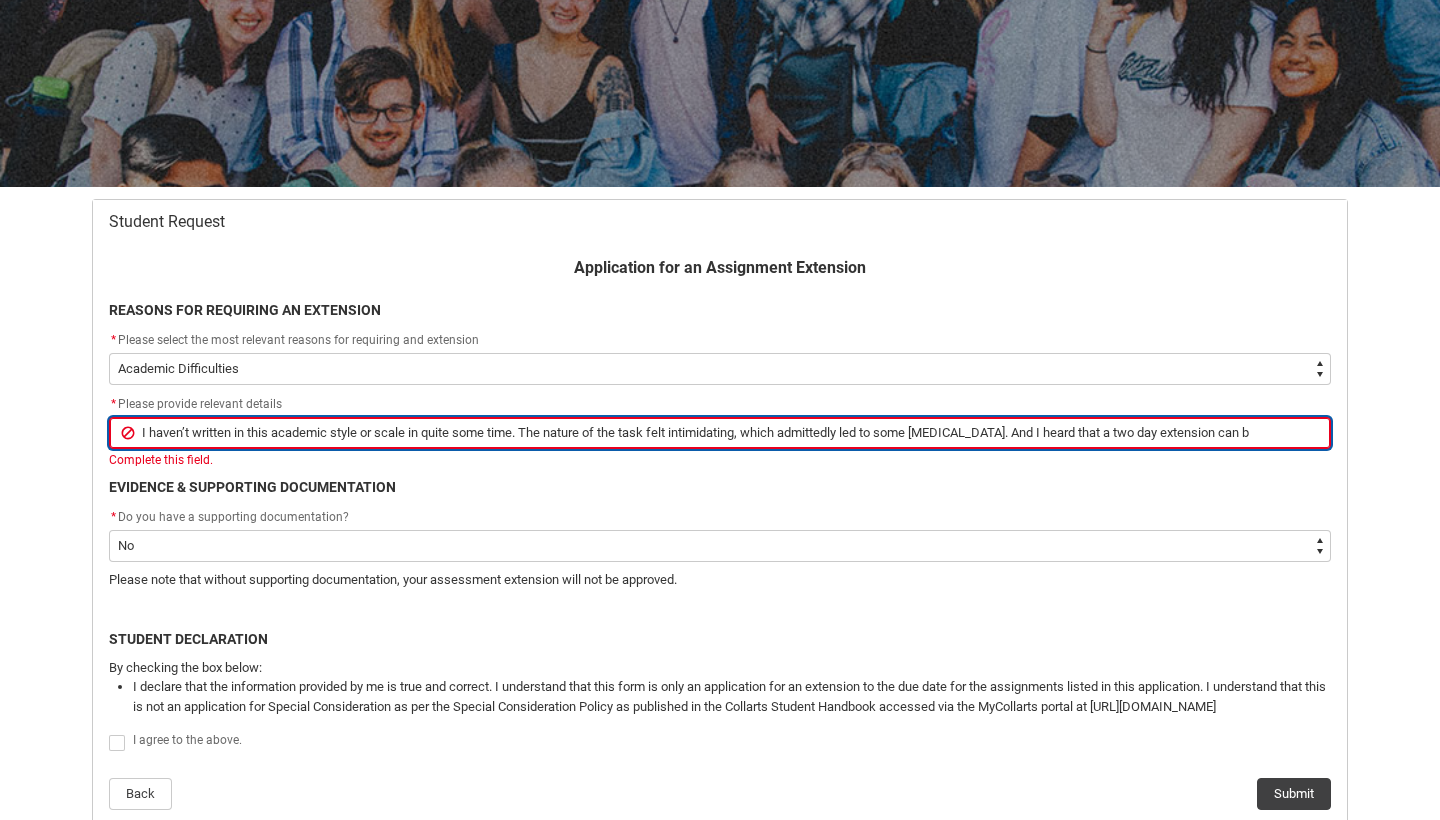 type on "I haven’t written in this academic style or scale in quite some time. The nature of the task felt intimidating, which admittedly led to some [MEDICAL_DATA]. And I heard that a two day extension can be" 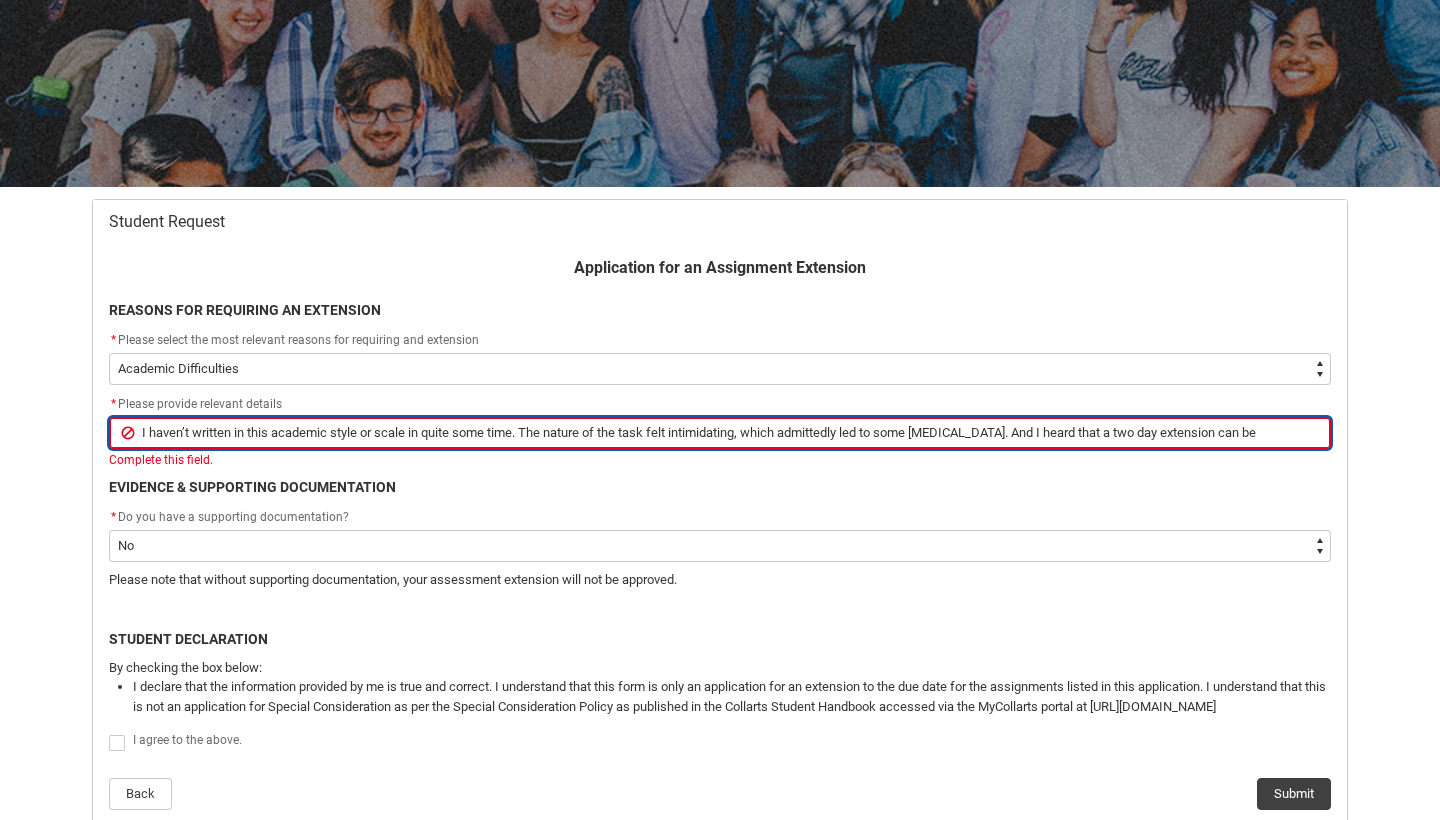 type on "I haven’t written in this academic style or scale in quite some time. The nature of the task felt intimidating, which admittedly led to some [MEDICAL_DATA]. And I heard that a two day extension can be" 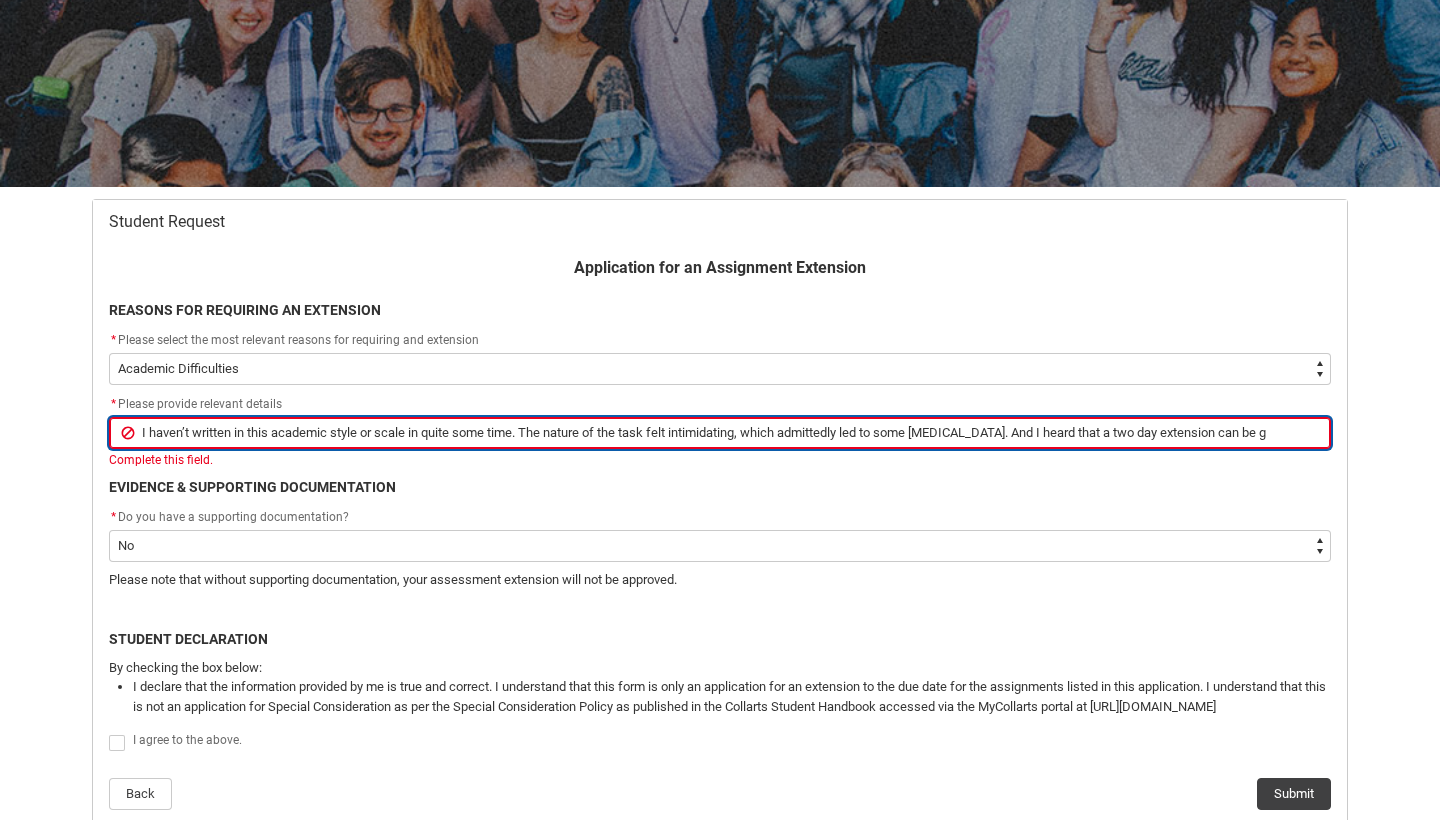 type on "I haven’t written in this academic style or scale in quite some time. The nature of the task felt intimidating, which admittedly led to some [MEDICAL_DATA]. And I heard that a two day extension can be gr" 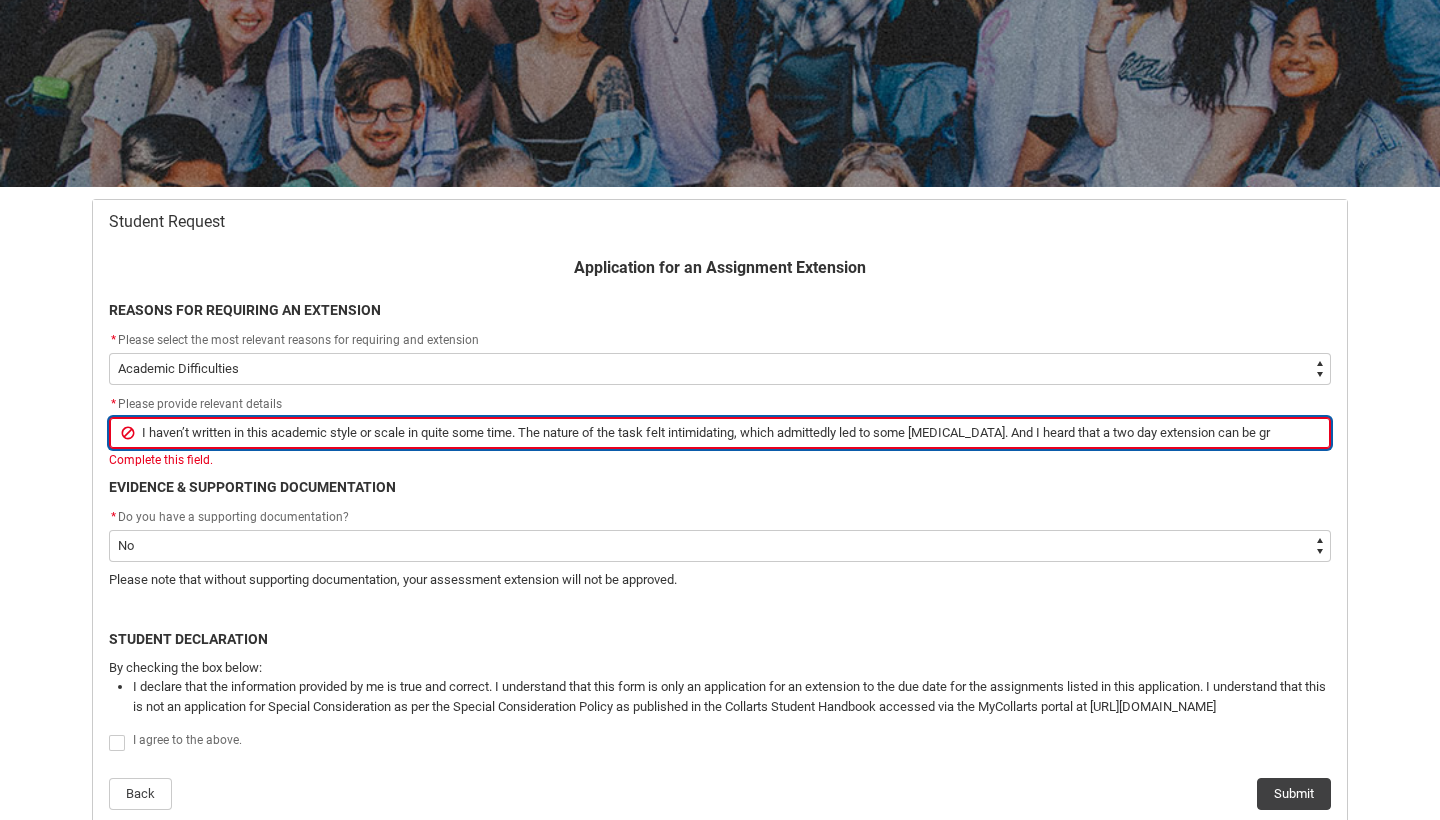 type on "I haven’t written in this academic style or scale in quite some time. The nature of the task felt intimidating, which admittedly led to some [MEDICAL_DATA]. And I heard that a two day extension can be gra" 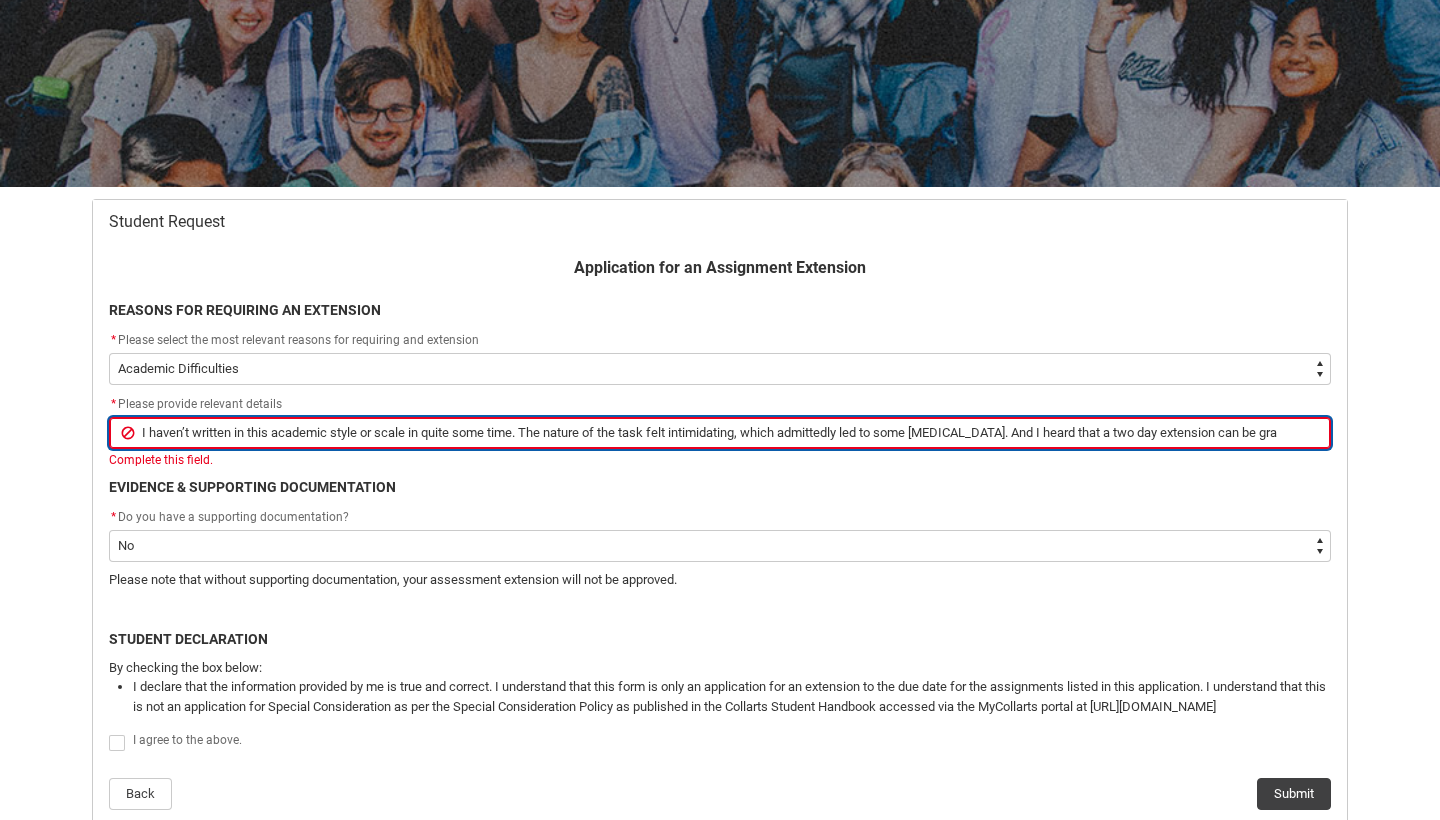 type on "I haven’t written in this academic style or scale in quite some time. The nature of the task felt intimidating, which admittedly led to some [MEDICAL_DATA]. And I heard that a two day extension can be gran" 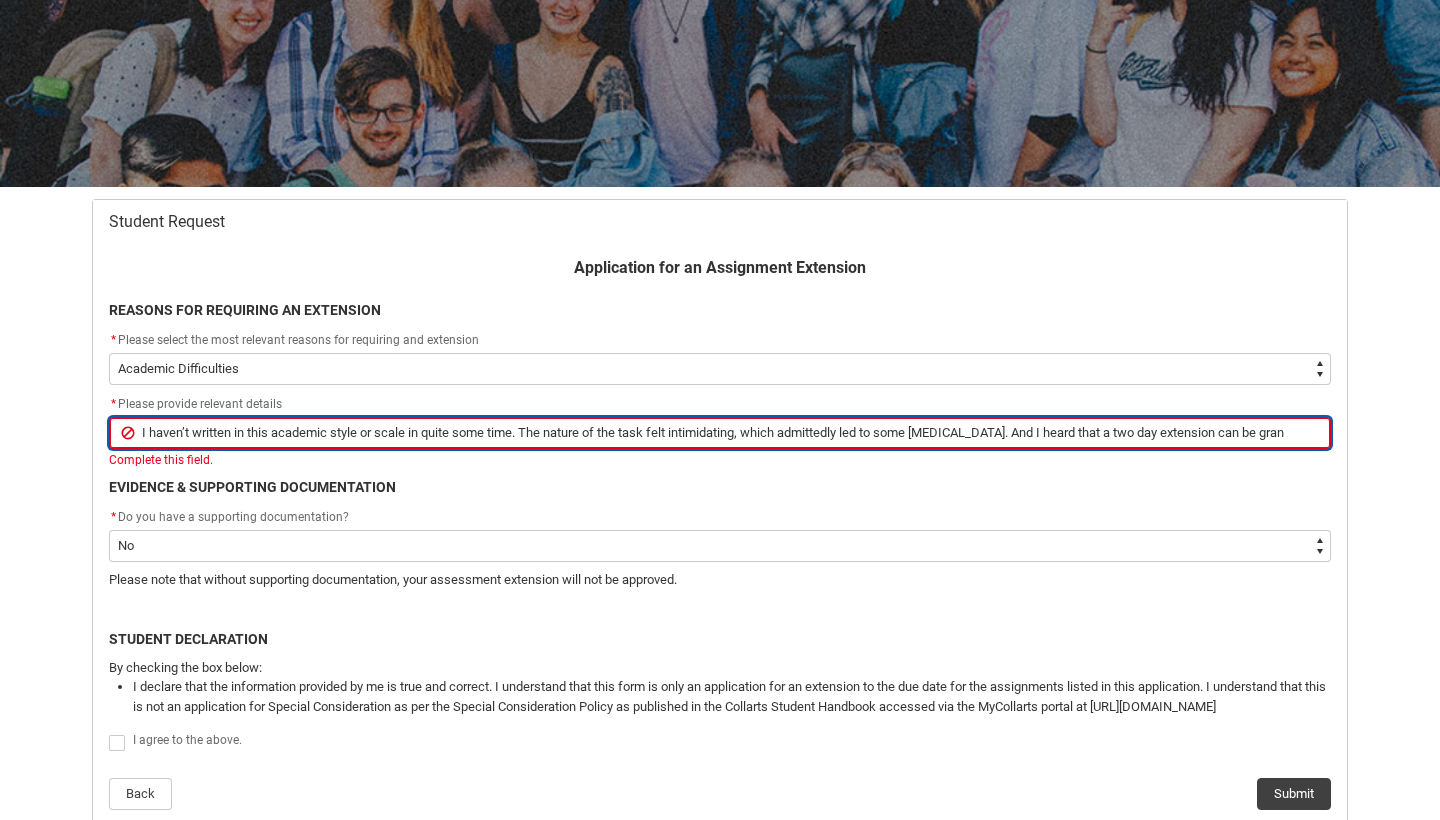 type on "I haven’t written in this academic style or scale in quite some time. The nature of the task felt intimidating, which admittedly led to some [MEDICAL_DATA]. And I heard that a two day extension can be grant" 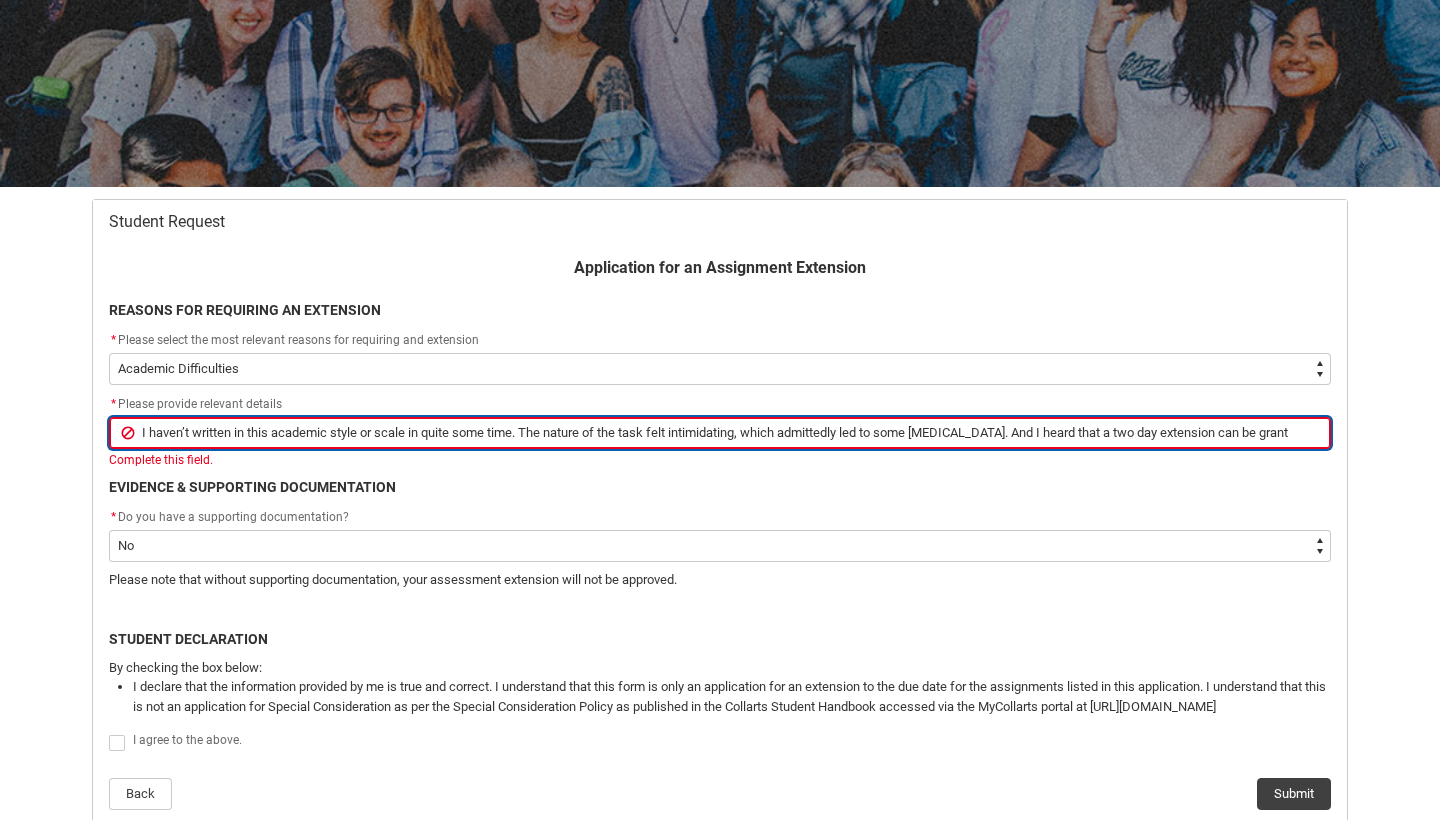 type on "I haven’t written in this academic style or scale in quite some time. The nature of the task felt intimidating, which admittedly led to some [MEDICAL_DATA]. And I heard that a two day extension can be grante" 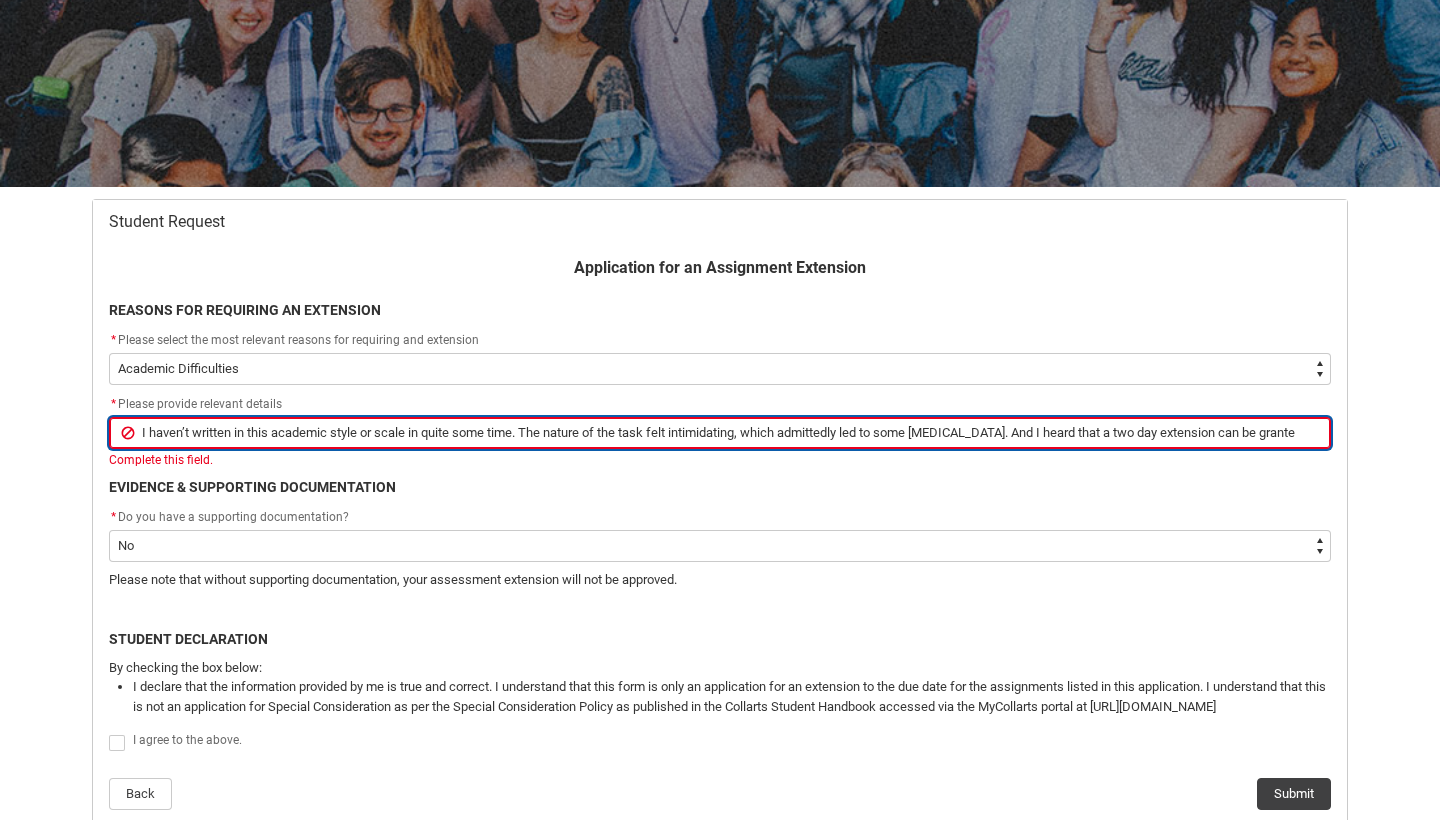 type on "I haven’t written in this academic style or scale in quite some time. The nature of the task felt intimidating, which admittedly led to some [MEDICAL_DATA]. And I heard that a two day extension can be granted" 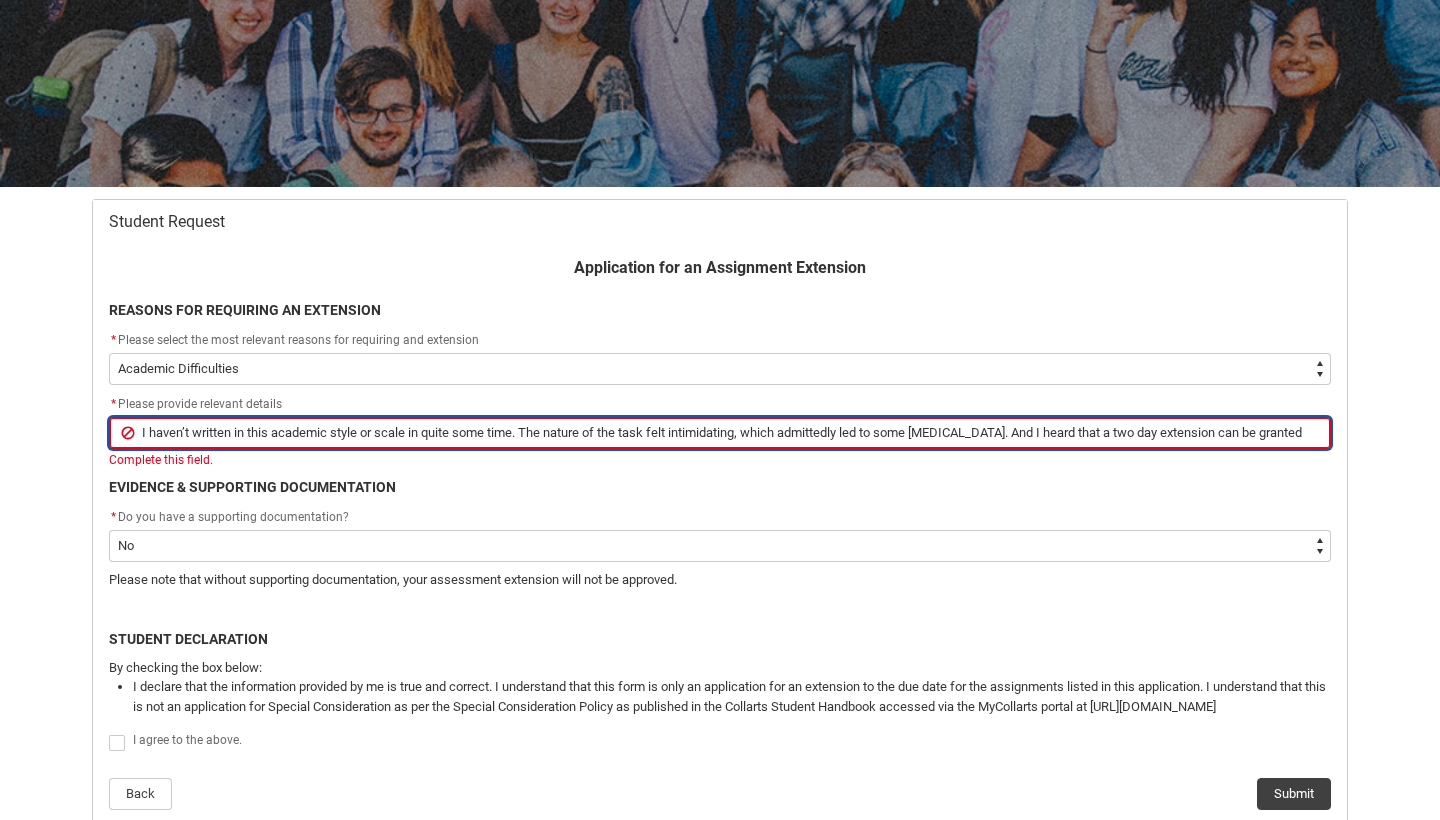 type on "I haven’t written in this academic style or scale in quite some time. The nature of the task felt intimidating, which admittedly led to some [MEDICAL_DATA]. And I heard that a two day extension can be granted" 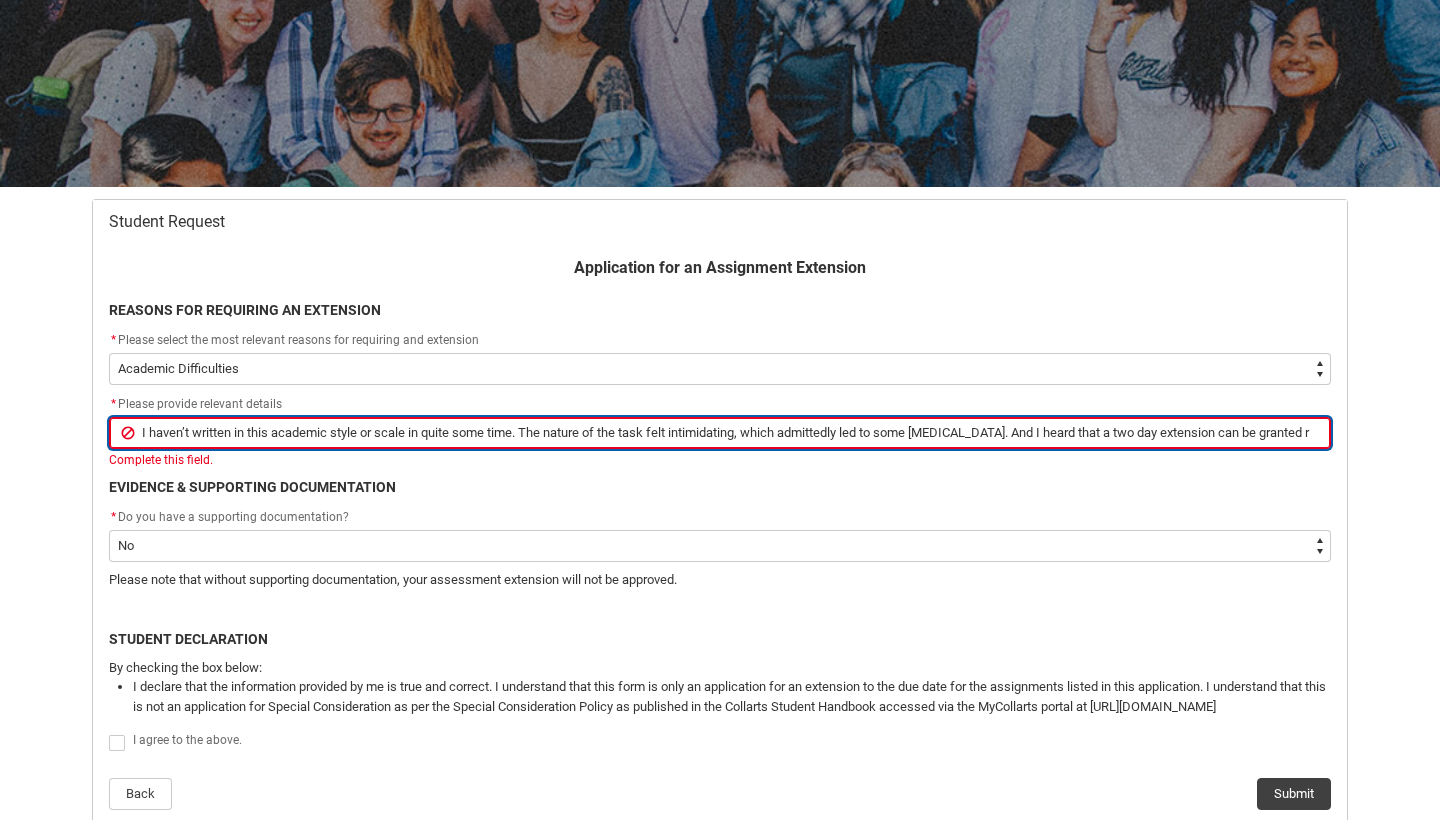 type on "I haven’t written in this academic style or scale in quite some time. The nature of the task felt intimidating, which admittedly led to some [MEDICAL_DATA]. And I heard that a two day extension can be granted re" 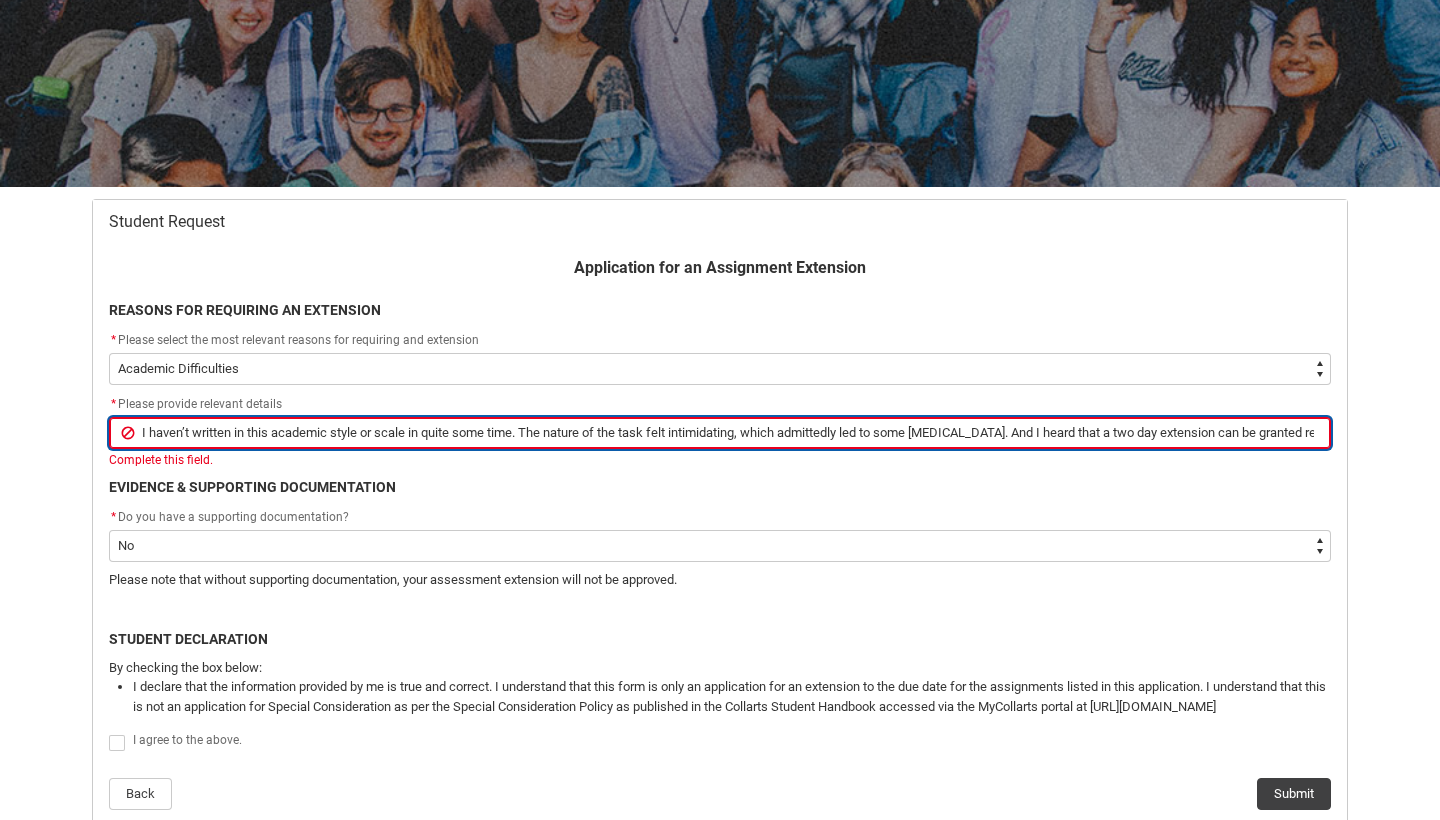 type on "I haven’t written in this academic style or scale in quite some time. The nature of the task felt intimidating, which admittedly led to some [MEDICAL_DATA]. And I heard that a two day extension can be granted reg" 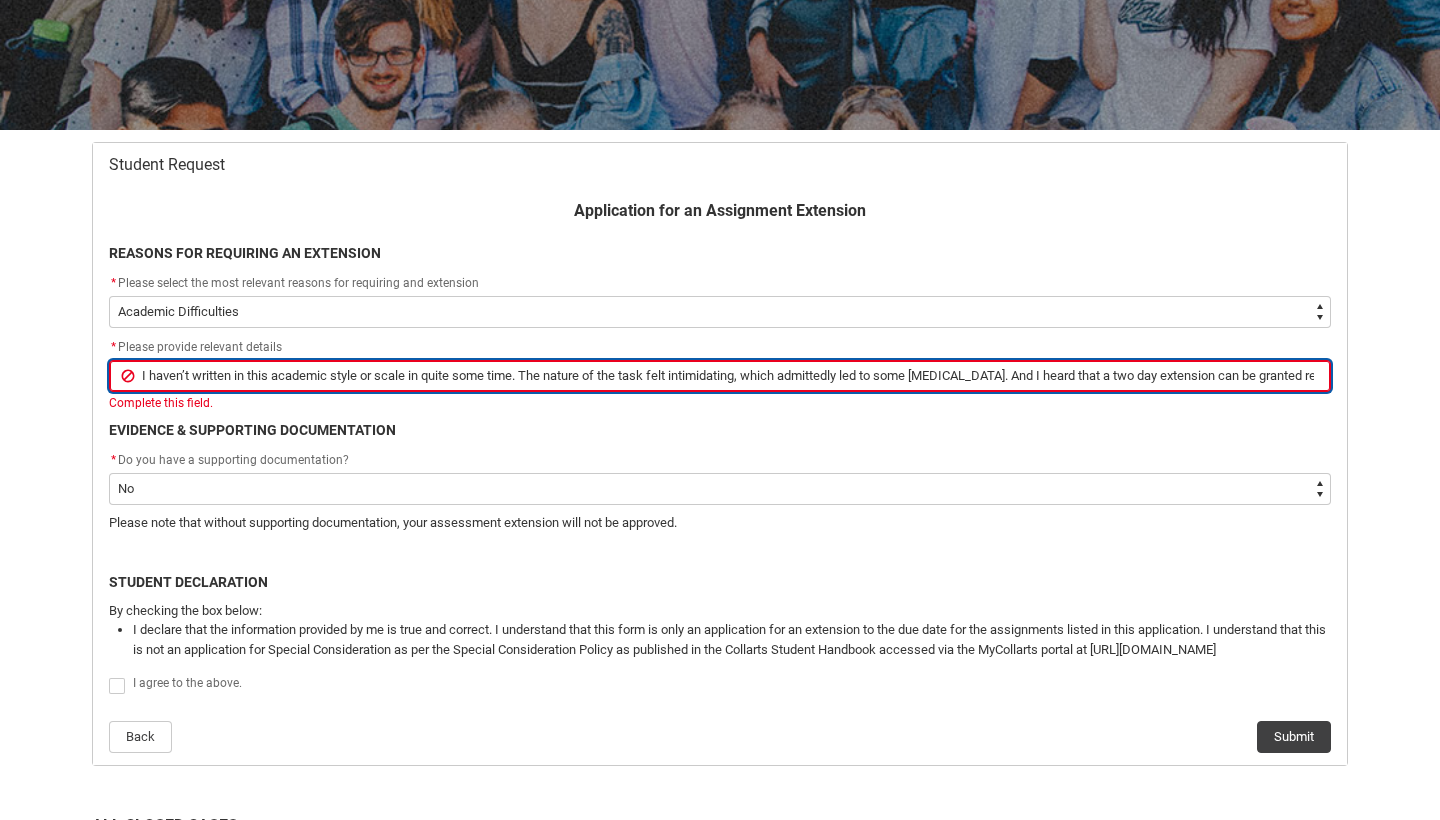 scroll, scrollTop: 286, scrollLeft: 0, axis: vertical 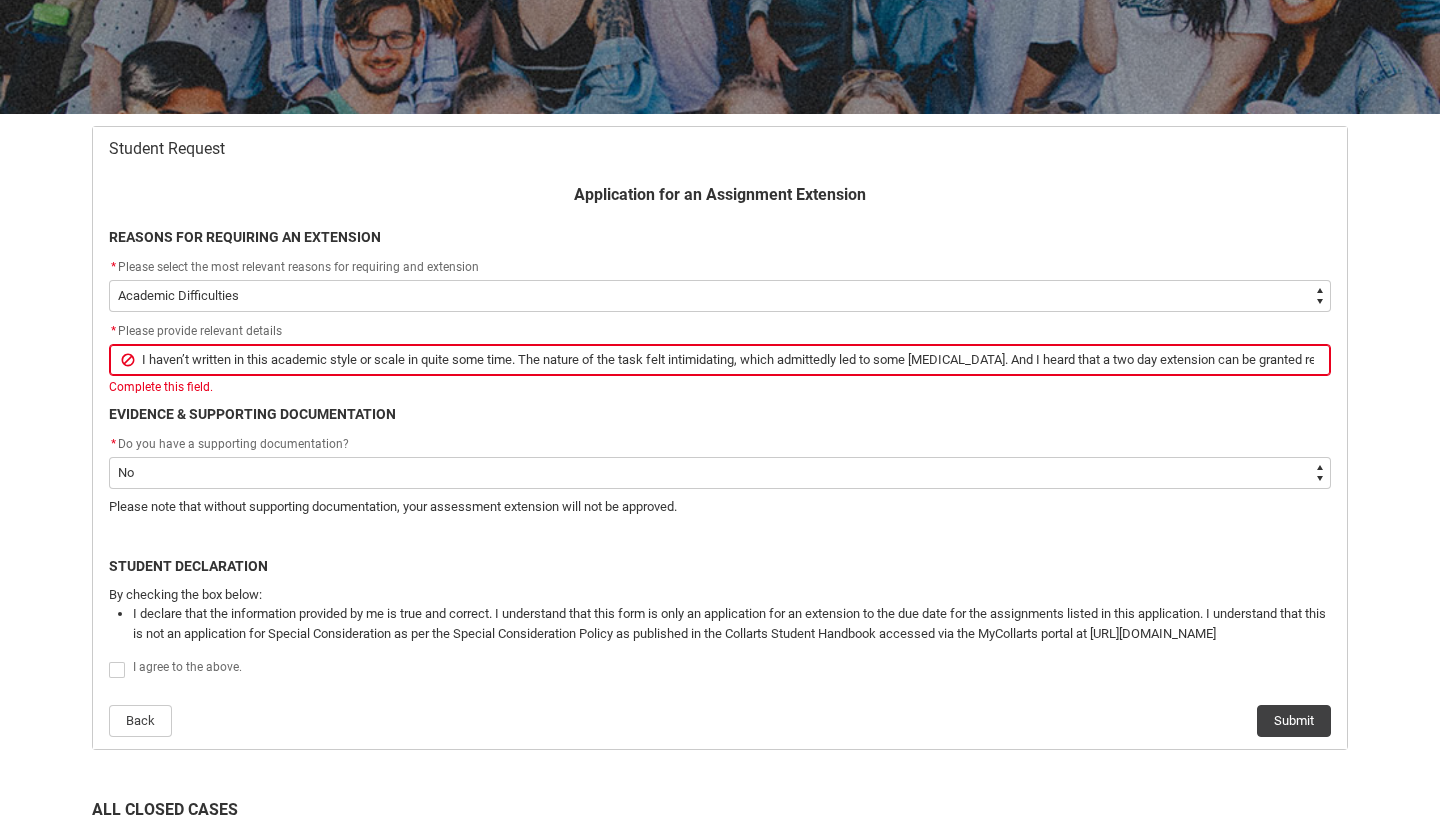 click on "Application for an Assignment Extension REASONS FOR REQUIRING AN EXTENSION * Please select the most relevant reasons for requiring and extension *   --None-- Medical Reasons Work obligations Family obligations Academic Difficulties Significant religious or cultural reasons Other * Please provide relevant details I haven’t written in this academic style or scale in quite some time. The nature of the task felt intimidating, which admittedly led to some [MEDICAL_DATA]. And I heard that a two day extension can be granted regardless of evidence, alike other units   Complete this field. EVIDENCE & SUPPORTING DOCUMENTATION * Do you have a supporting documentation? *   --None-- Yes No Please note that without supporting documentation, your assessment extension will not be approved. STUDENT DECLARATION By checking the box below:   I agree to the above. Back Submit" 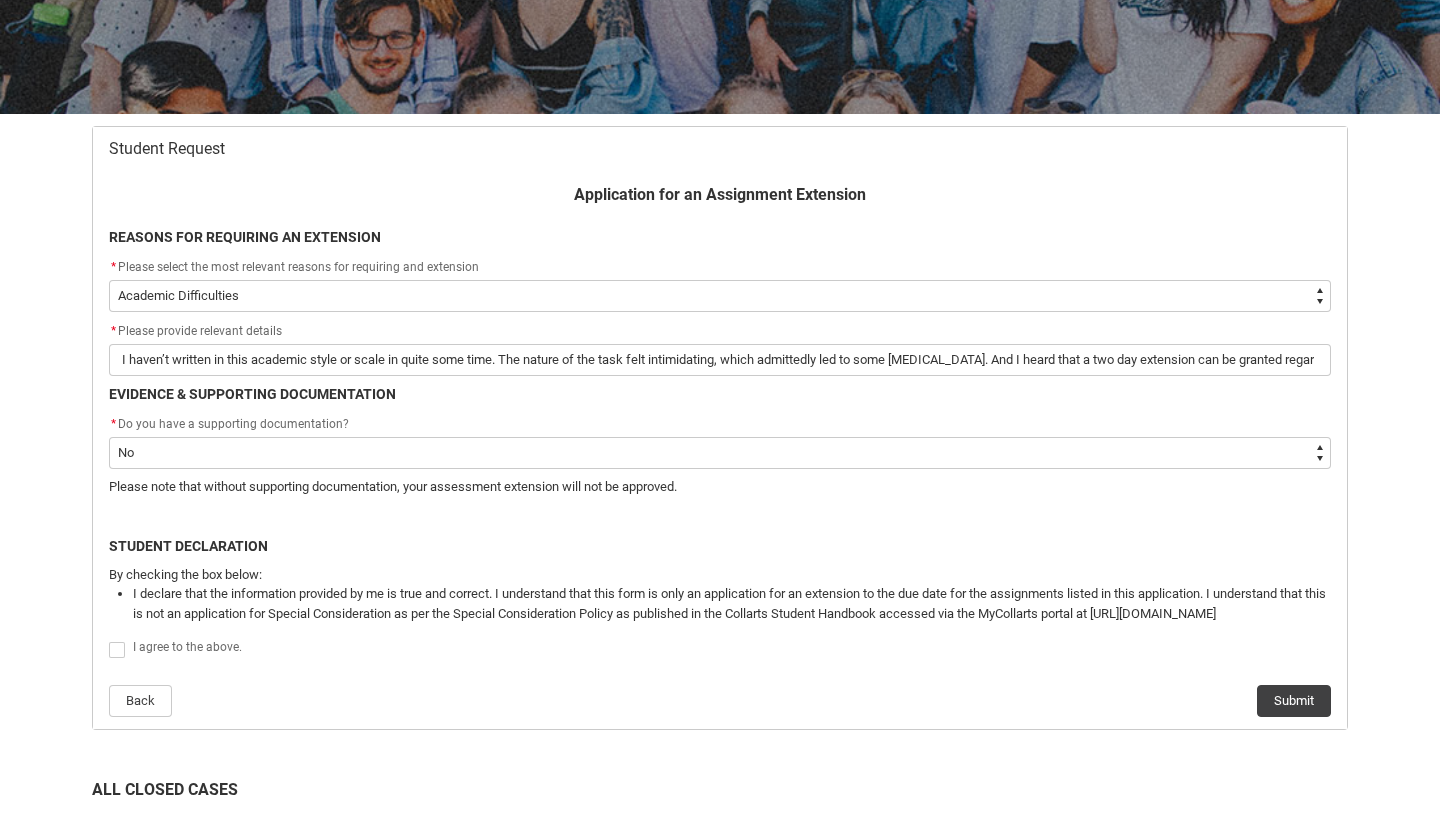 click 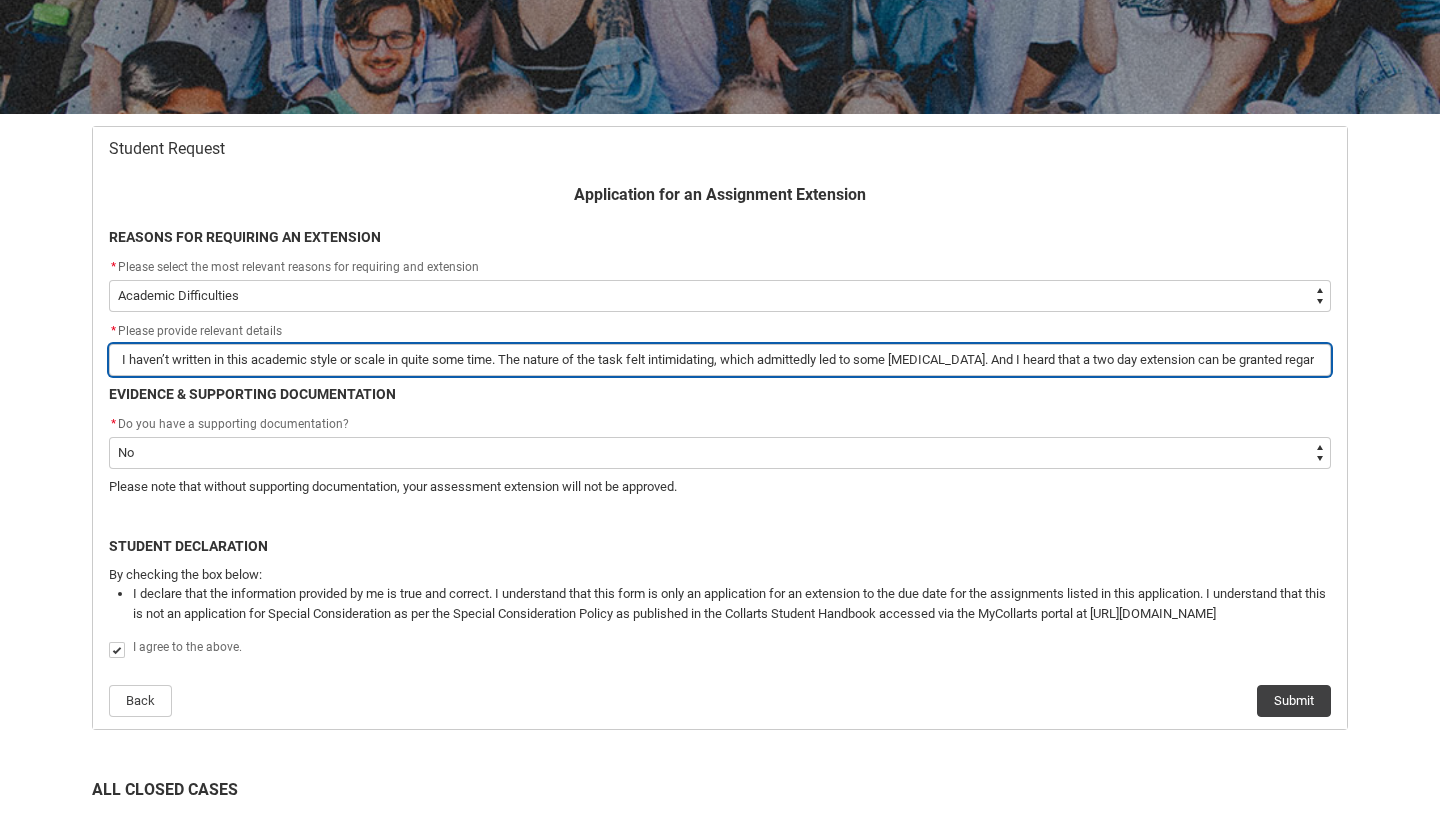 click on "I haven’t written in this academic style or scale in quite some time. The nature of the task felt intimidating, which admittedly led to some [MEDICAL_DATA]. And I heard that a two day extension can be granted regardless of evidence, alike other units" at bounding box center [720, 360] 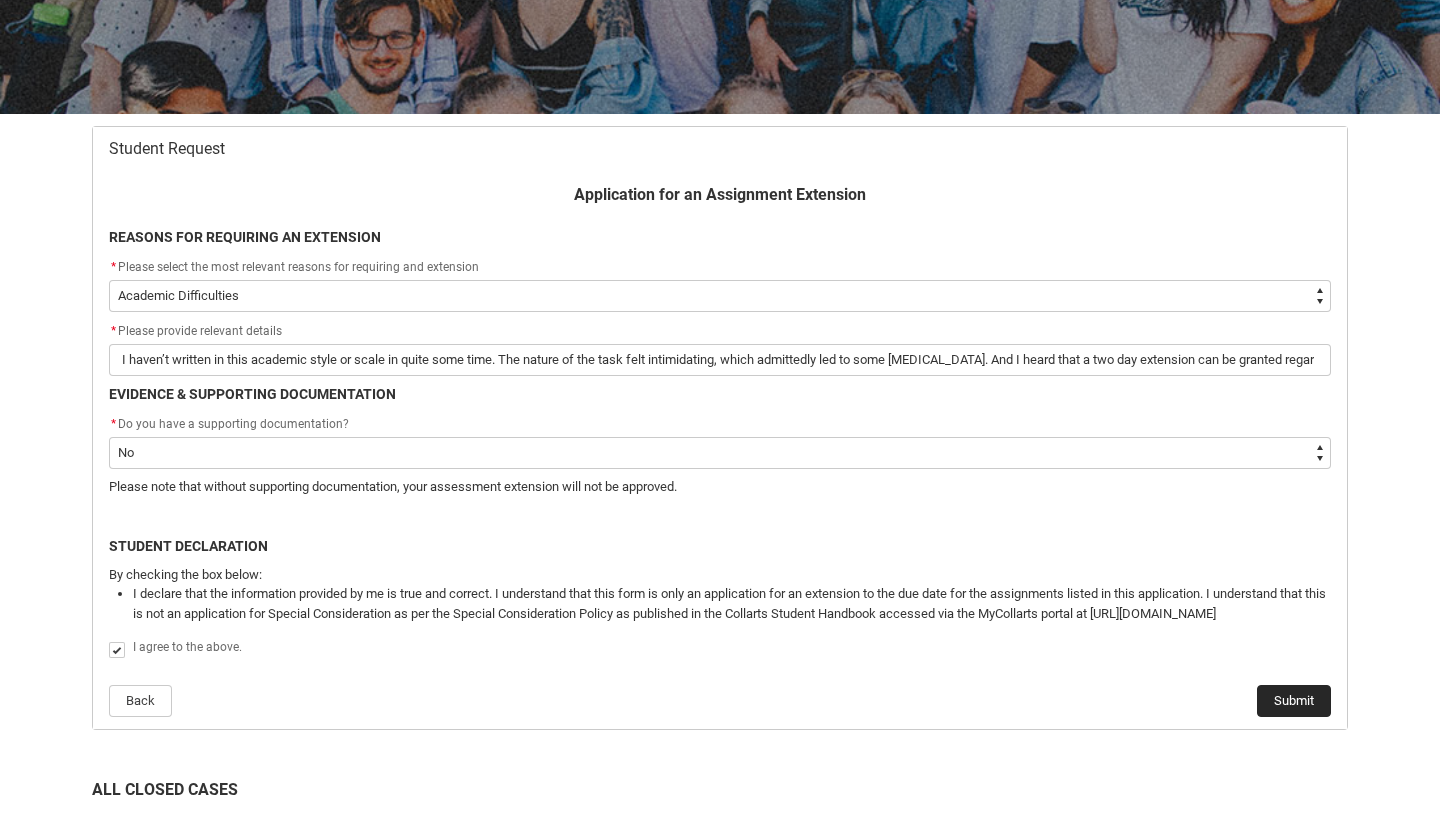 drag, startPoint x: 1248, startPoint y: 366, endPoint x: 1291, endPoint y: 701, distance: 337.7484 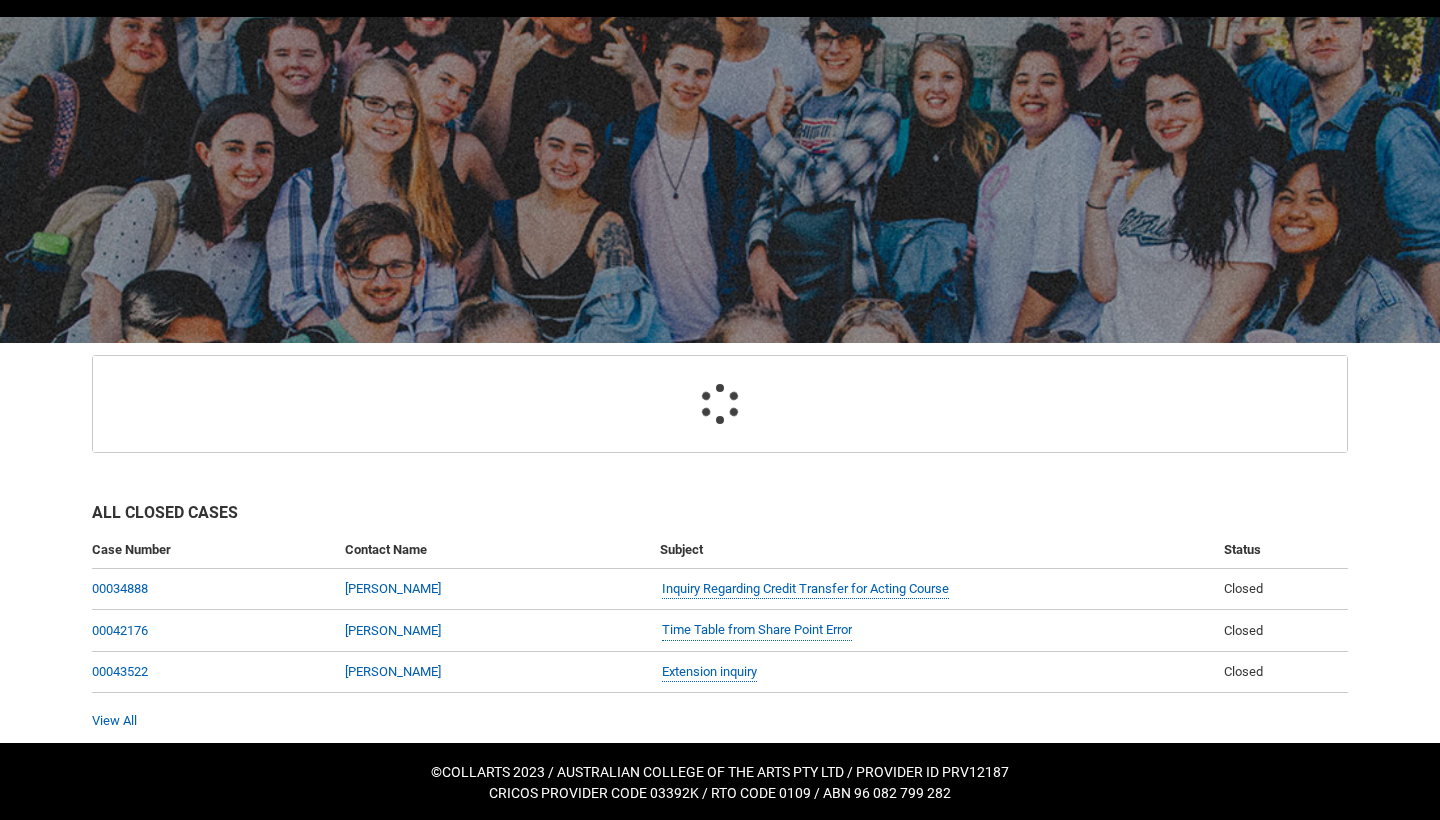 scroll, scrollTop: 113, scrollLeft: 0, axis: vertical 